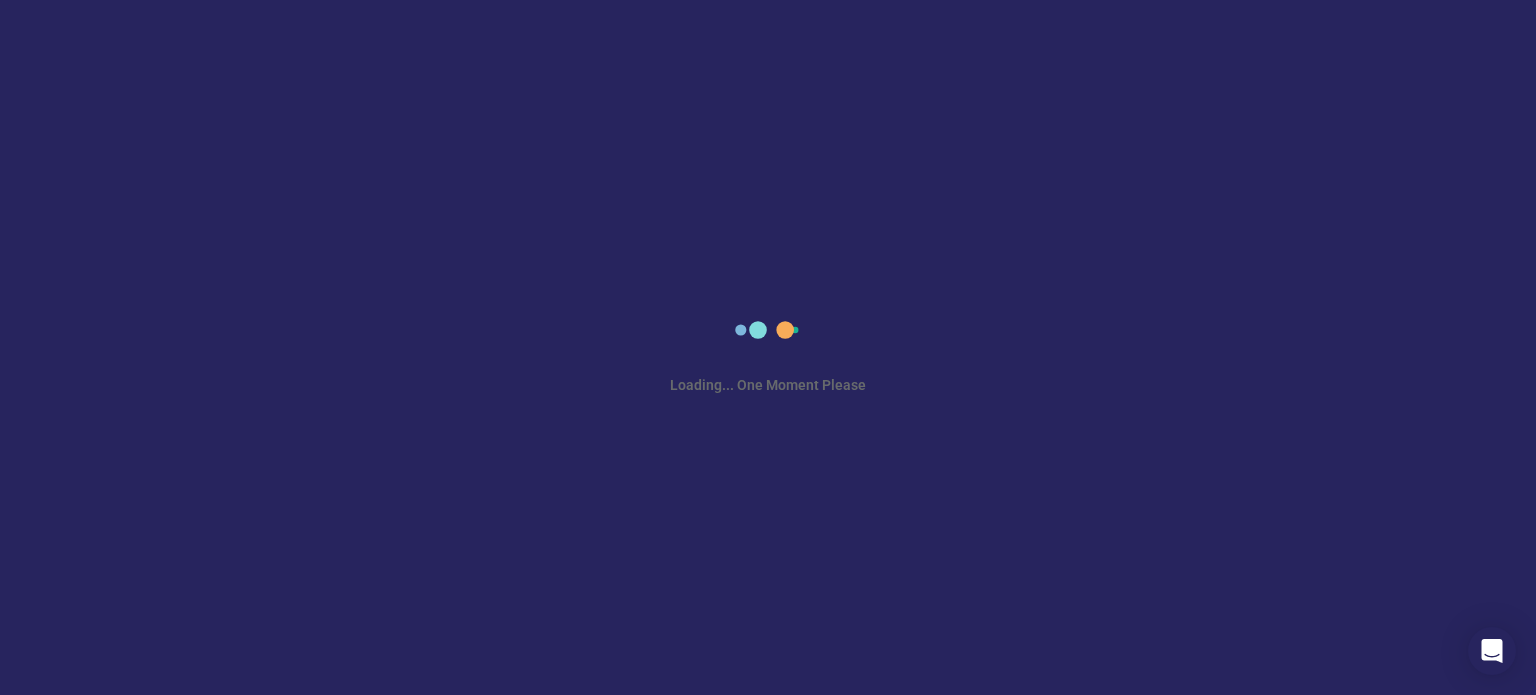 scroll, scrollTop: 0, scrollLeft: 0, axis: both 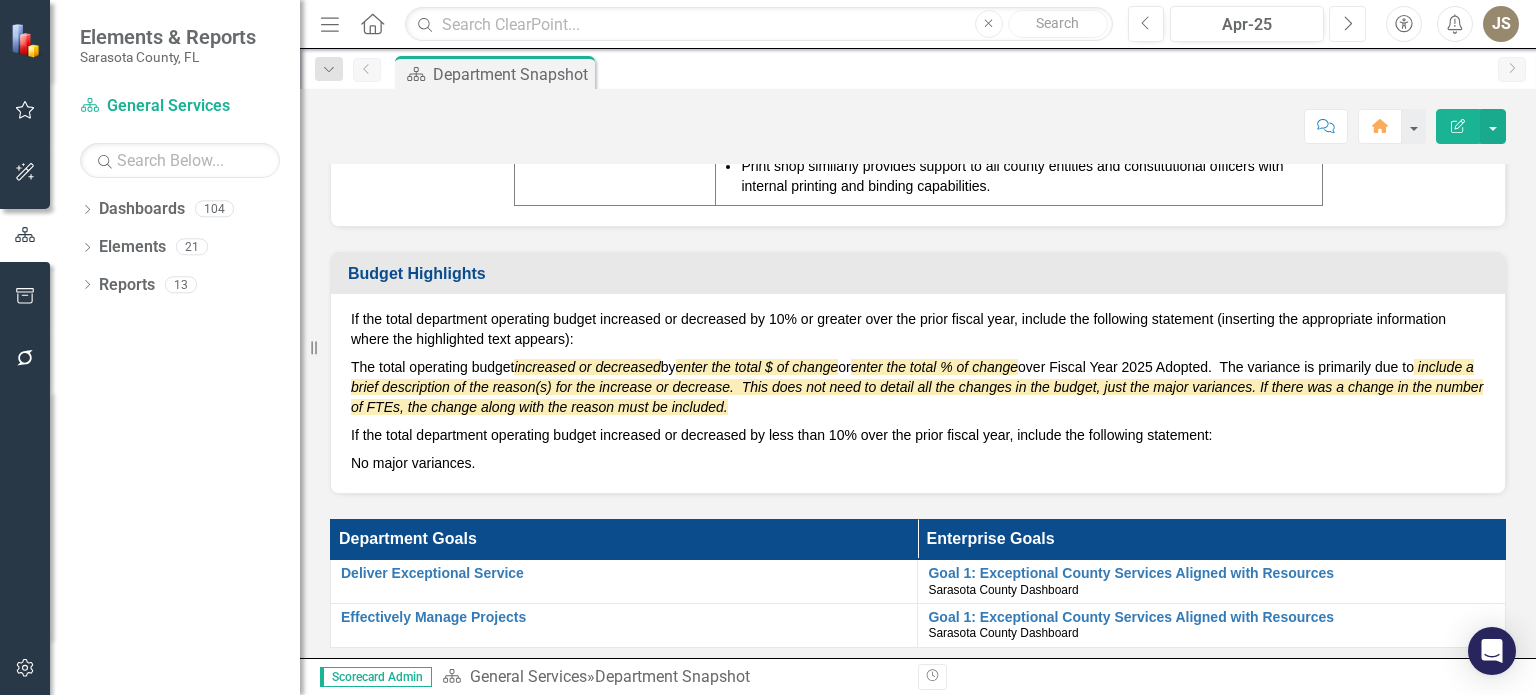 click on "Next" at bounding box center [1347, 24] 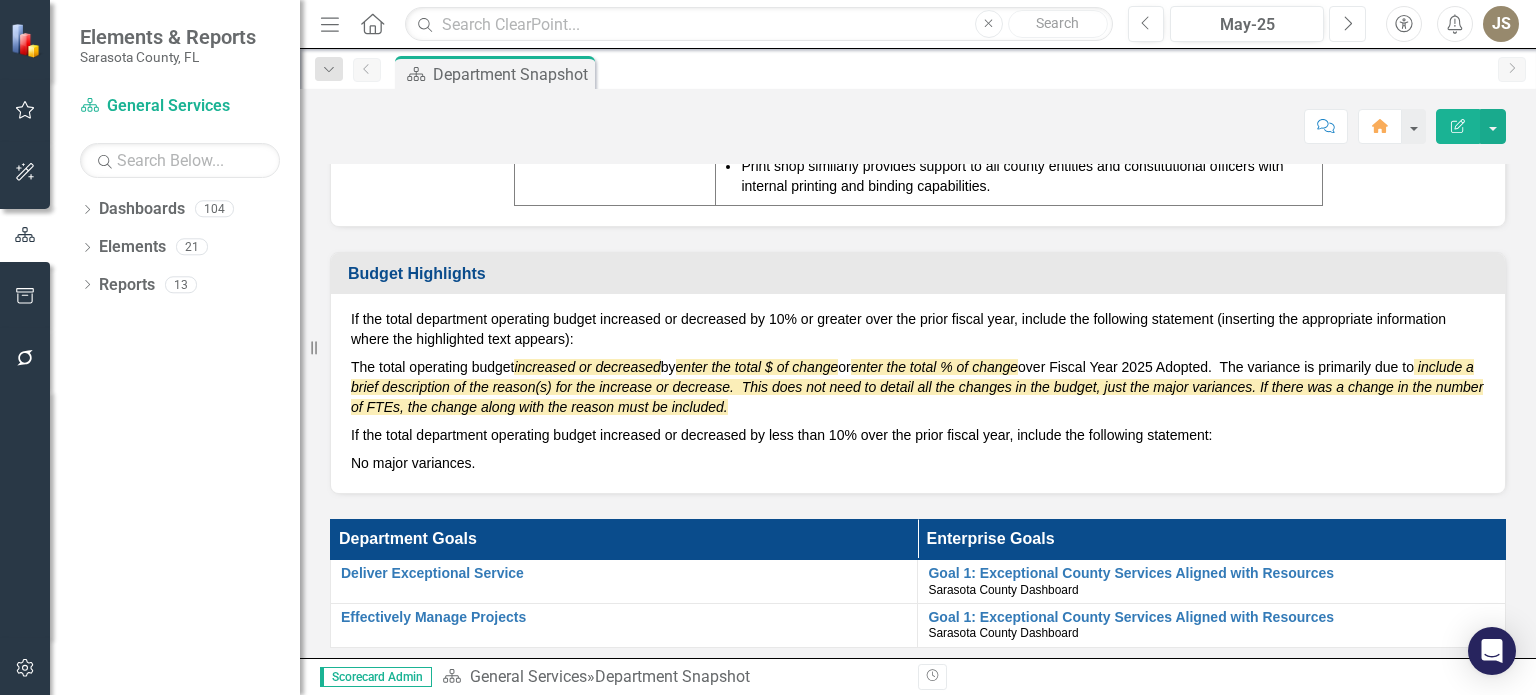 click on "Next" at bounding box center (1347, 24) 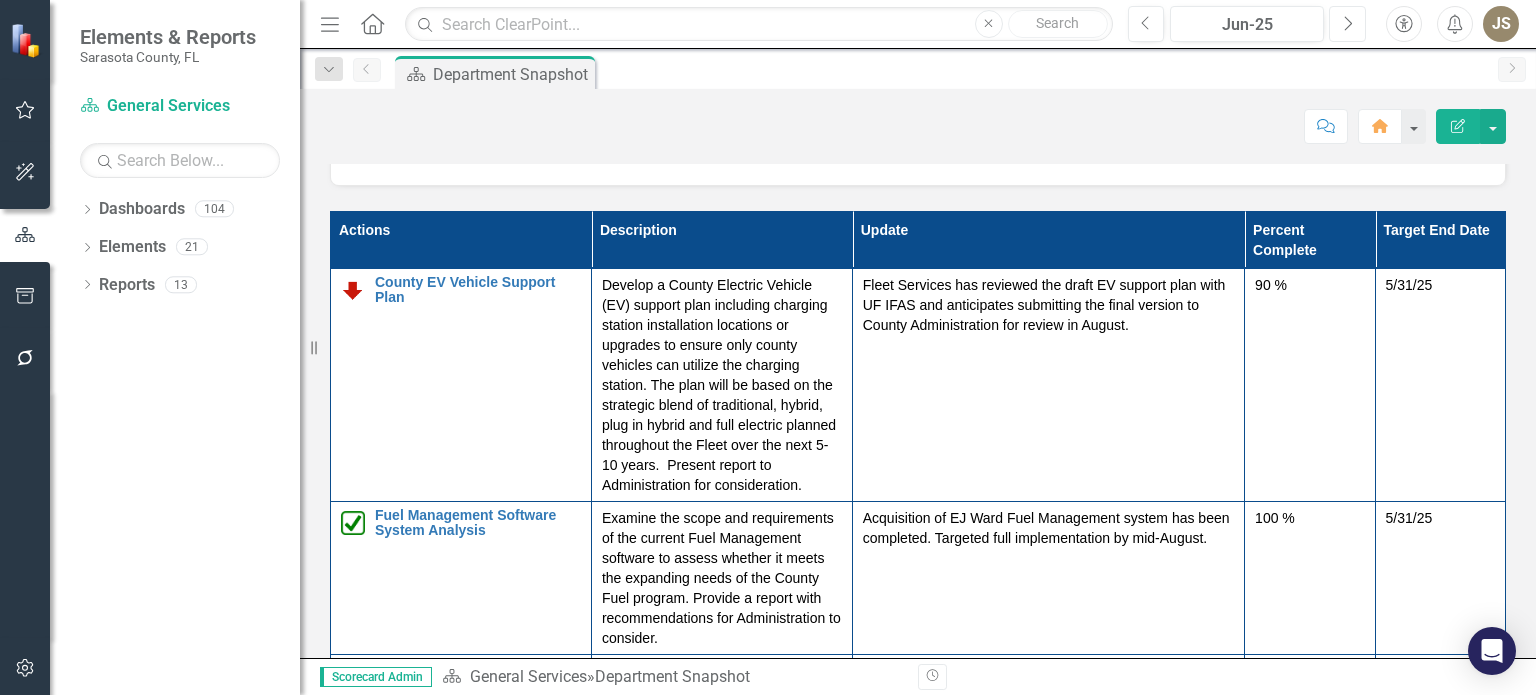 scroll, scrollTop: 2304, scrollLeft: 0, axis: vertical 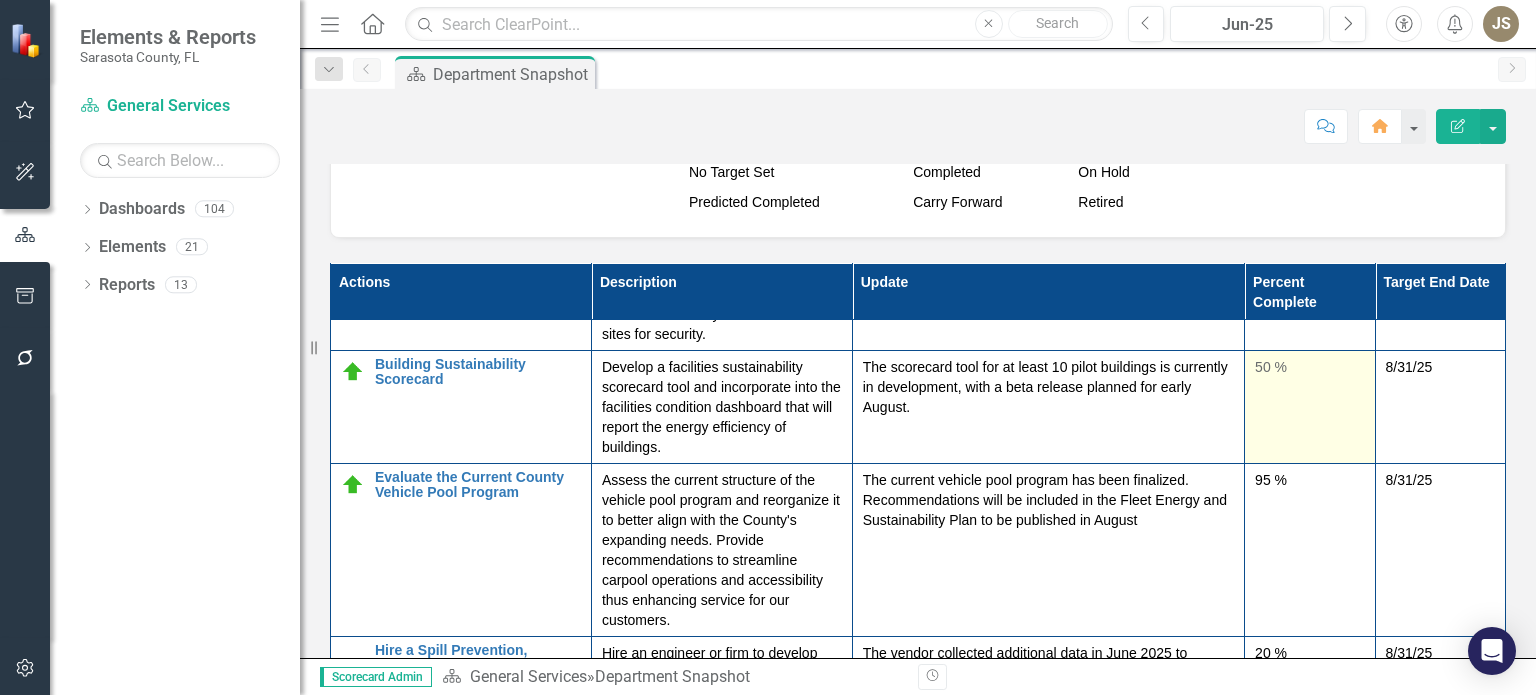 click on "50 %" at bounding box center [722, 407] 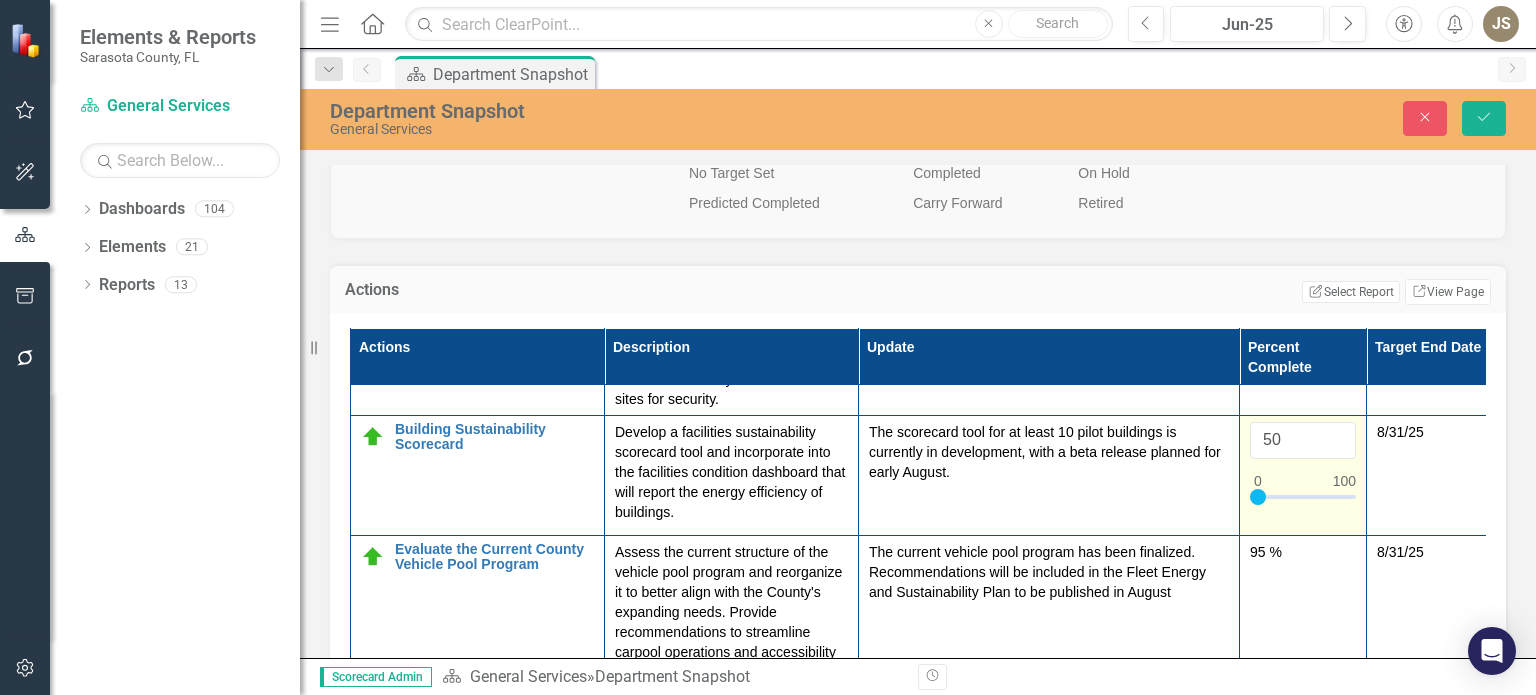 click on "Percent Complete" at bounding box center [1303, 356] 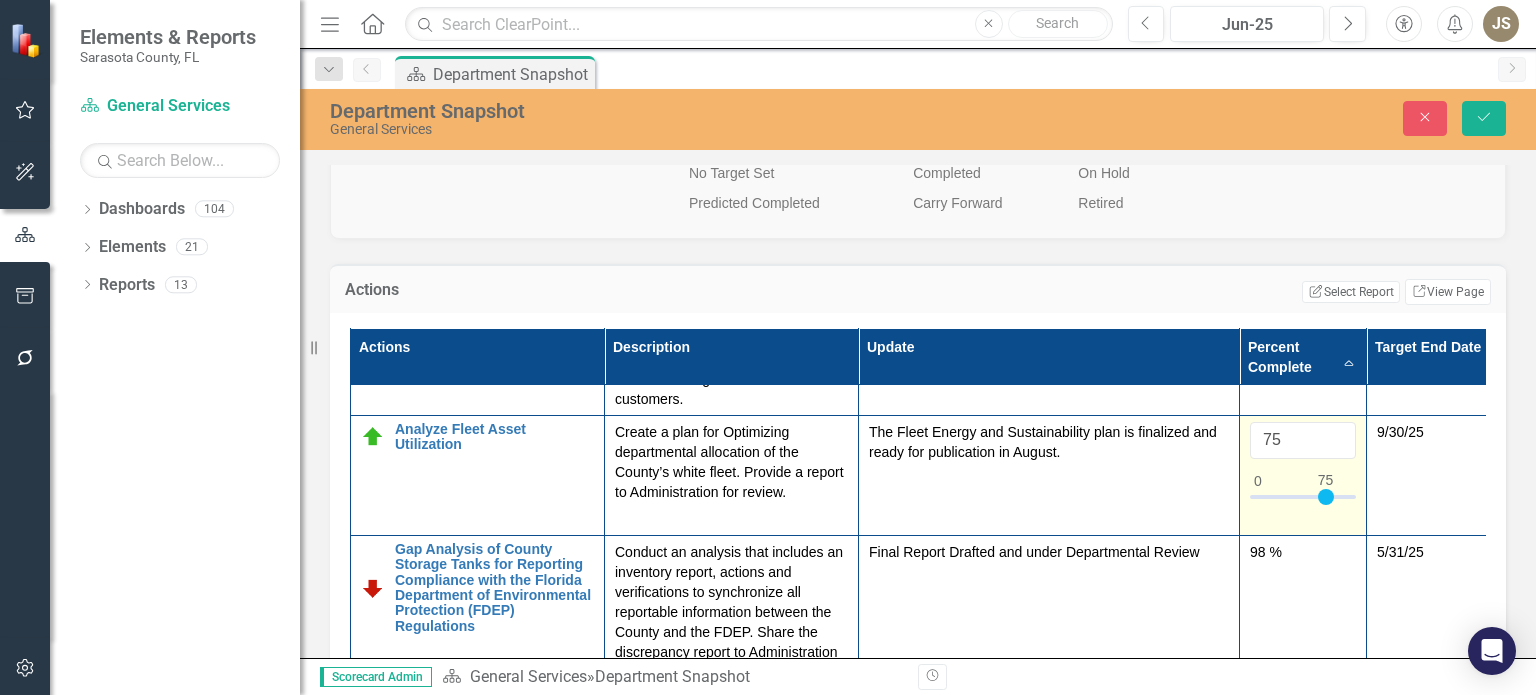 drag, startPoint x: 1306, startPoint y: 501, endPoint x: 1329, endPoint y: 504, distance: 23.194826 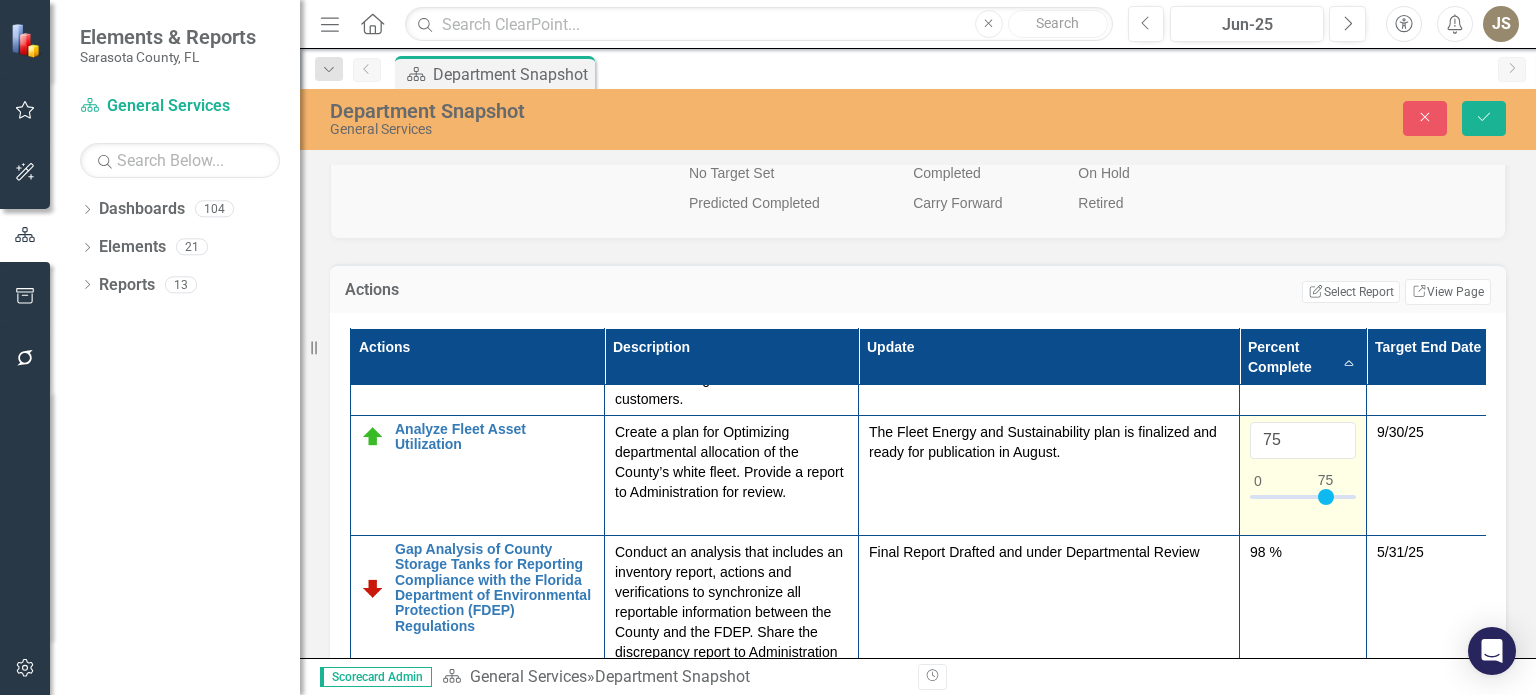 click at bounding box center [1326, 497] 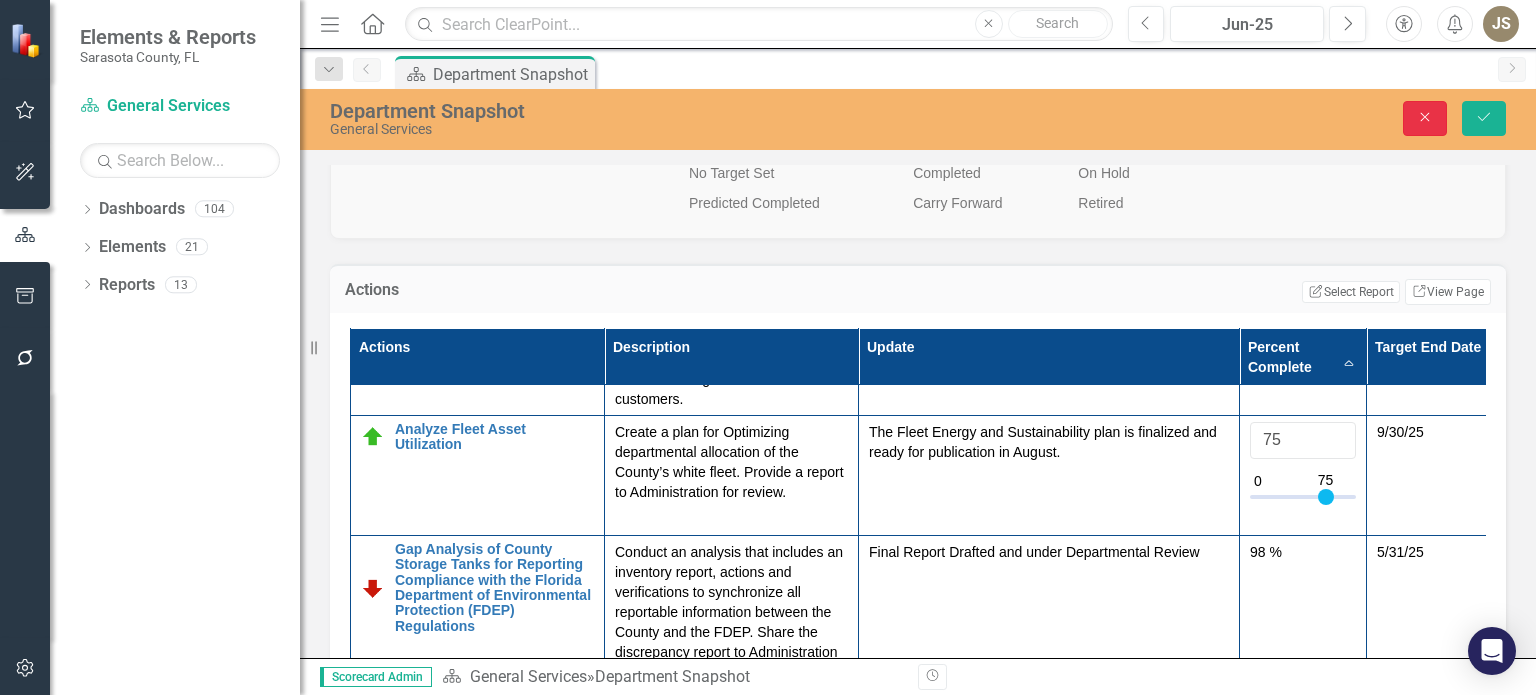 click on "Close" at bounding box center [1425, 117] 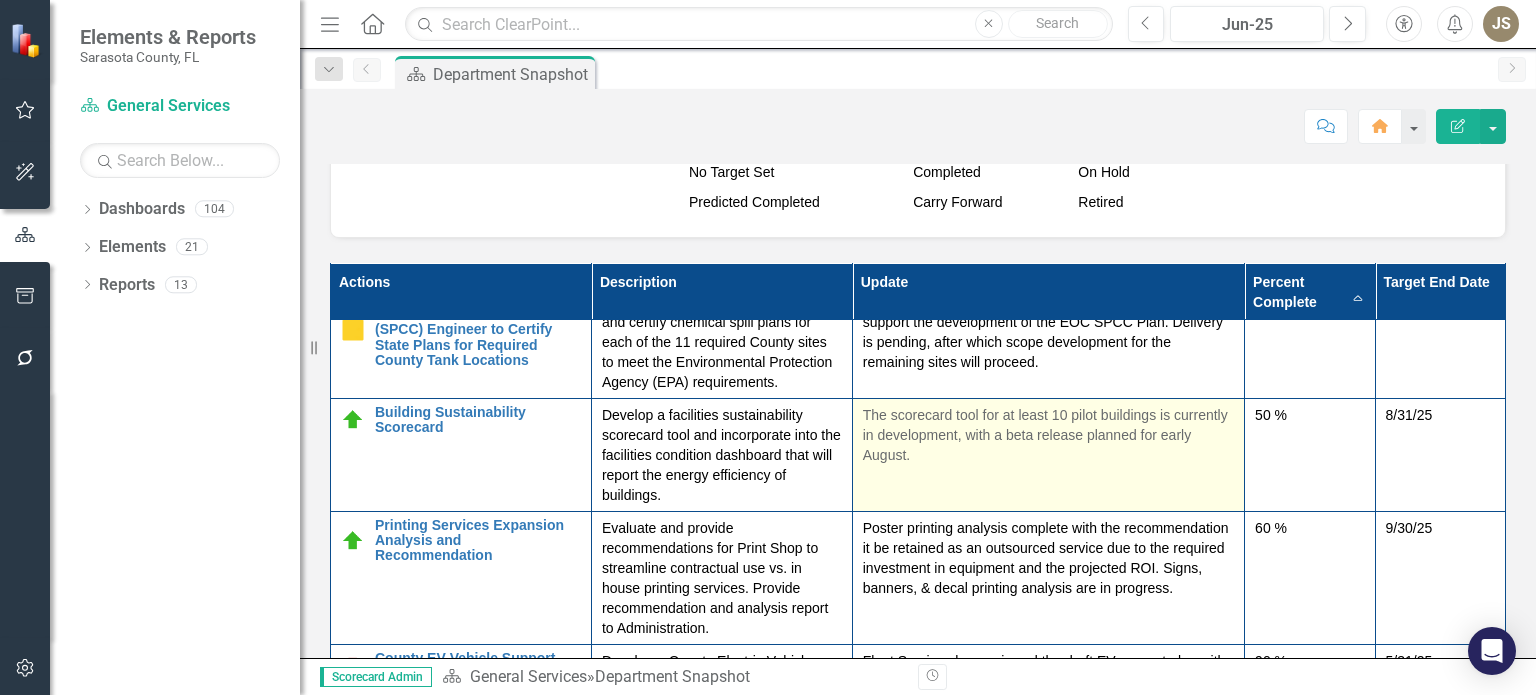 scroll, scrollTop: 0, scrollLeft: 0, axis: both 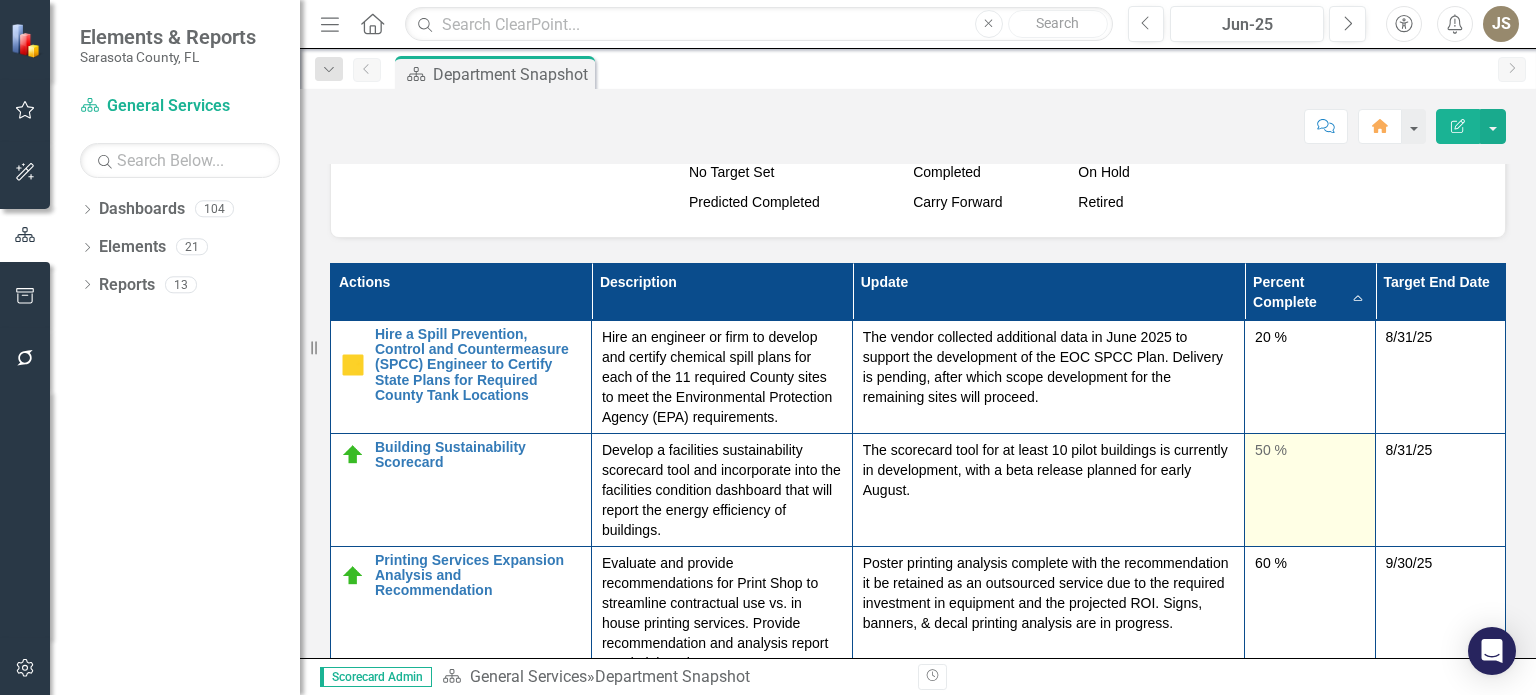 click on "50 %" at bounding box center (1310, 489) 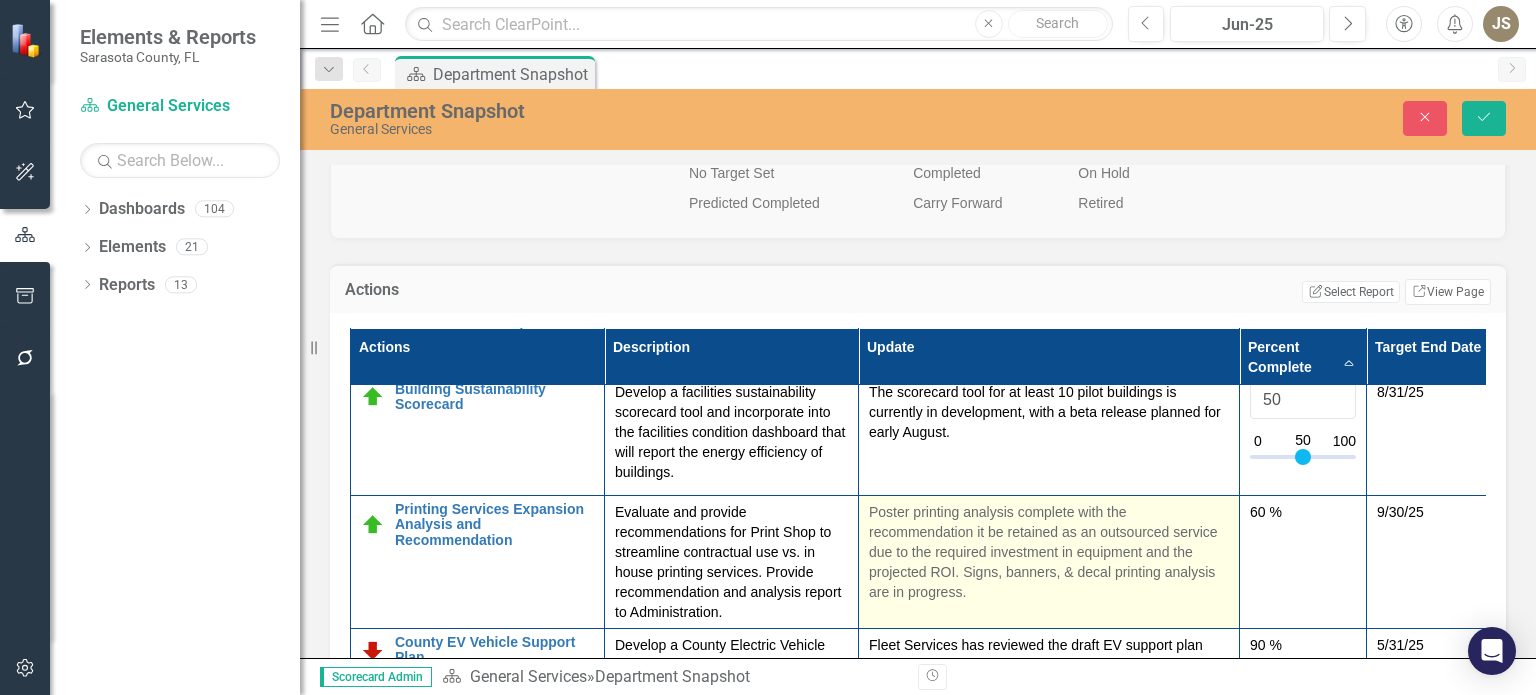 scroll, scrollTop: 0, scrollLeft: 0, axis: both 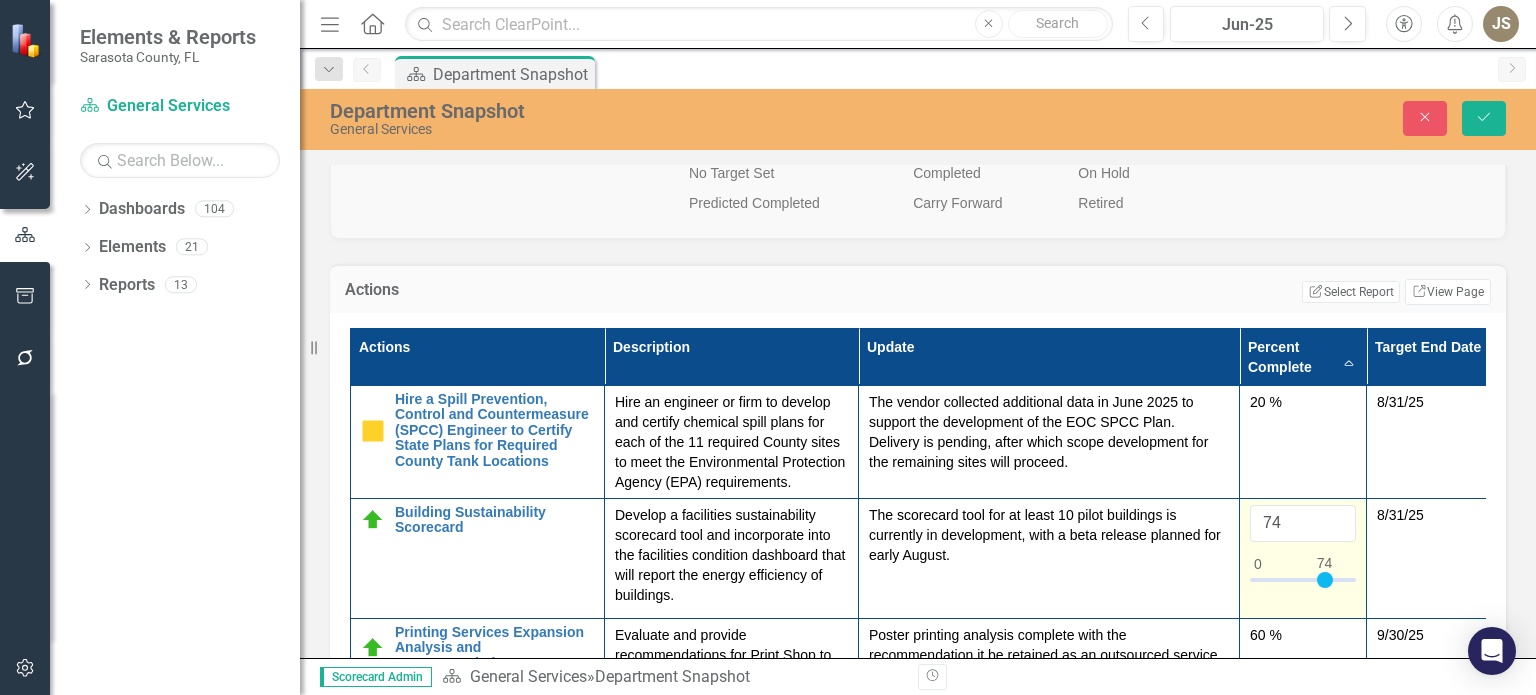 drag, startPoint x: 1303, startPoint y: 583, endPoint x: 1325, endPoint y: 585, distance: 22.090721 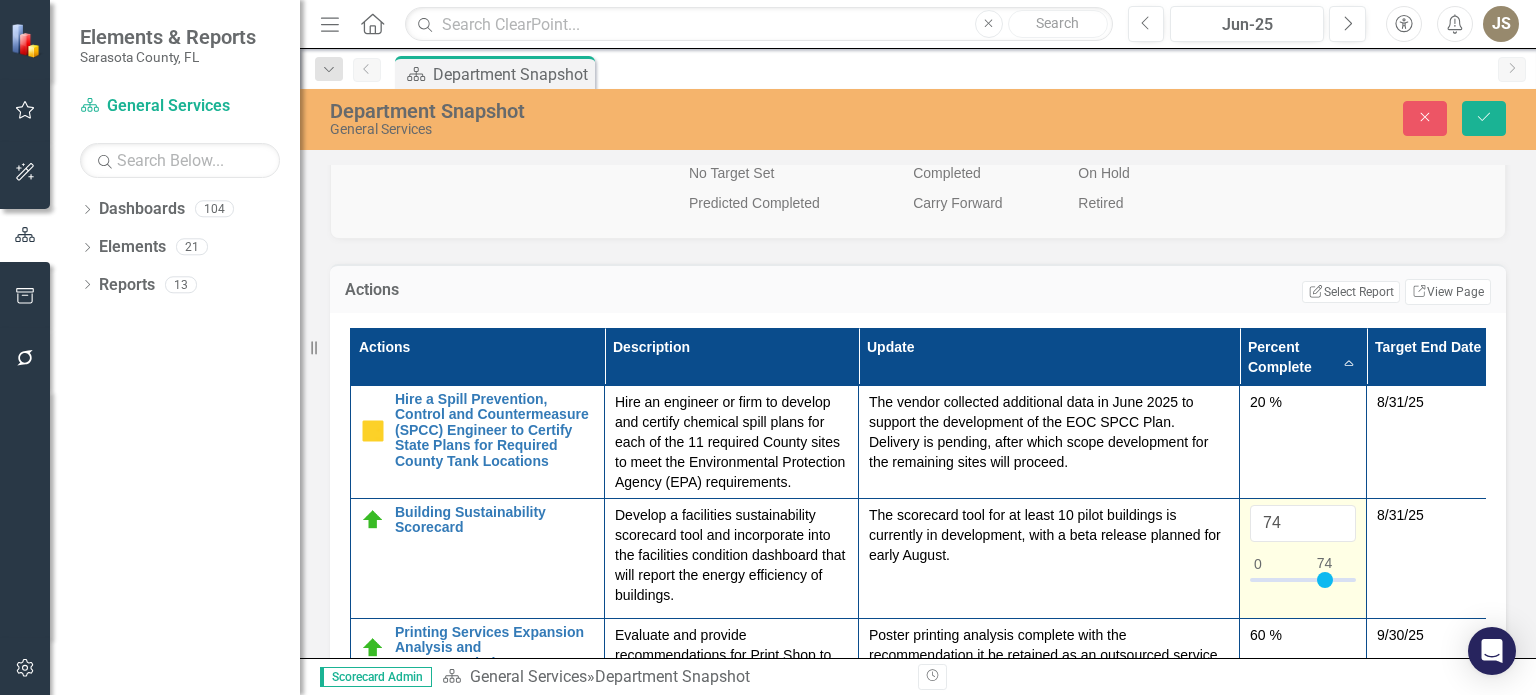 click at bounding box center (1325, 580) 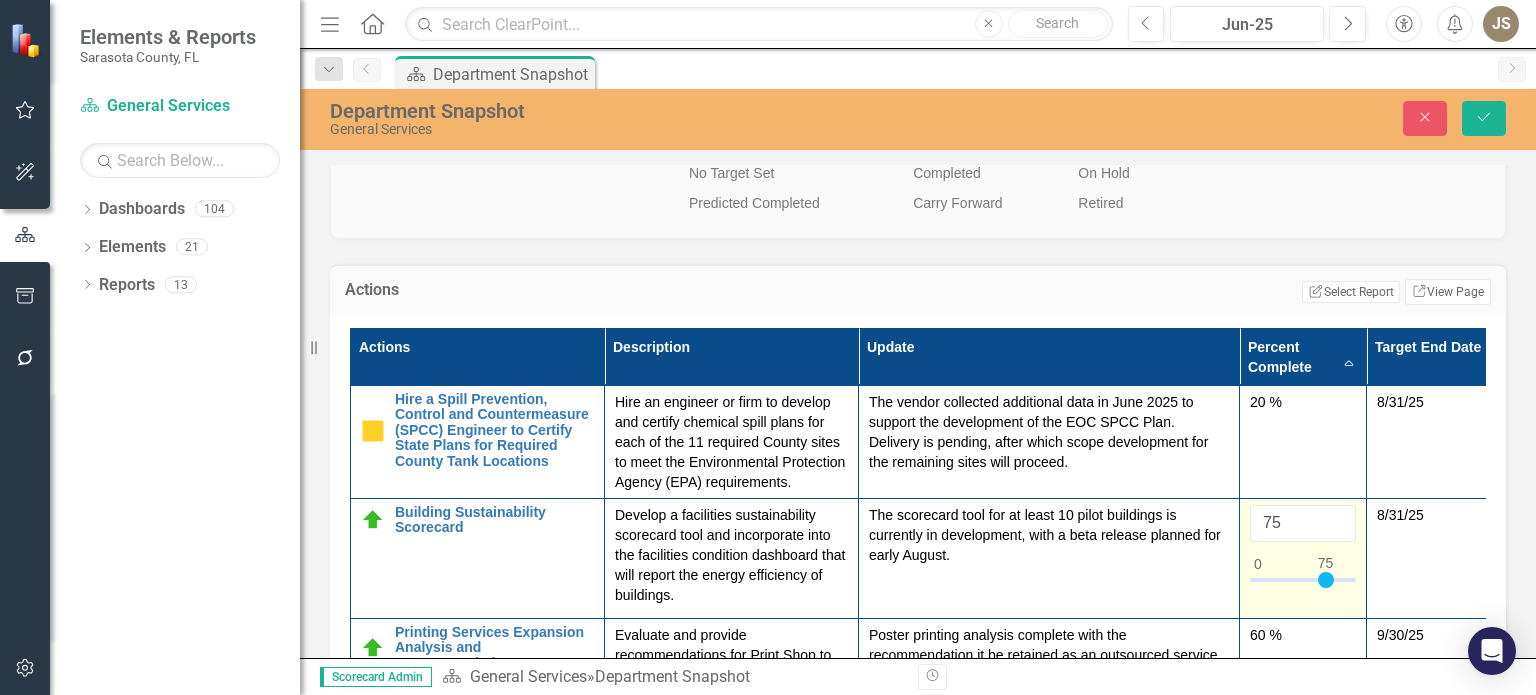 click at bounding box center [1326, 580] 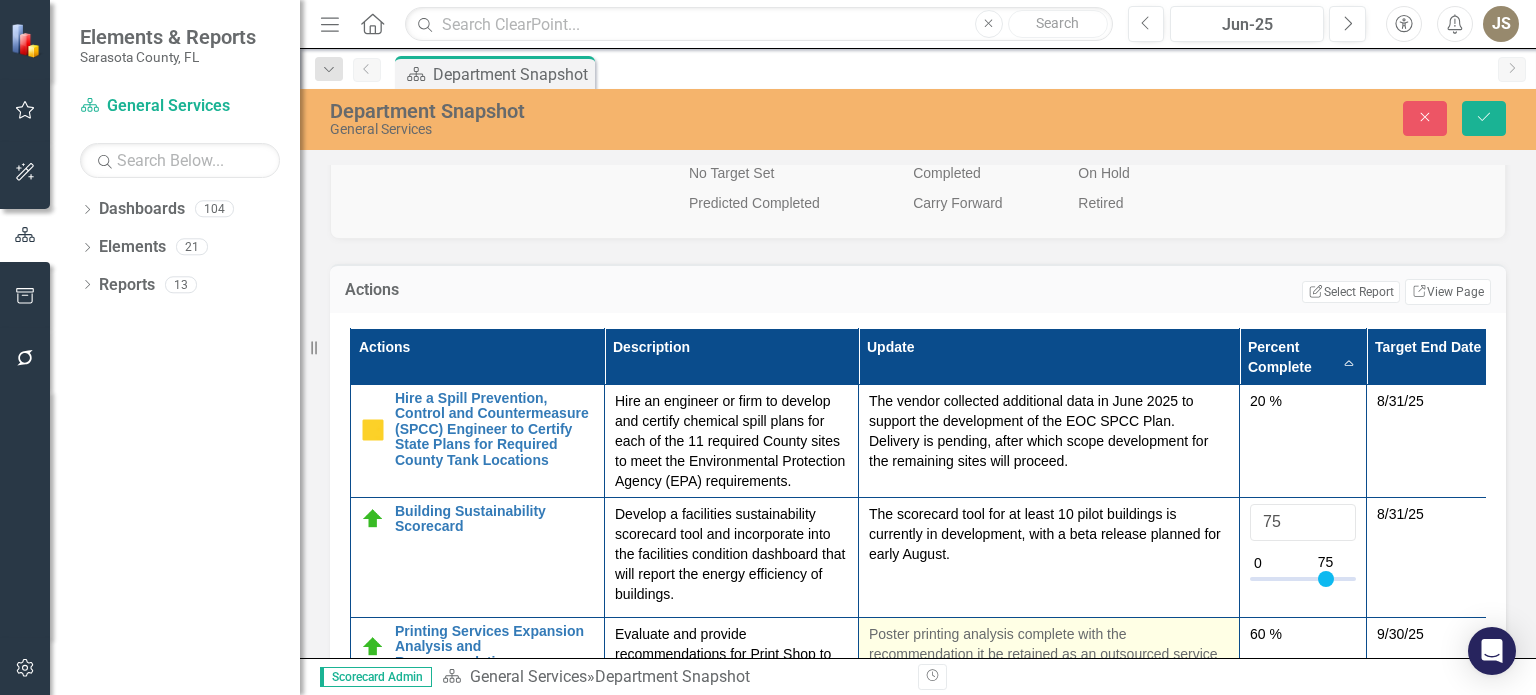 scroll, scrollTop: 0, scrollLeft: 0, axis: both 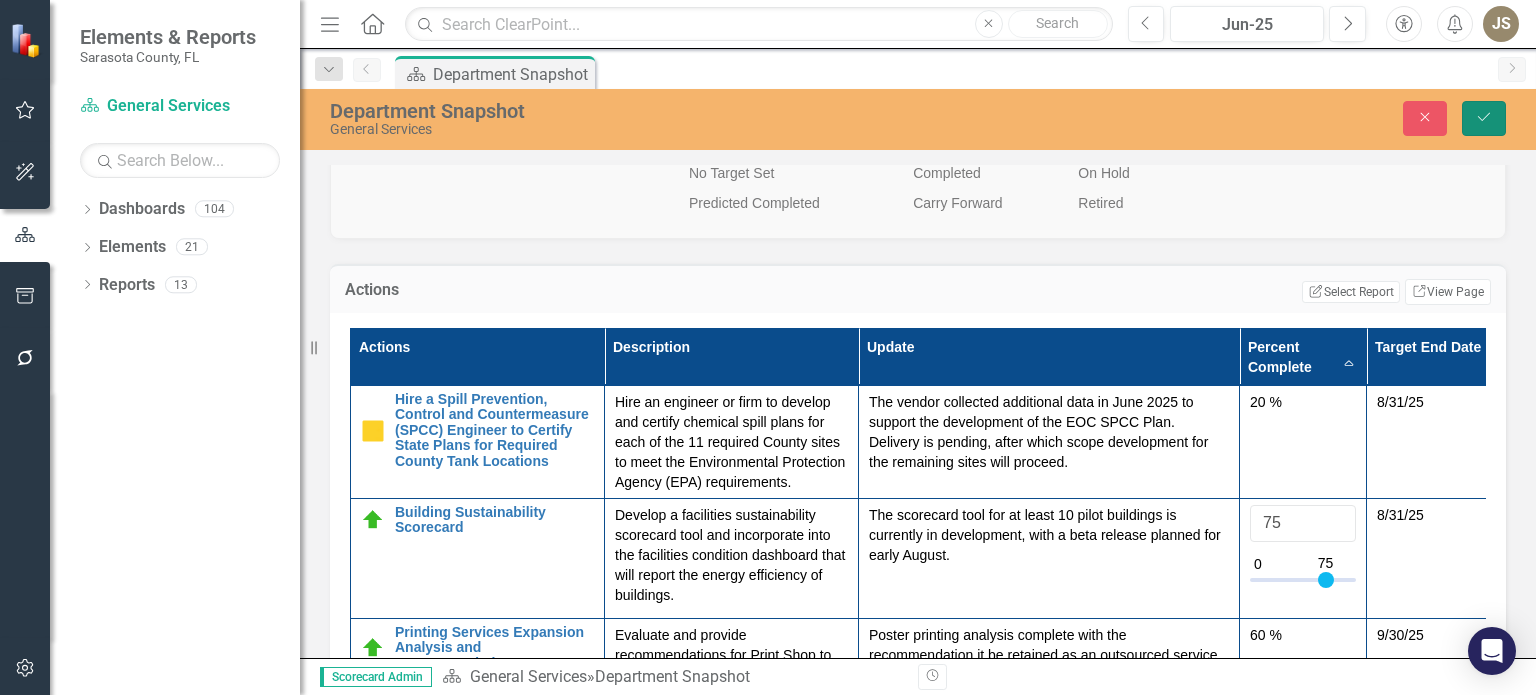 click on "Save" at bounding box center (1484, 117) 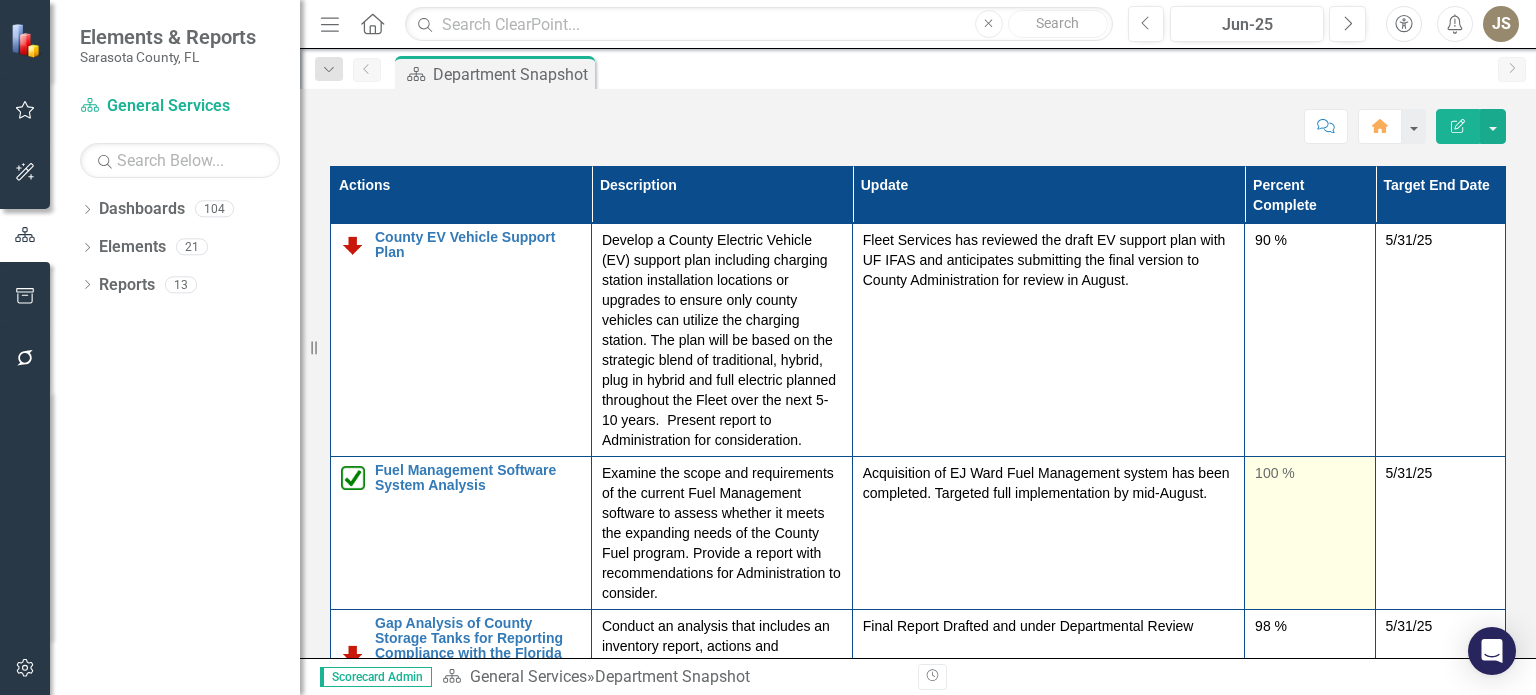 scroll, scrollTop: 2400, scrollLeft: 0, axis: vertical 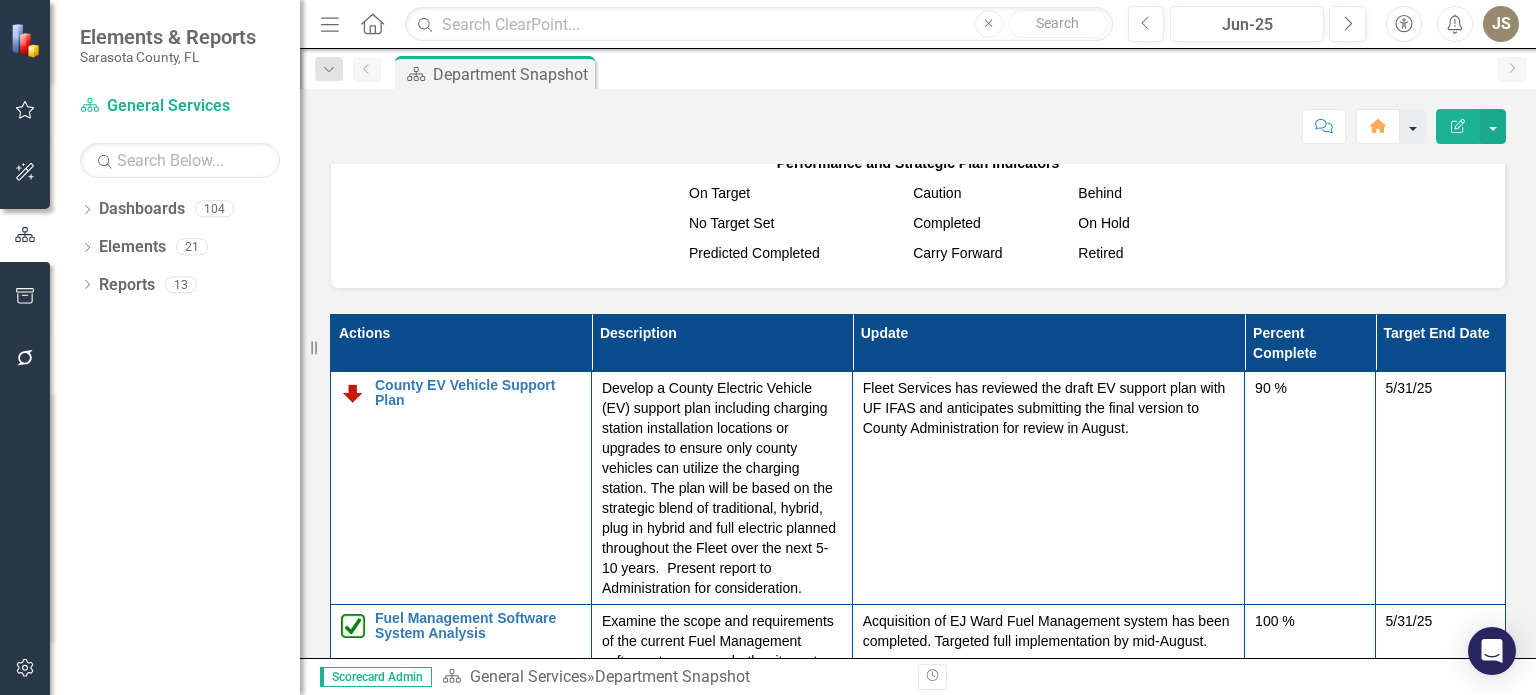 click at bounding box center (1413, 126) 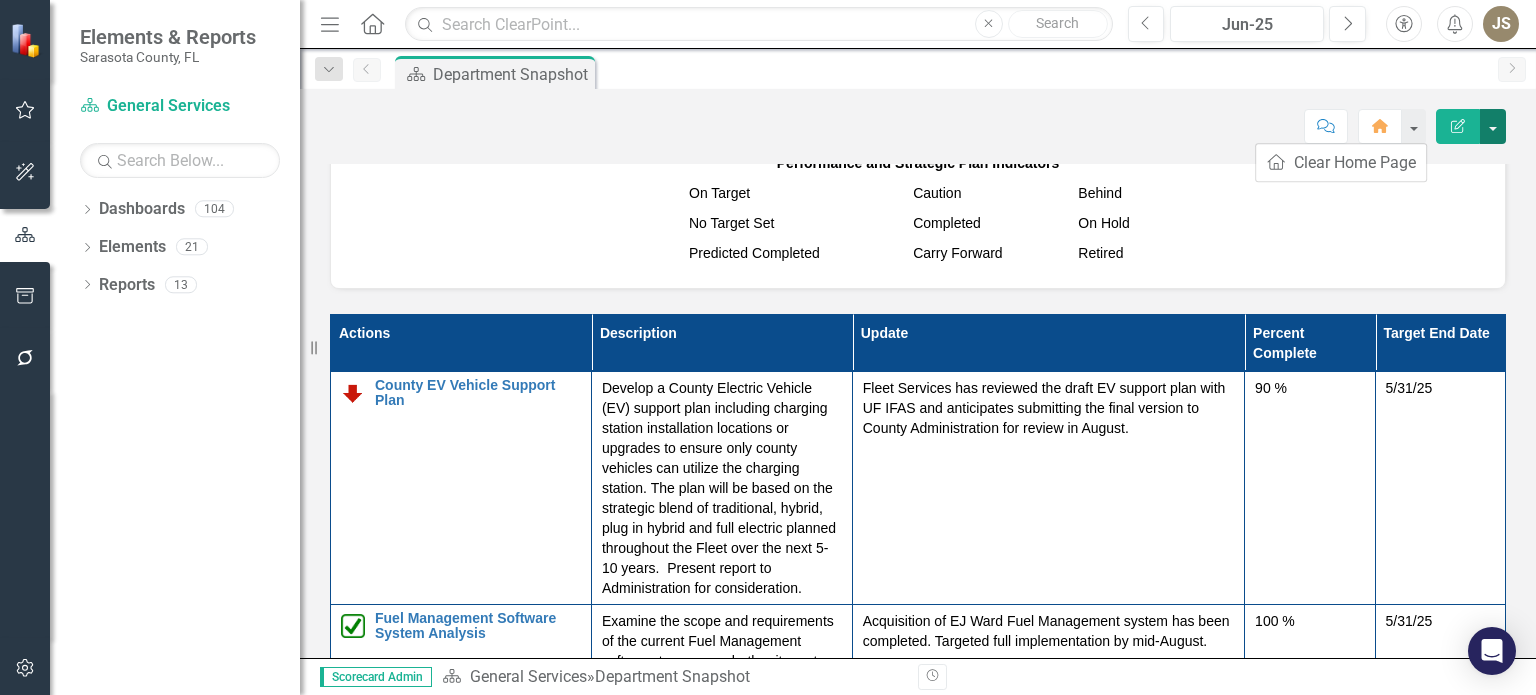 click at bounding box center [1493, 126] 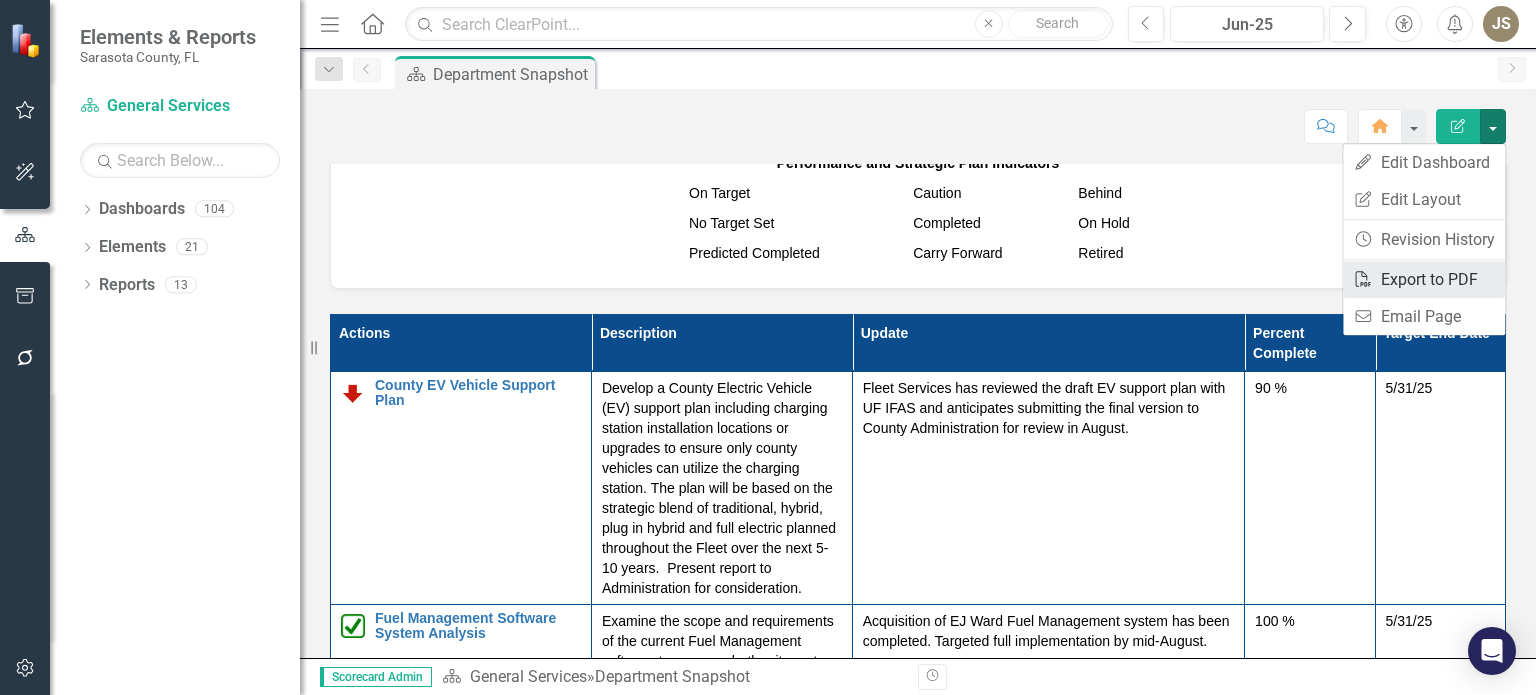 click on "PDF Export to PDF" at bounding box center [1424, 279] 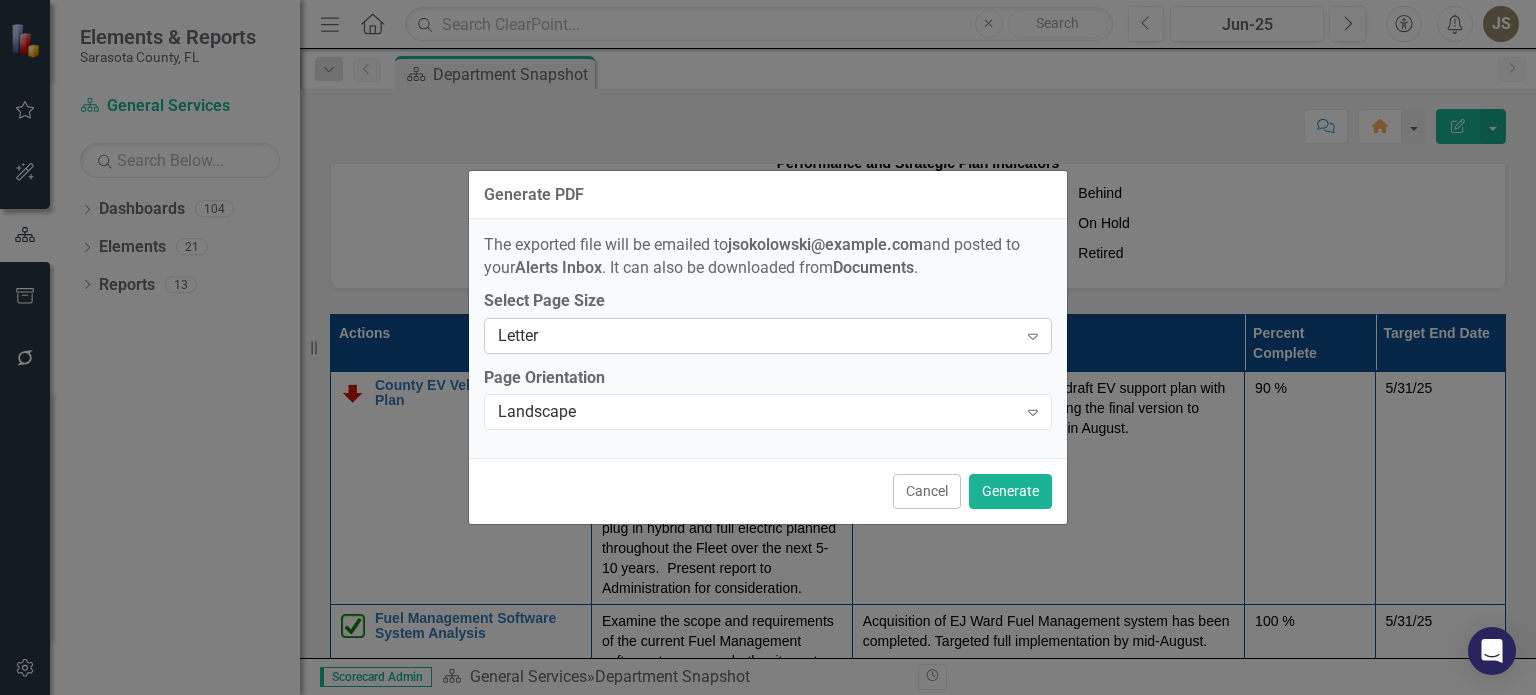 click on "Expand" at bounding box center (1033, 336) 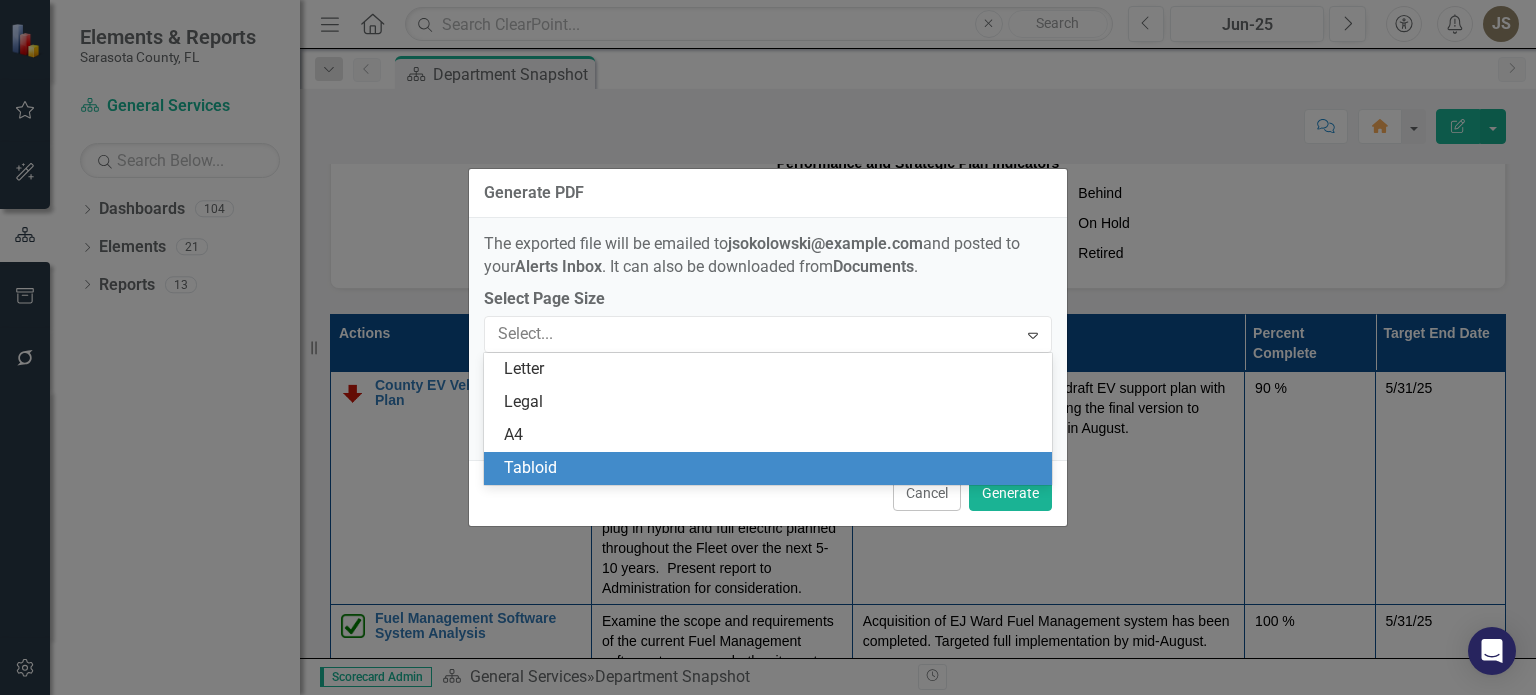 click on "Tabloid" at bounding box center (772, 468) 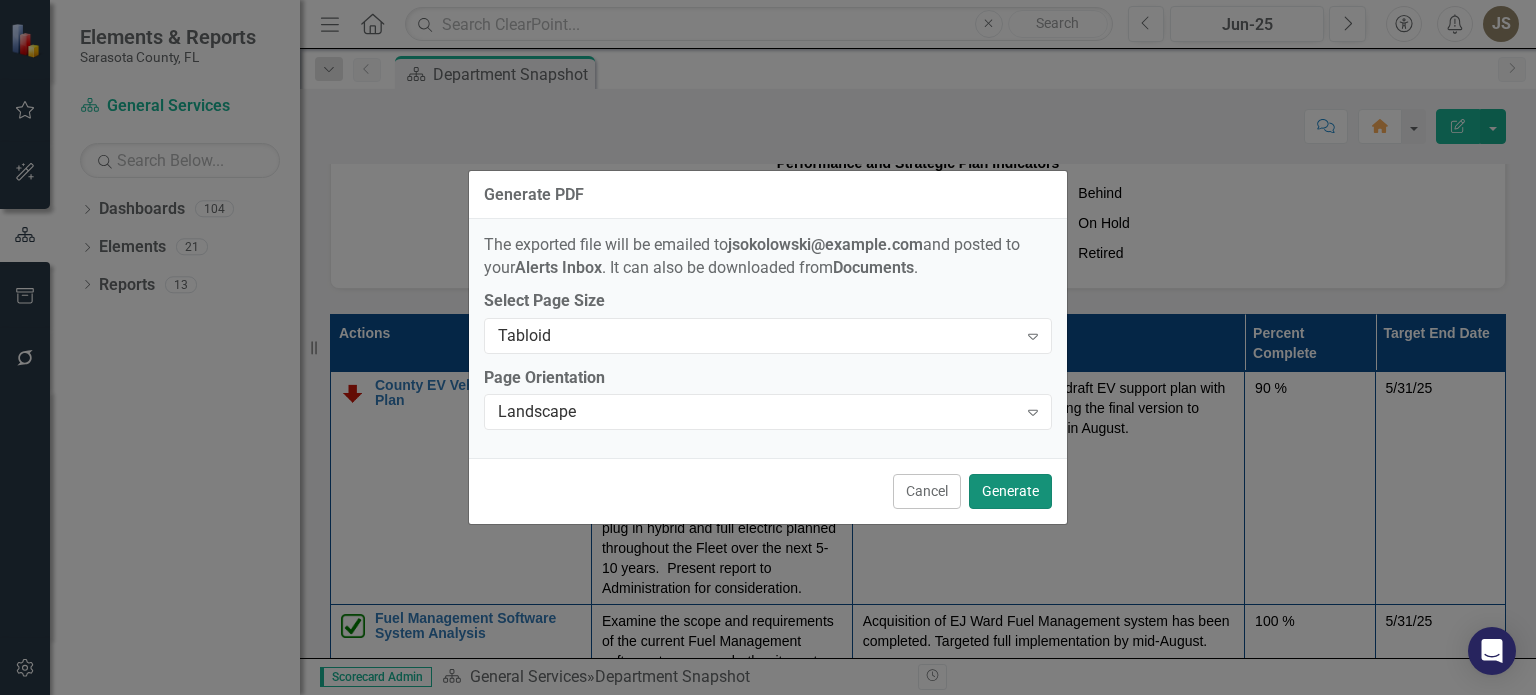 click on "Generate" at bounding box center (1010, 491) 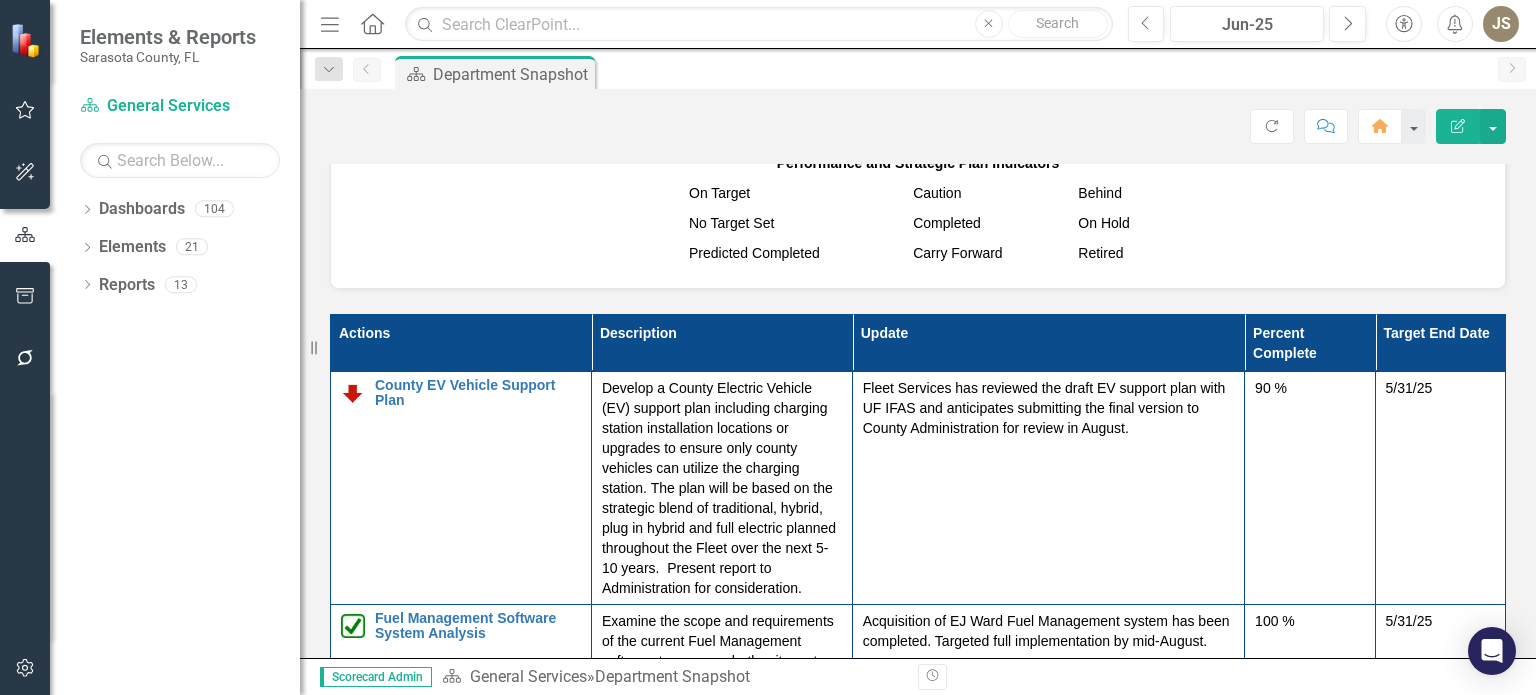 click on "Dashboard General Services Search Dropdown Dashboards 104 2026 DRAFT Strategic Plan Sarasota County Dashboard Demographics Capital Projects Communications Dropdown County Administrator's Office Commission Services Dropdown Emergency Services Public Safety Communication Fire Department Emergency Management Dropdown Enterprise Information Technology Administration/Management Technology Operations Application & Data Management Unified Communications GIS Financial Management Dropdown General Services Mail & Print Facilities Maintenance Fleet Services Material Management Dropdown Governmental Relations Project Management - Governmental Relations Dropdown Health and Human Services Human Services Impact Report HHS Health Department HHS Mosquito Management Dropdown Human Resources Employee Health and Benefits Workers' Comp Occupational Health Risk Safety Human Resources Libraries and Historical Resources Office of County Attorney Dropdown Parks, Recreation and Natural Resources Business and Partnership Services SSO 2" at bounding box center [175, 392] 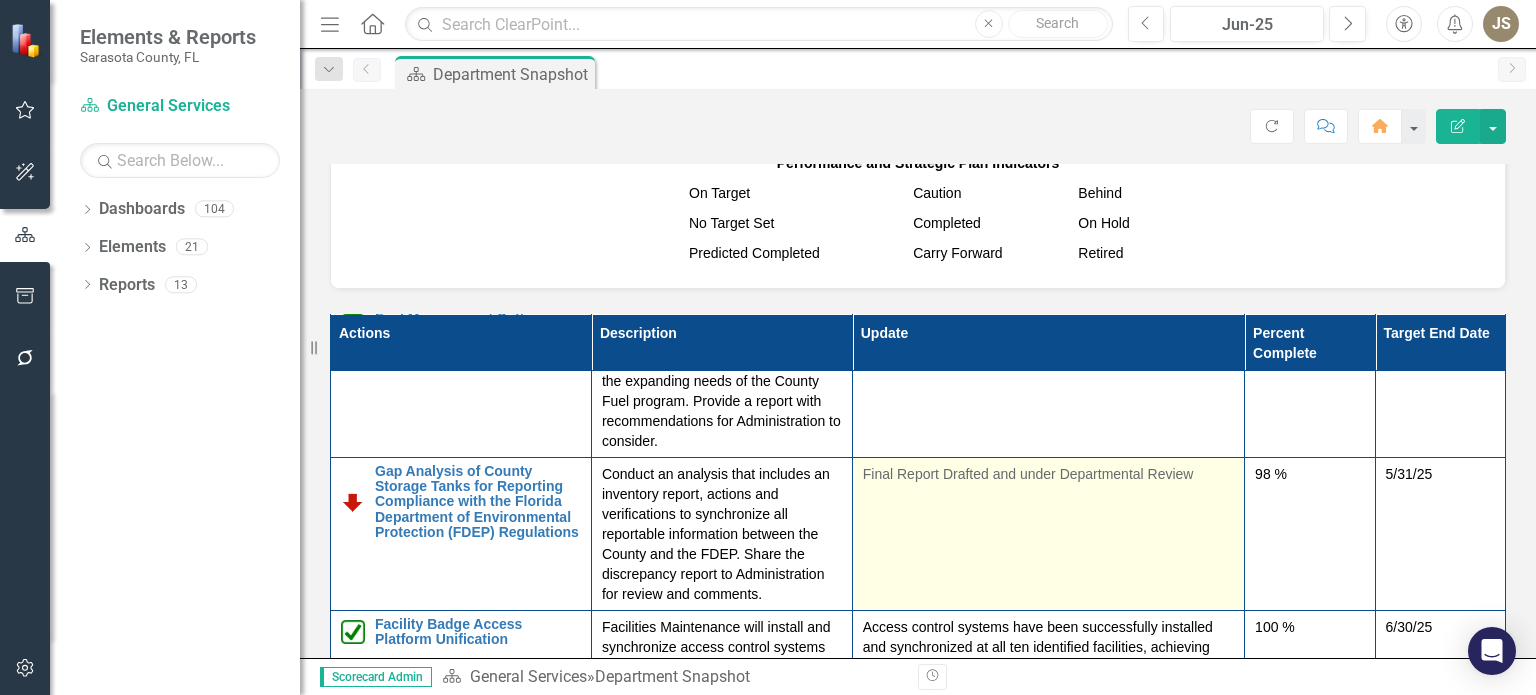 scroll, scrollTop: 0, scrollLeft: 0, axis: both 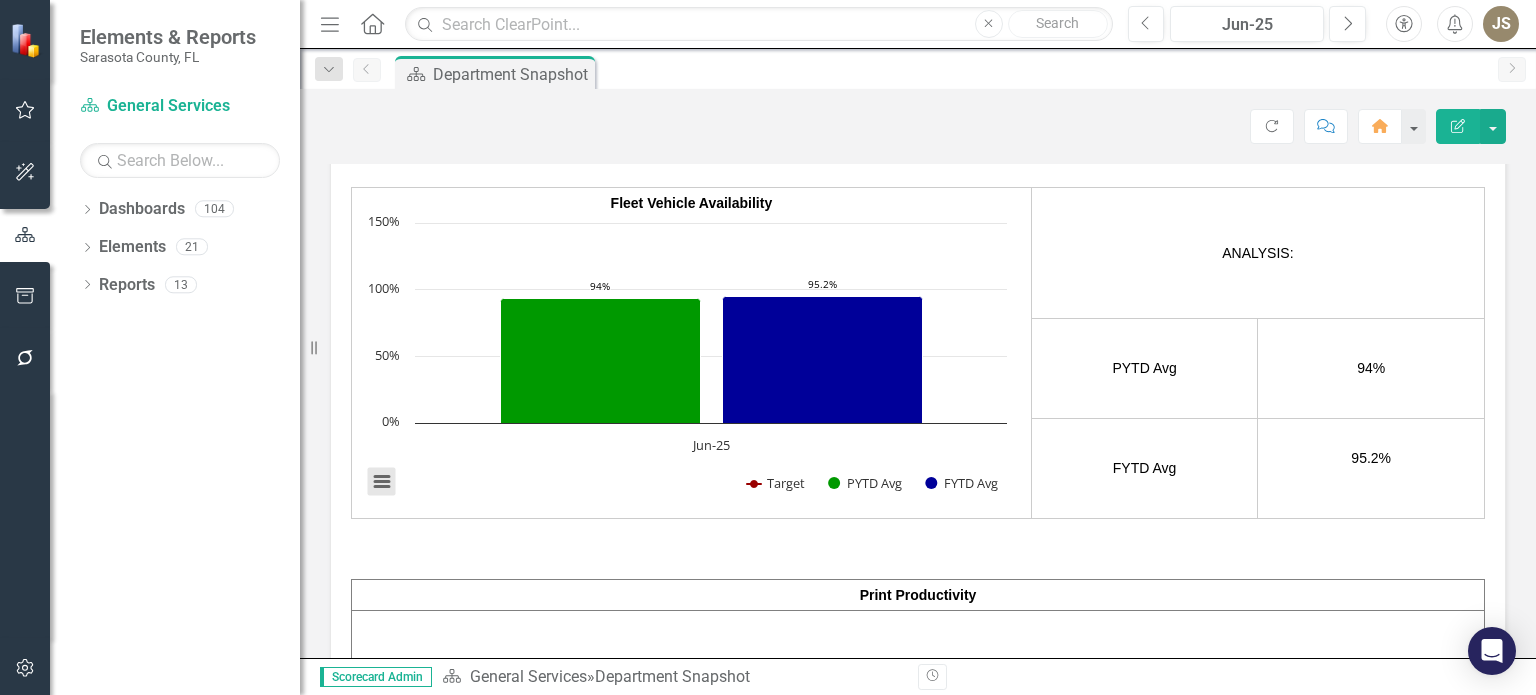 click at bounding box center [382, 482] 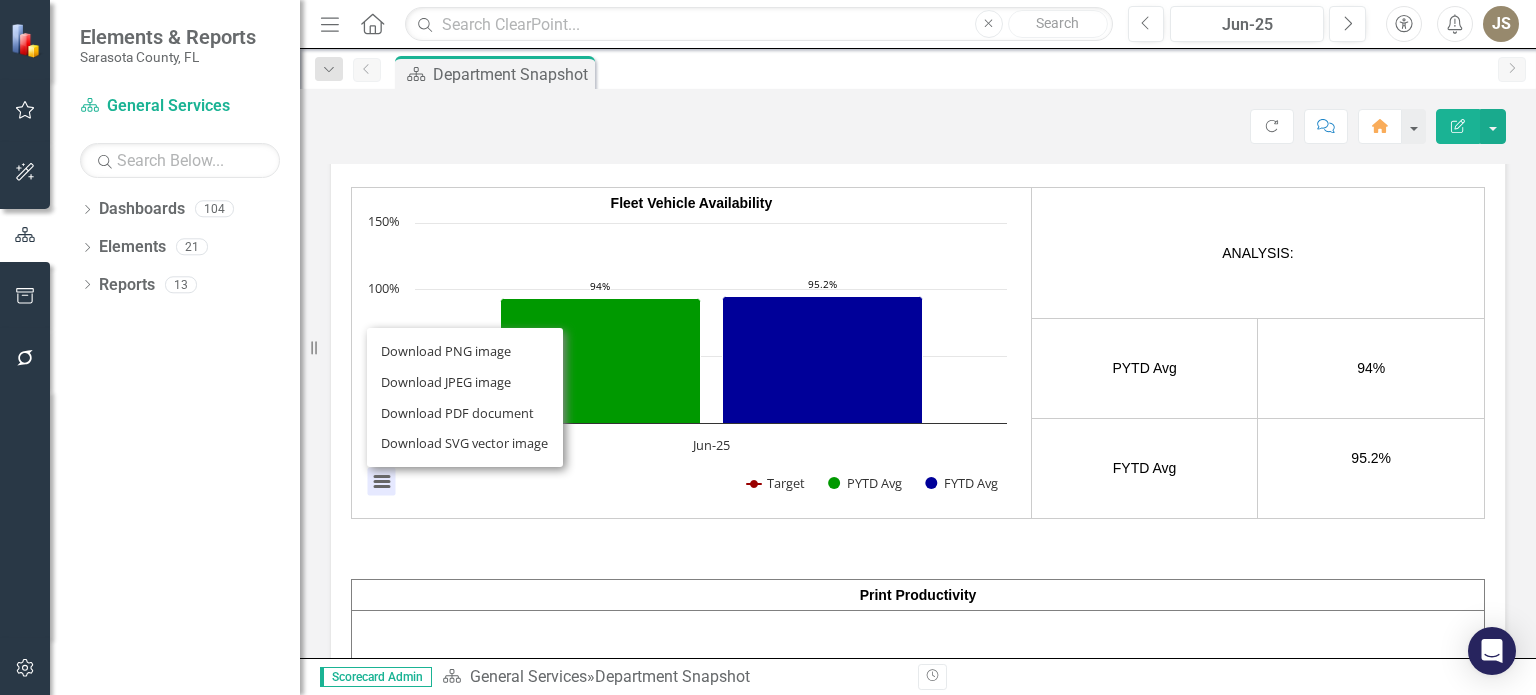 click on "Download PNG image Download JPEG image Download PDF document Download SVG vector image" at bounding box center [465, 397] 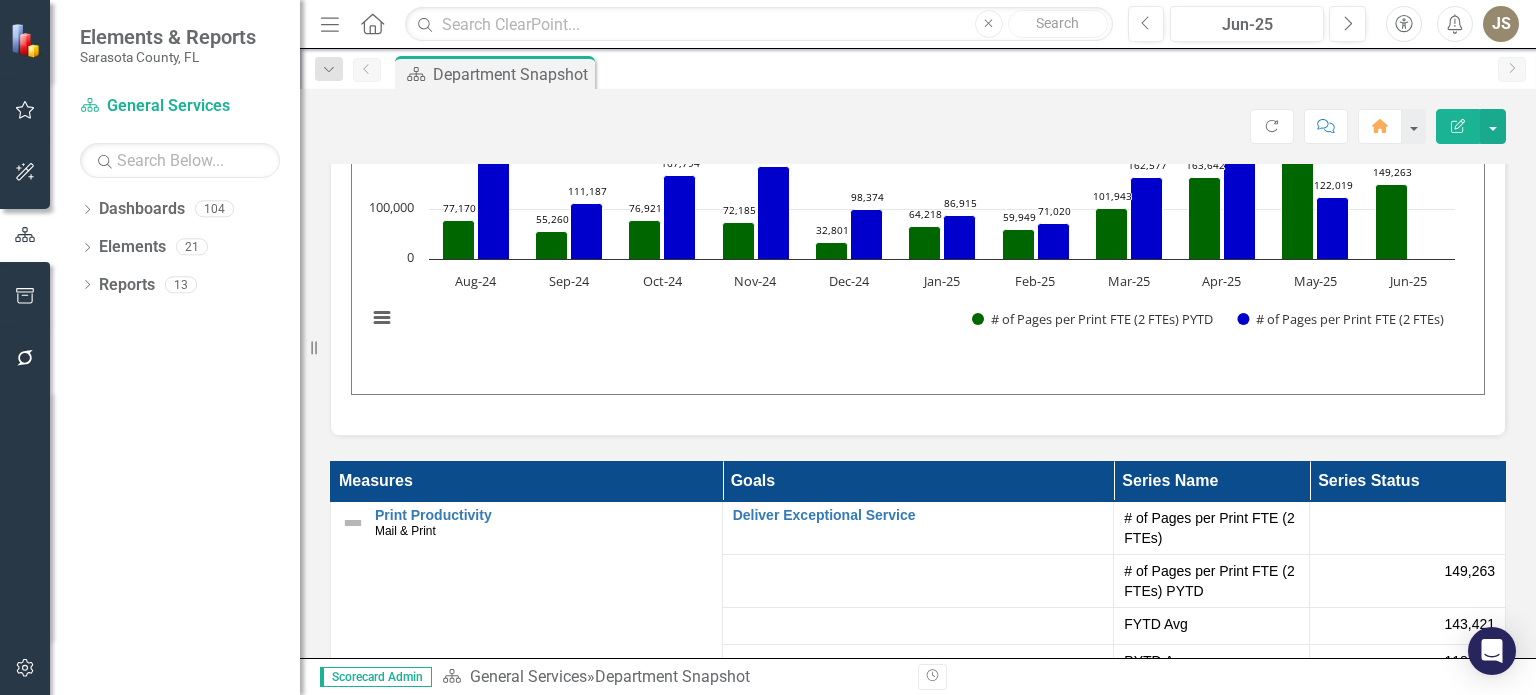 scroll, scrollTop: 3953, scrollLeft: 0, axis: vertical 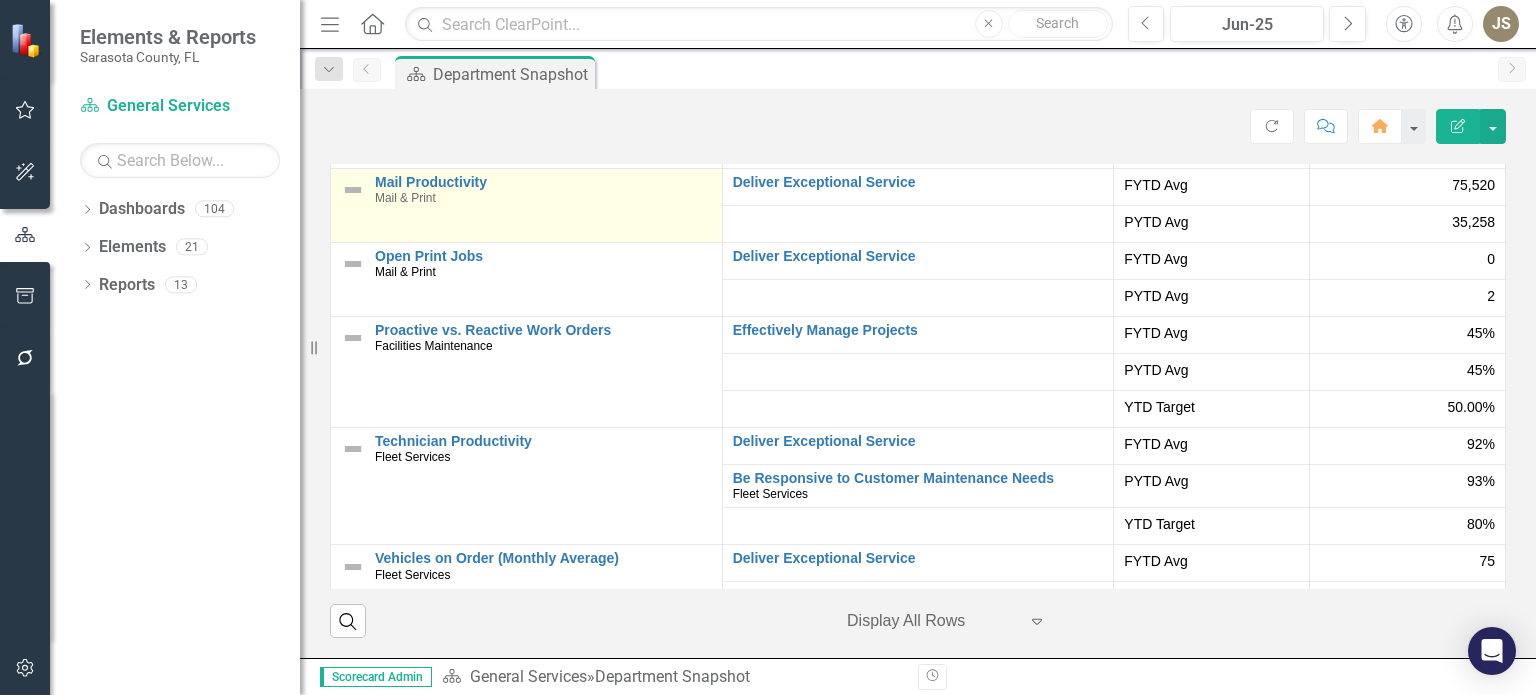 click at bounding box center [353, 10] 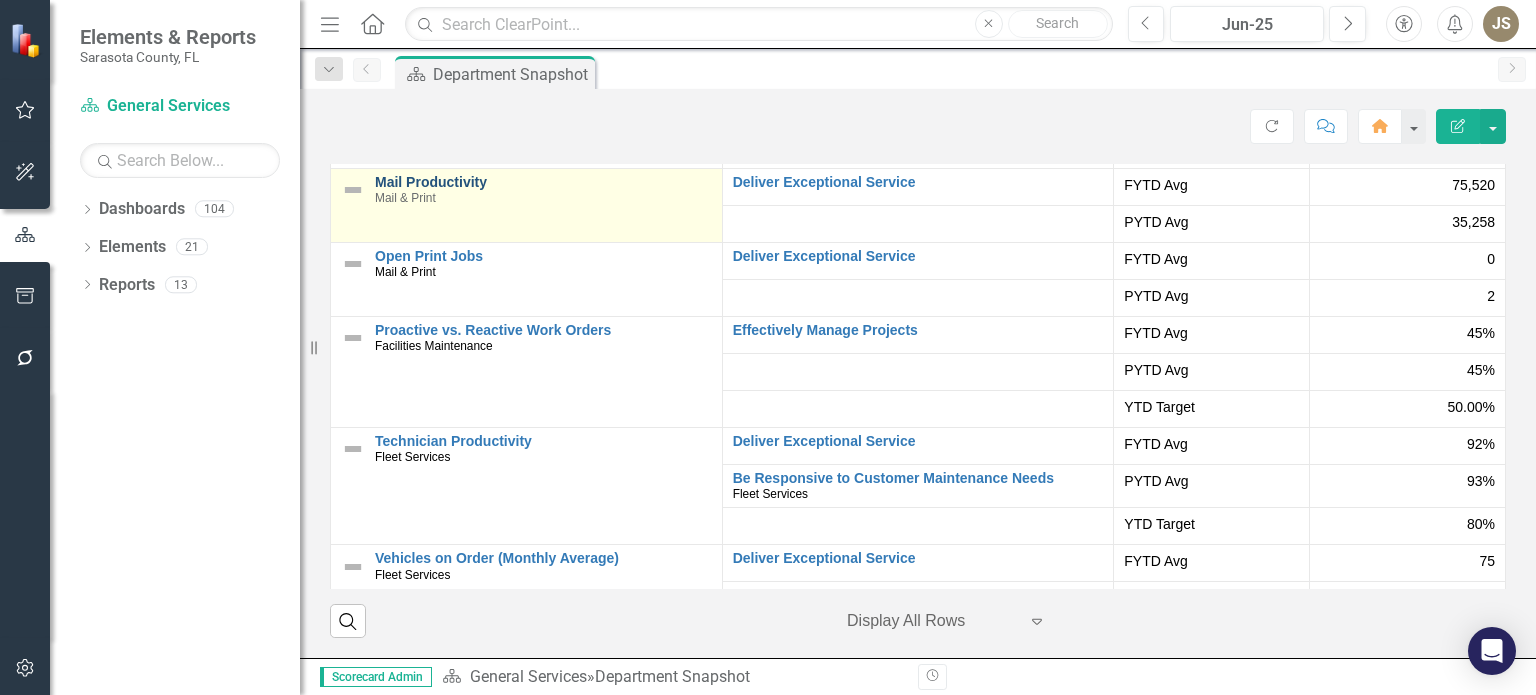 click on "Mail Productivity" at bounding box center [543, 182] 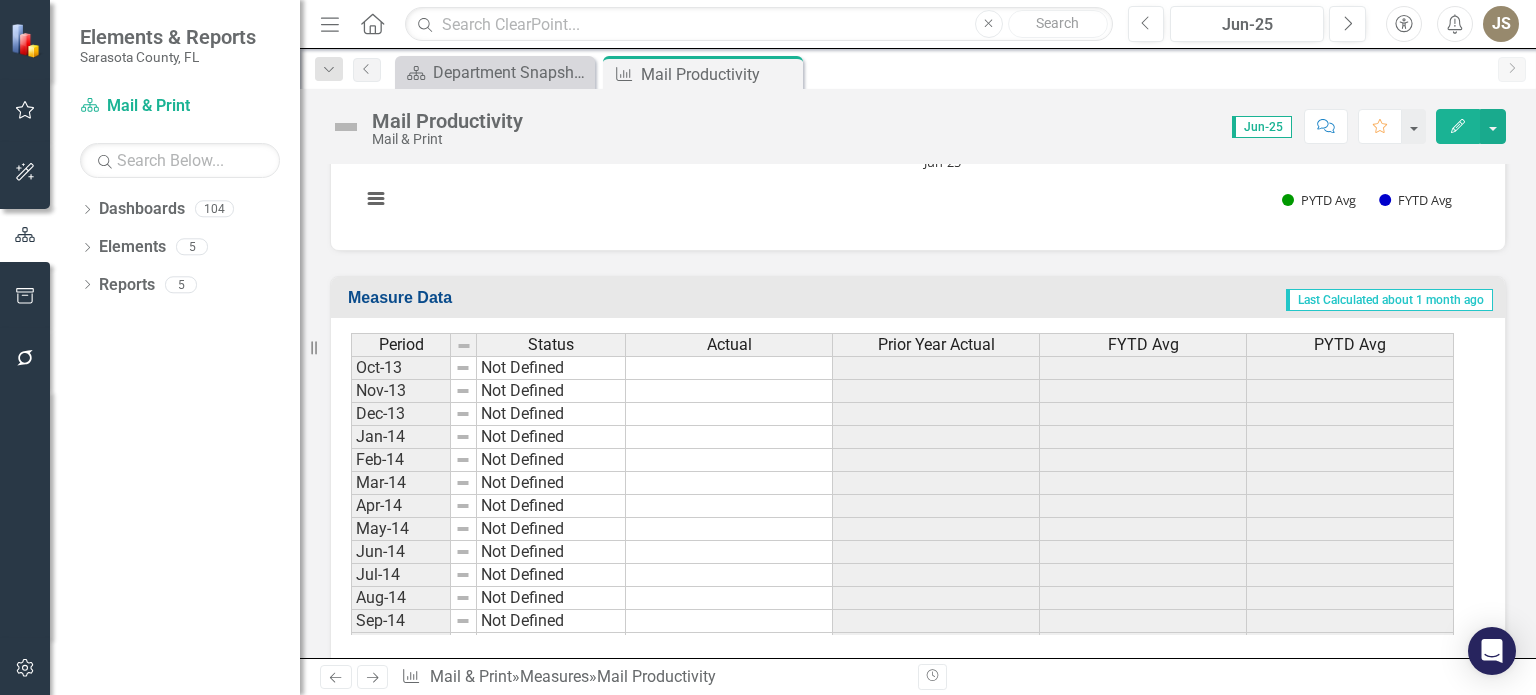 scroll, scrollTop: 1253, scrollLeft: 0, axis: vertical 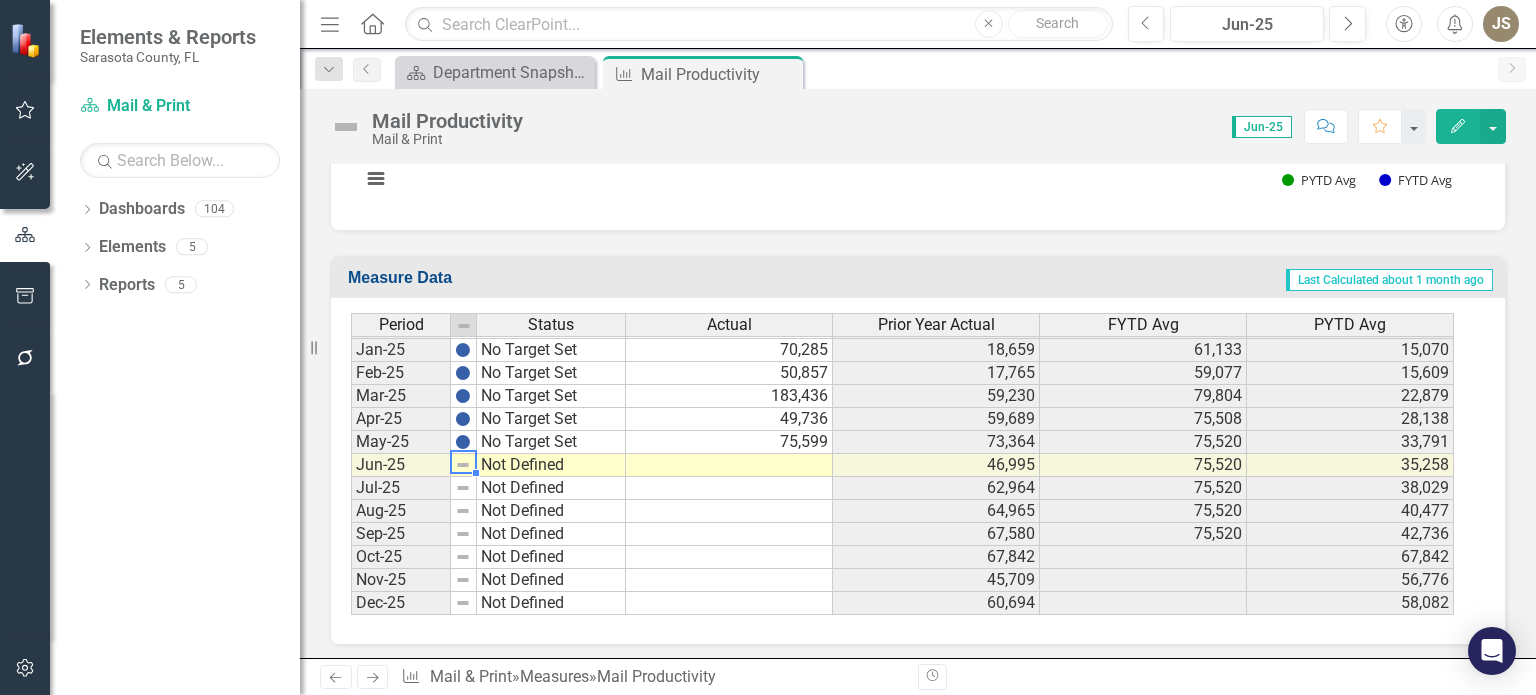 click at bounding box center [463, 465] 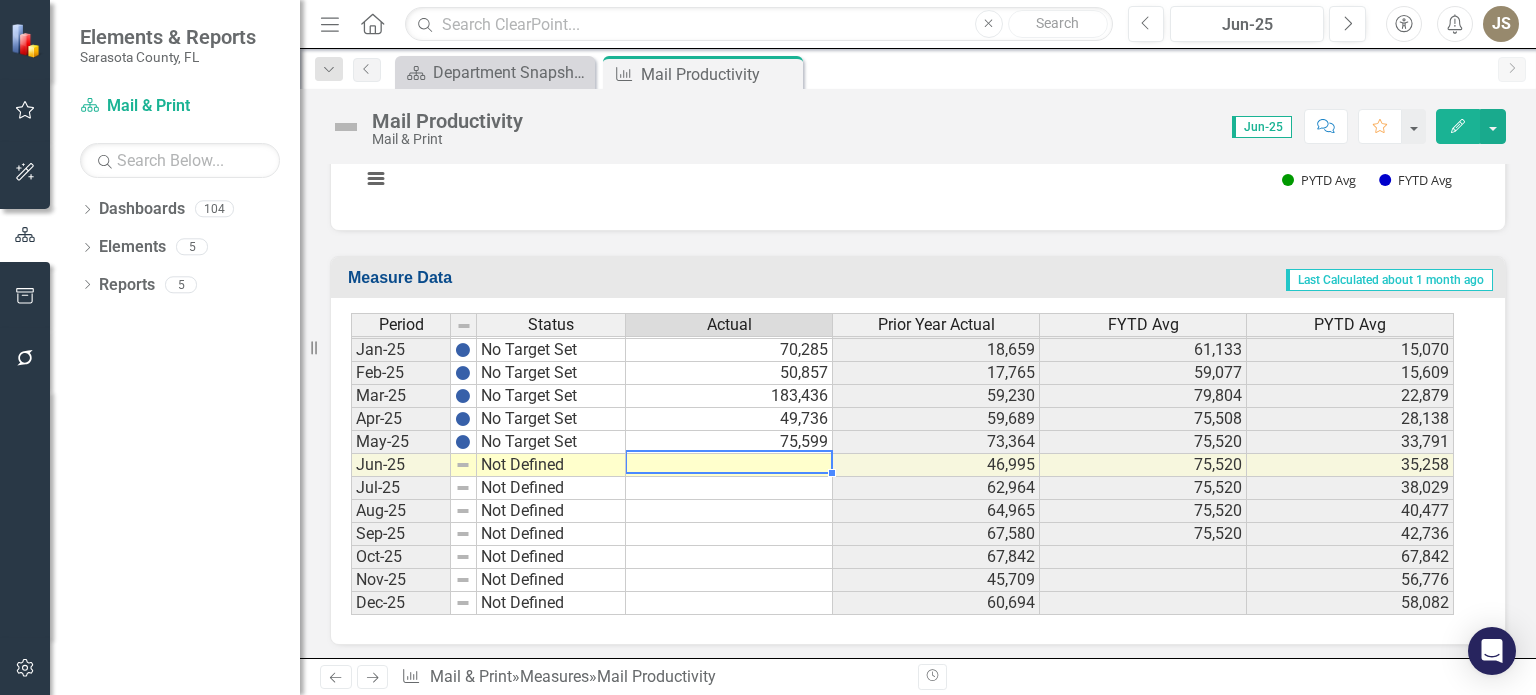 click at bounding box center [729, 465] 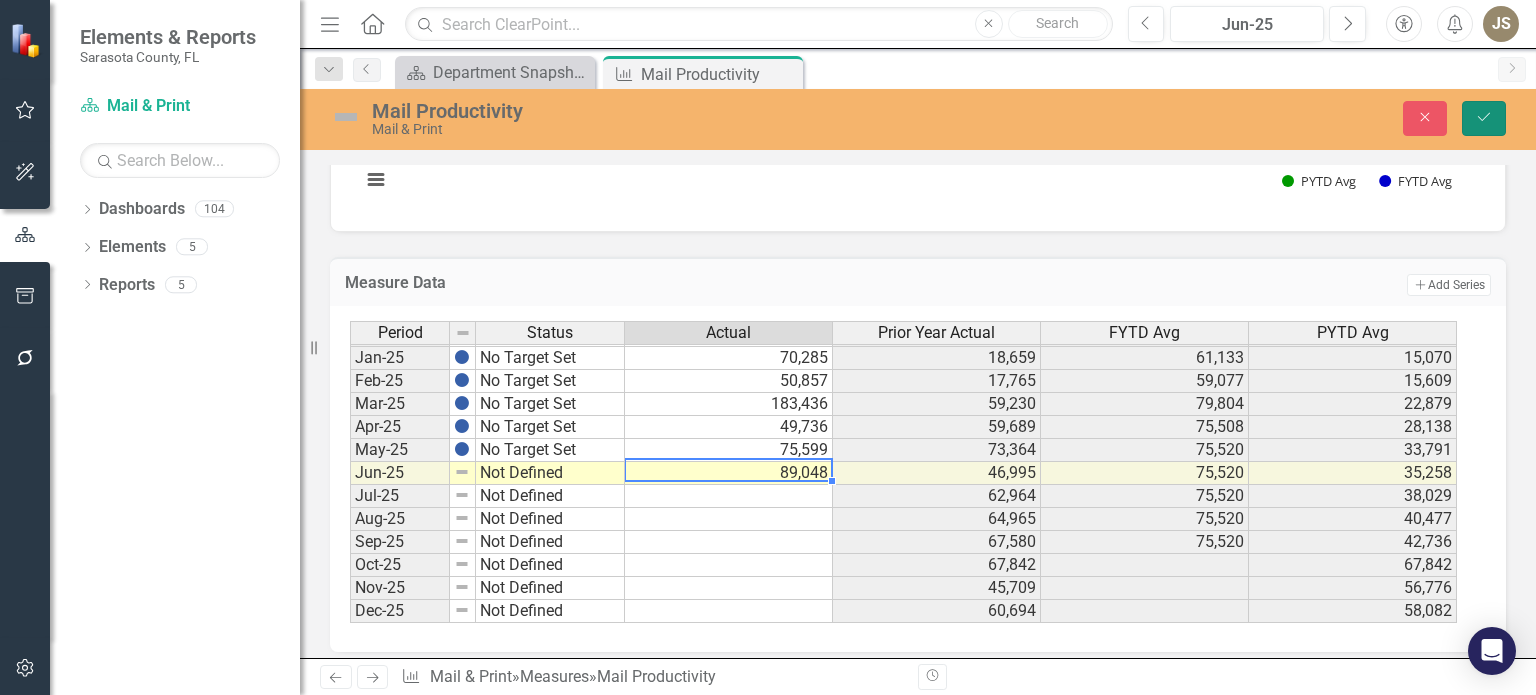 click on "Save" at bounding box center [1484, 117] 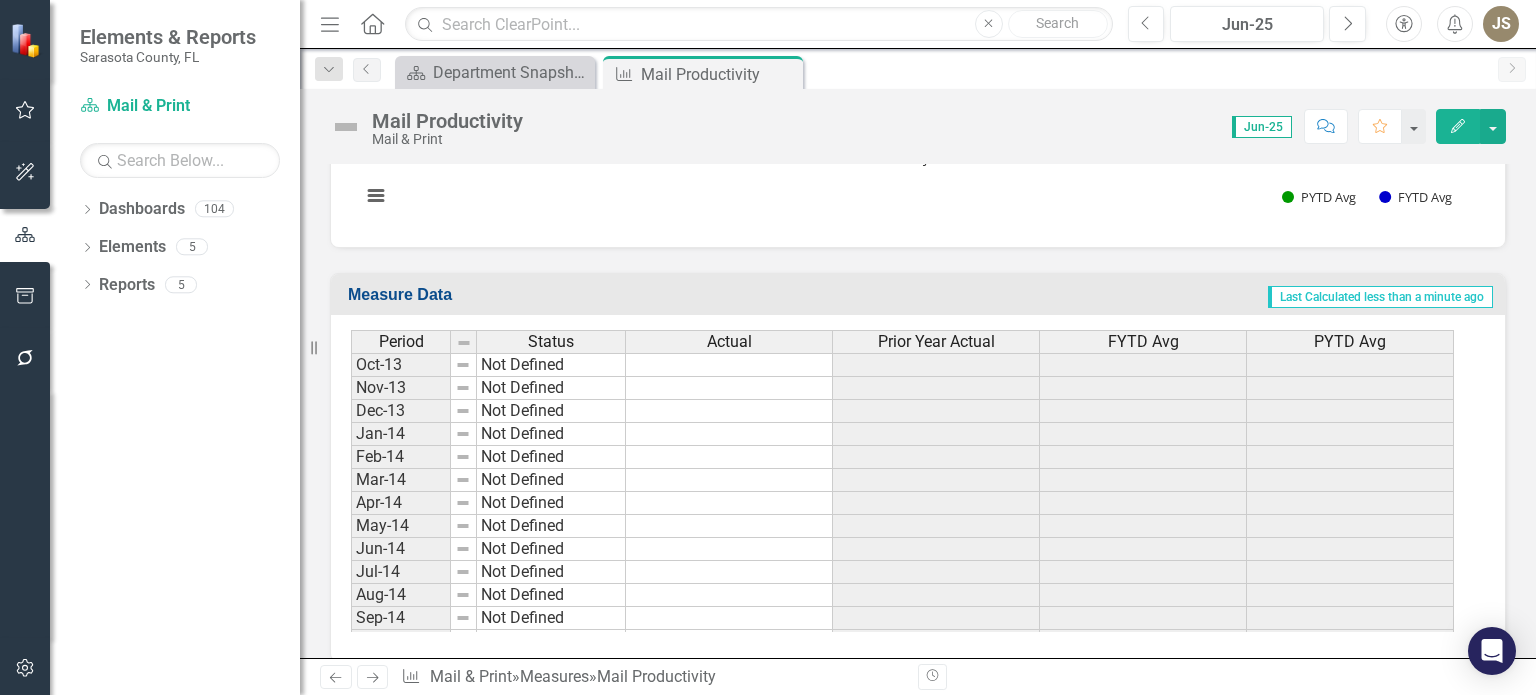 scroll, scrollTop: 1253, scrollLeft: 0, axis: vertical 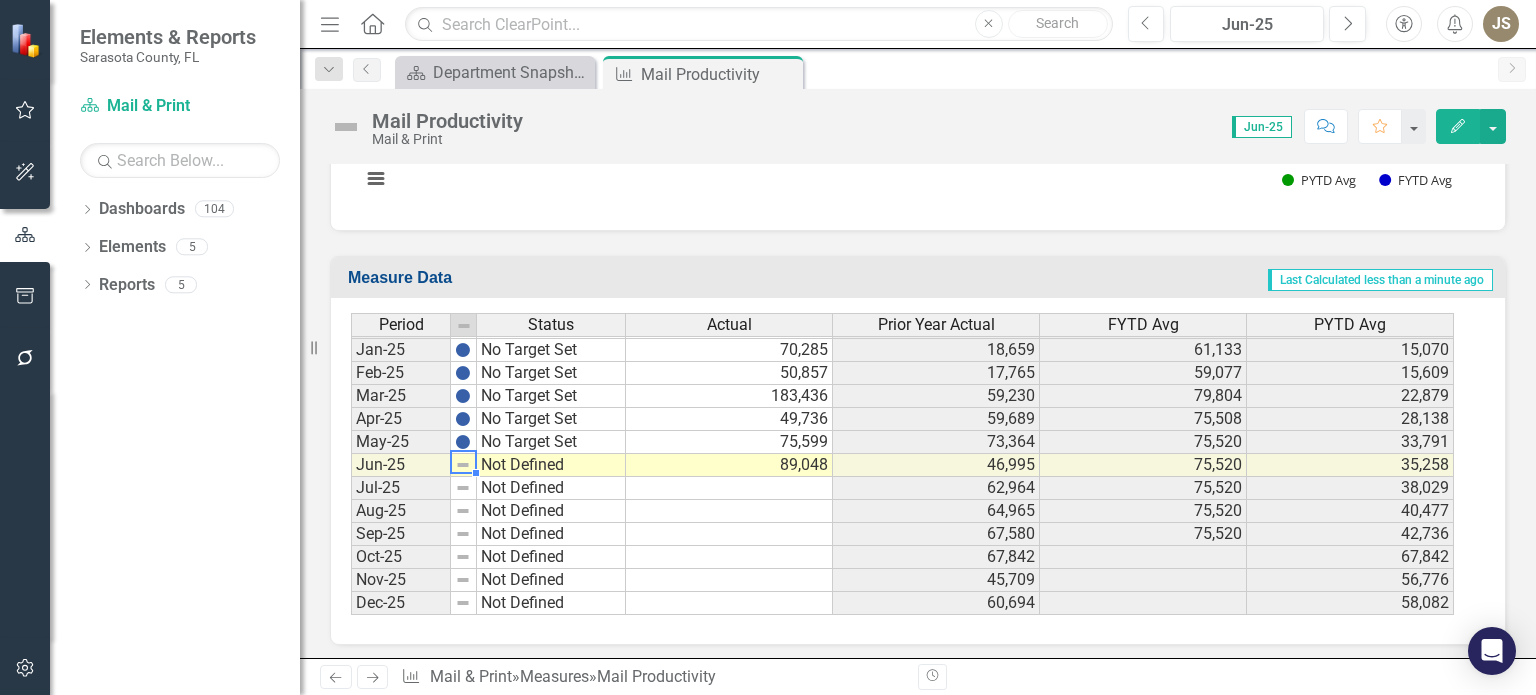 click at bounding box center (463, 465) 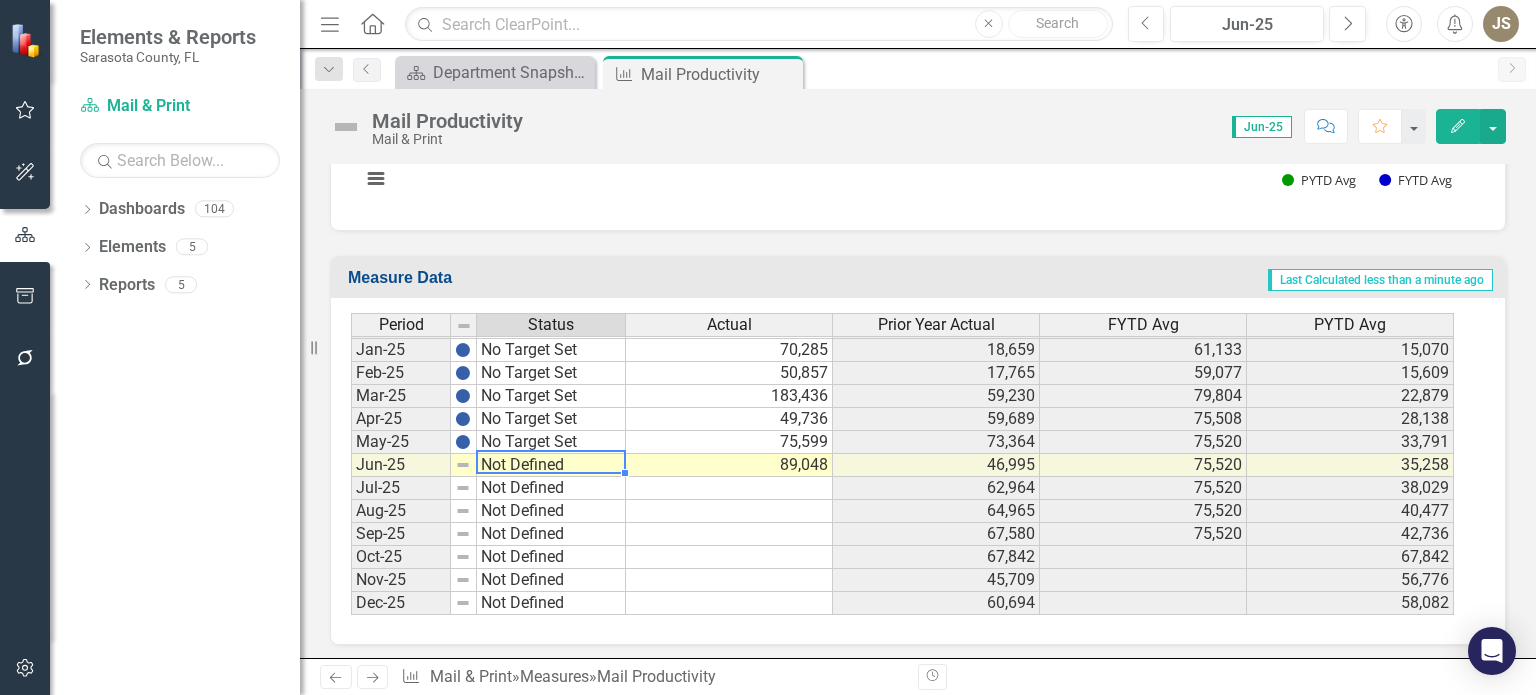 click on "Not Defined" at bounding box center (551, 465) 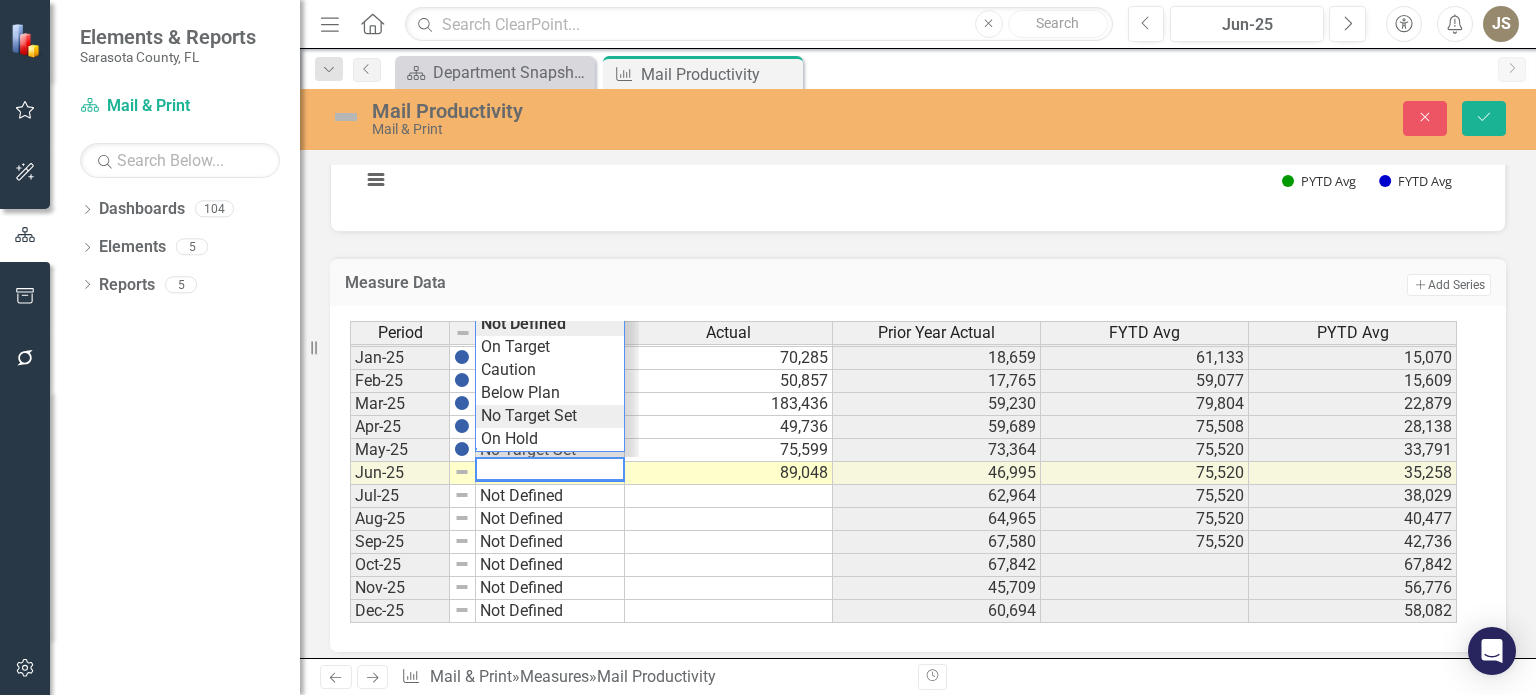 click on "Period Status Actual Prior Year Actual FYTD Avg PYTD Avg Dec-23 No Target Set 13,860 17,461 13,874 16,326 Jan-24 No Target Set 18,659 21,503 15,070 17,620 Feb-24 No Target Set 17,765 17,096 15,609 17,515 Mar-24 No Target Set 59,230 16,507 22,879 17,347 Apr-24 No Target Set 59,689 15,442 28,138 17,075 May-24 No Target Set 73,364 18,605 33,791 17,266 Jun-24 No Target Set 46,995 20,513 35,258 17,627 Jul-24 No Target Set 62,964 18,006 38,029 17,665 Aug-24 No Target Set 64,965 23,055 40,477 18,155 Sep-24 No Target Set 67,580 16,248 42,736 17,996 Oct-24 No Target Set 67,842 13,053 67,842 13,053 Nov-24 No Target Set 45,709 14,708 56,776 13,881 Dec-24 No Target Set 60,694 13,860 58,082 13,874 Jan-25 No Target Set 70,285 18,659 61,133 15,070 Feb-25 No Target Set 50,857 17,765 59,077 15,609 Mar-25 No Target Set 183,436 59,230 79,804 22,879 Apr-25 No Target Set 49,736 59,689 75,508 28,138 May-25 No Target Set 75,599 73,364 75,520 33,791 Jun-25 Not Defined 89,048 46,995 75,520 35,258 Jul-25 Not Defined 62,964 75,520" at bounding box center [910, 472] 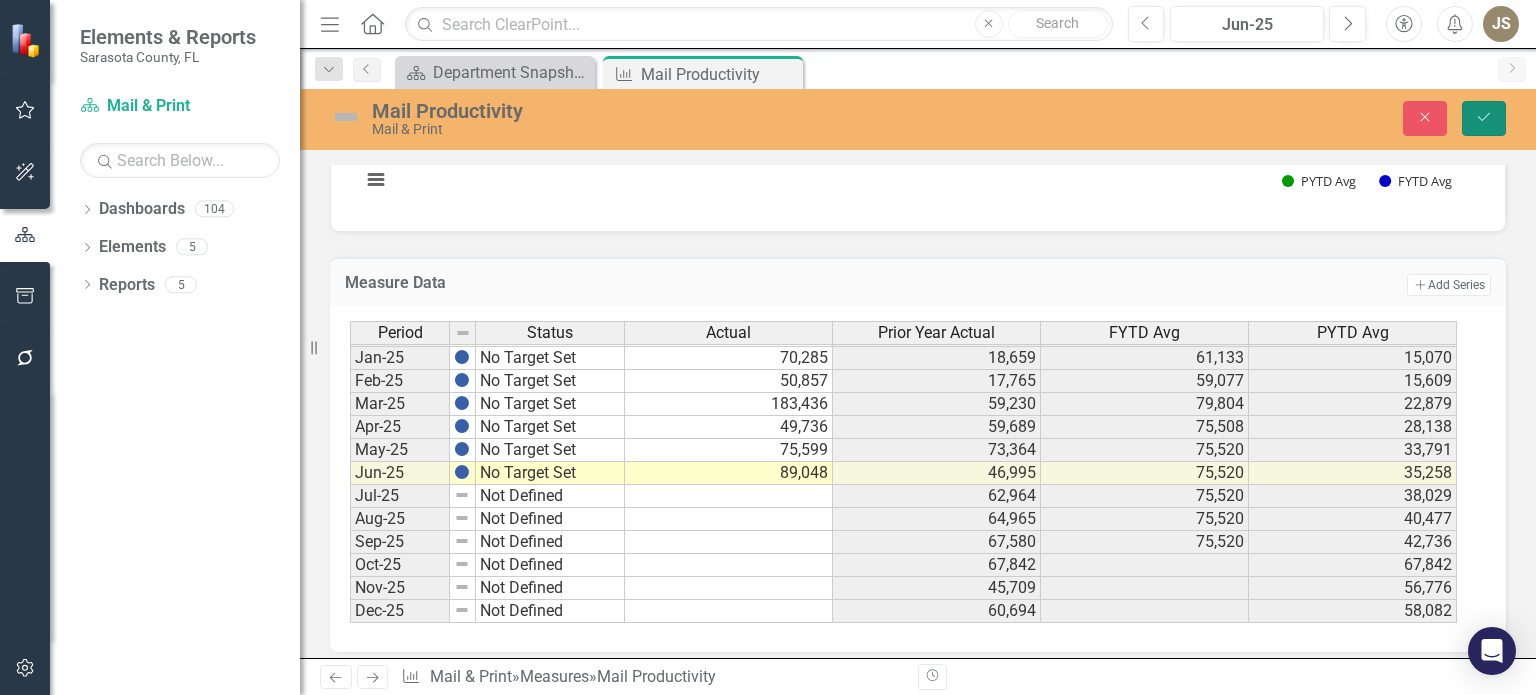 click on "Save" at bounding box center [1484, 118] 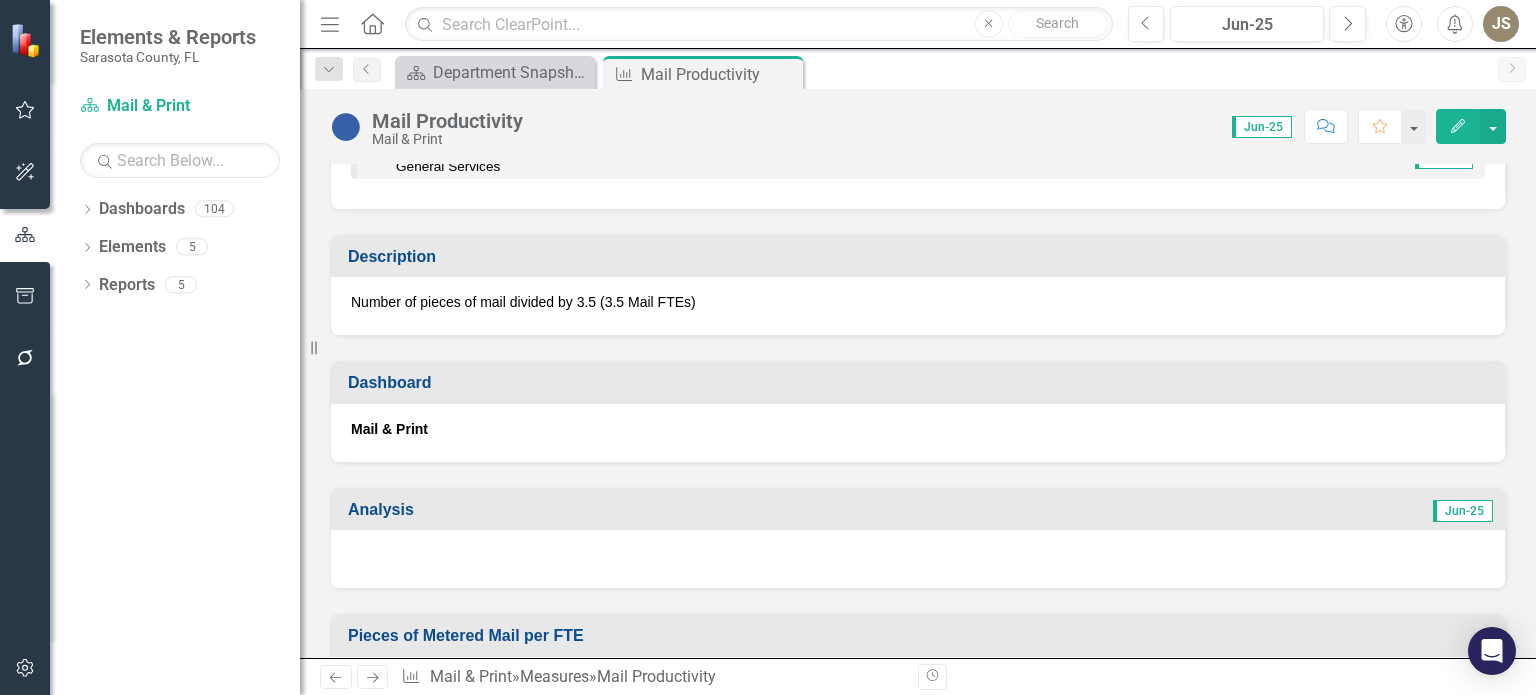 scroll, scrollTop: 0, scrollLeft: 0, axis: both 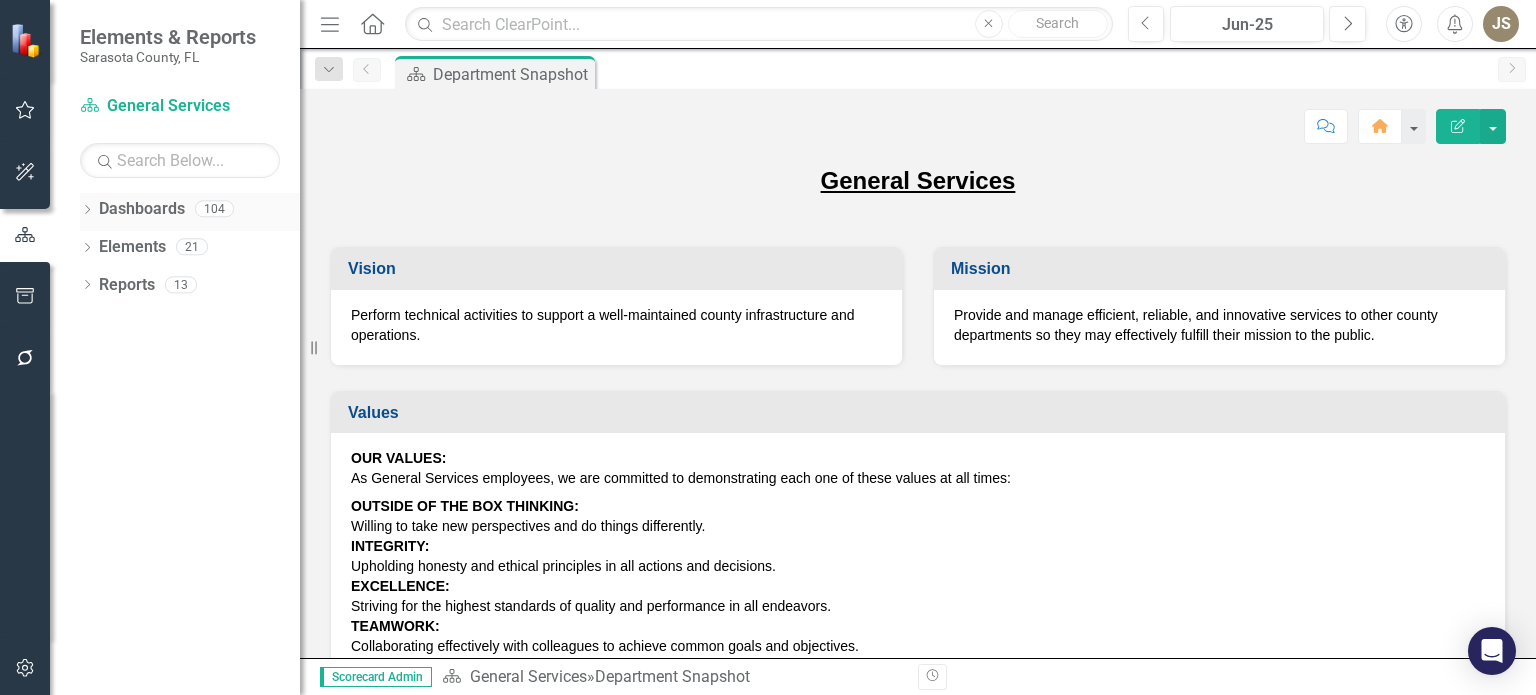 click on "Dashboards" at bounding box center (142, 209) 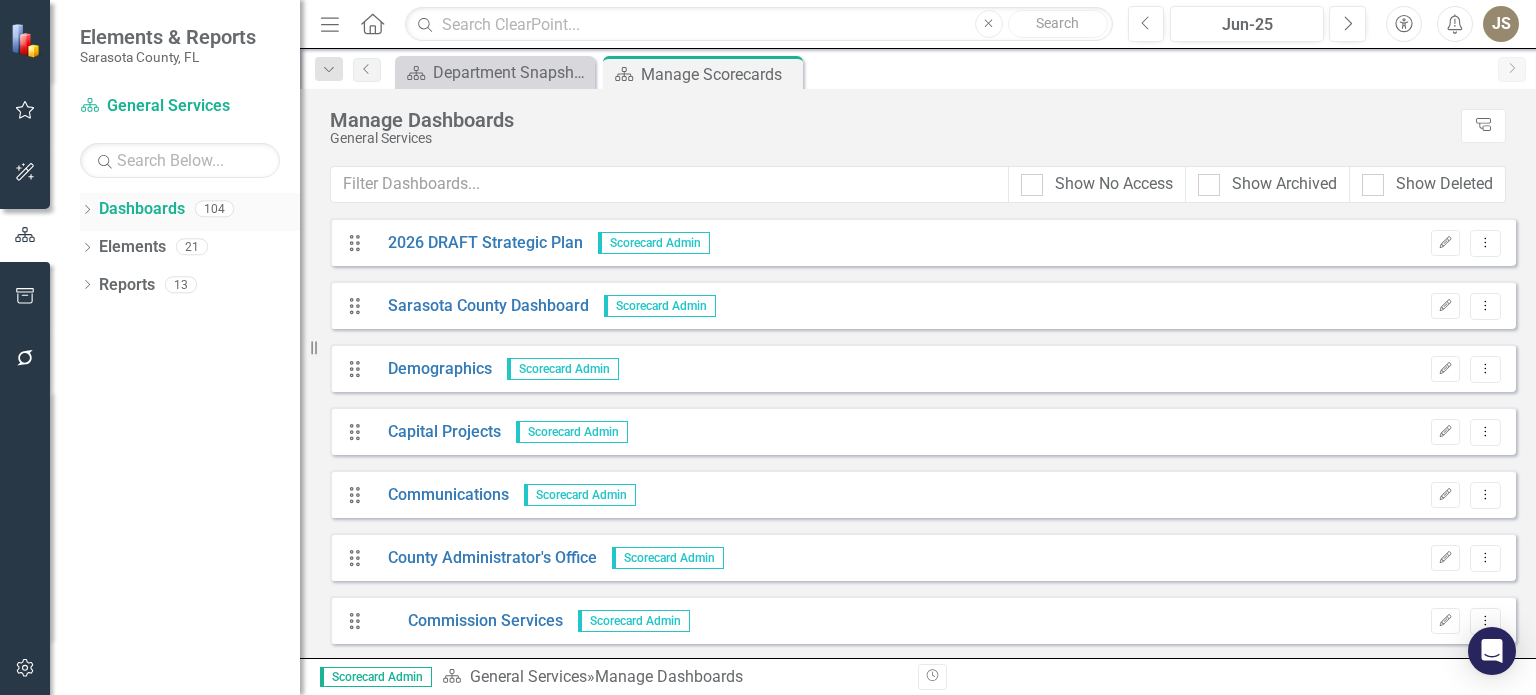 click on "Dropdown" at bounding box center [87, 211] 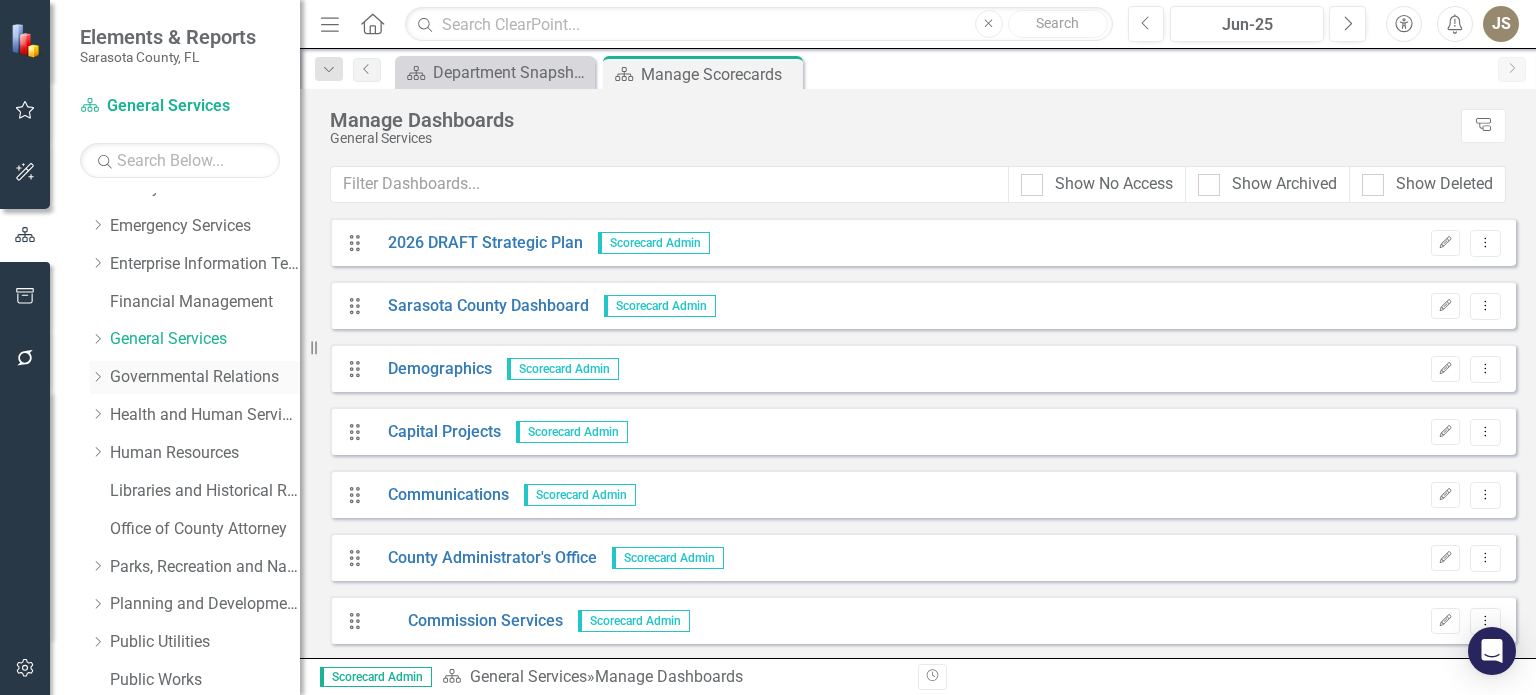 scroll, scrollTop: 300, scrollLeft: 0, axis: vertical 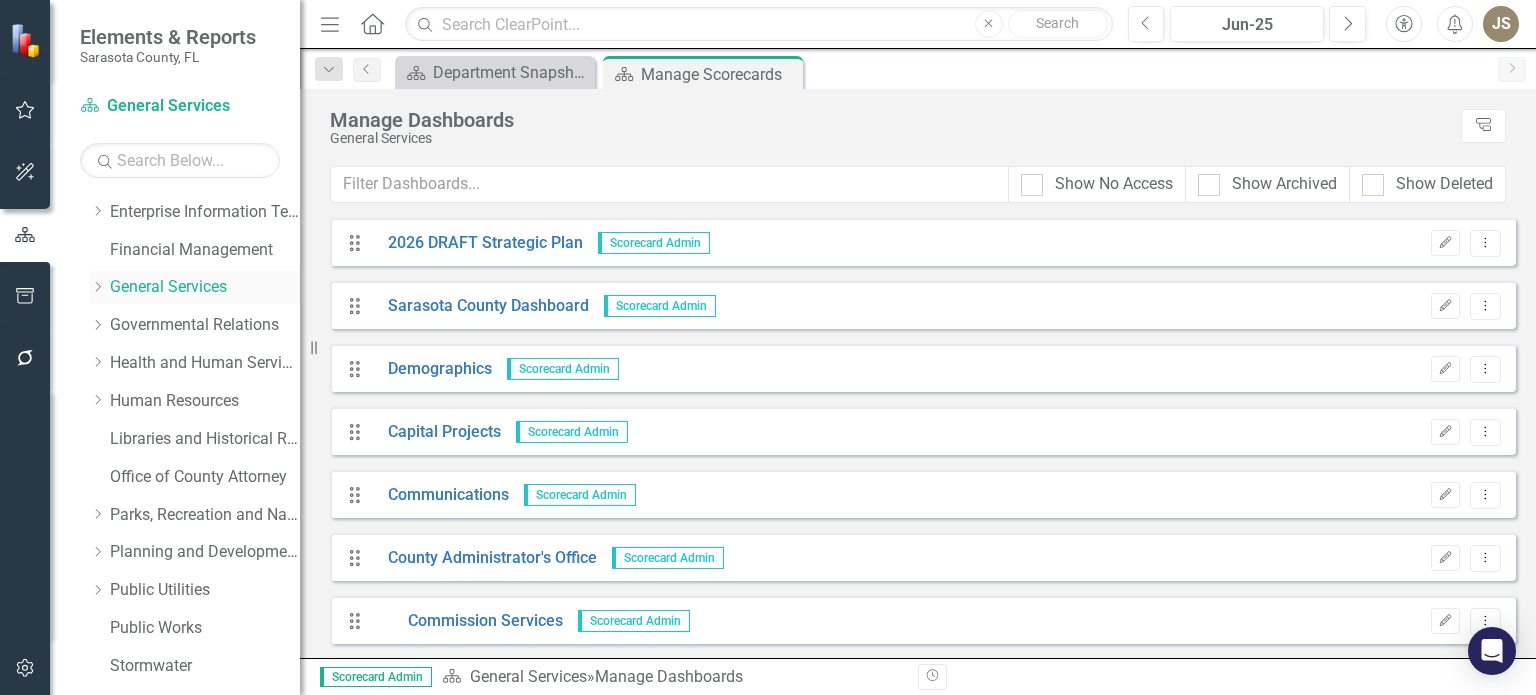 click on "General Services" at bounding box center (205, 287) 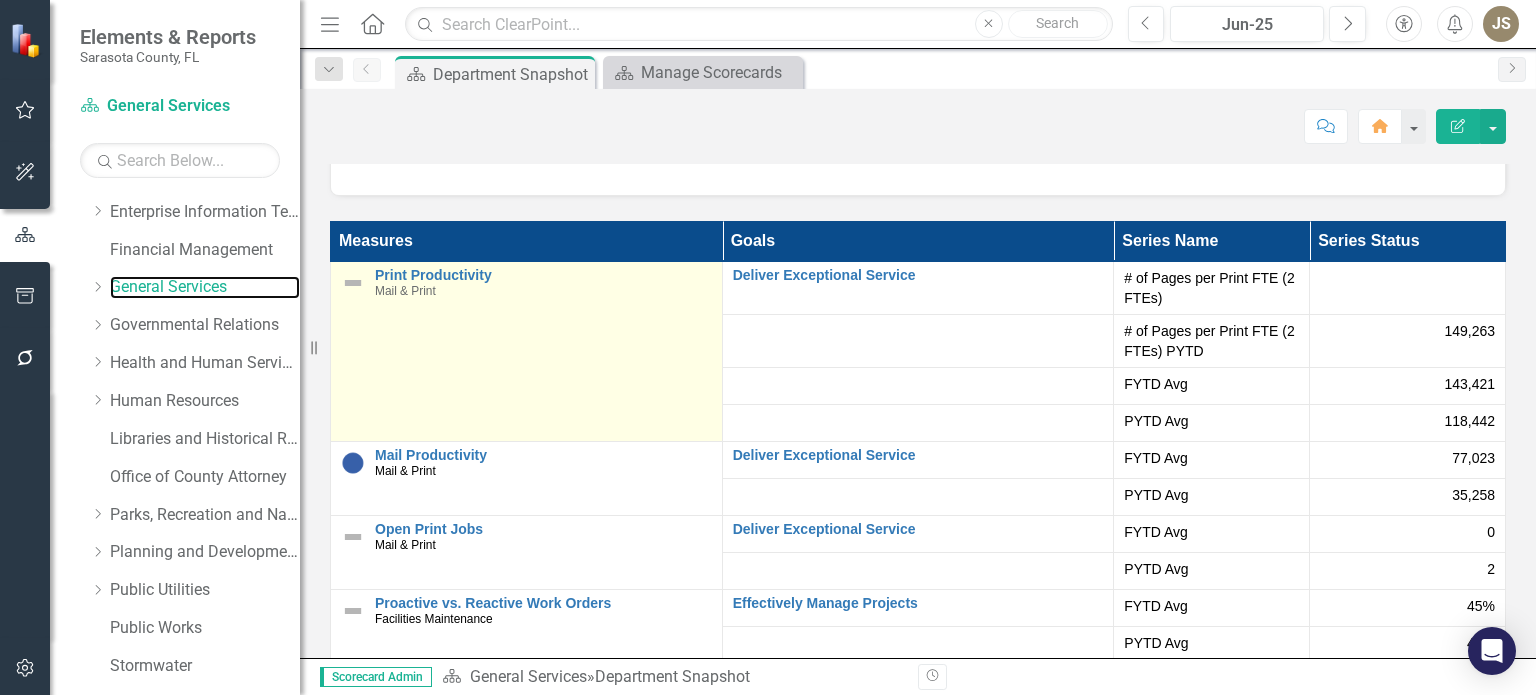 scroll, scrollTop: 4057, scrollLeft: 0, axis: vertical 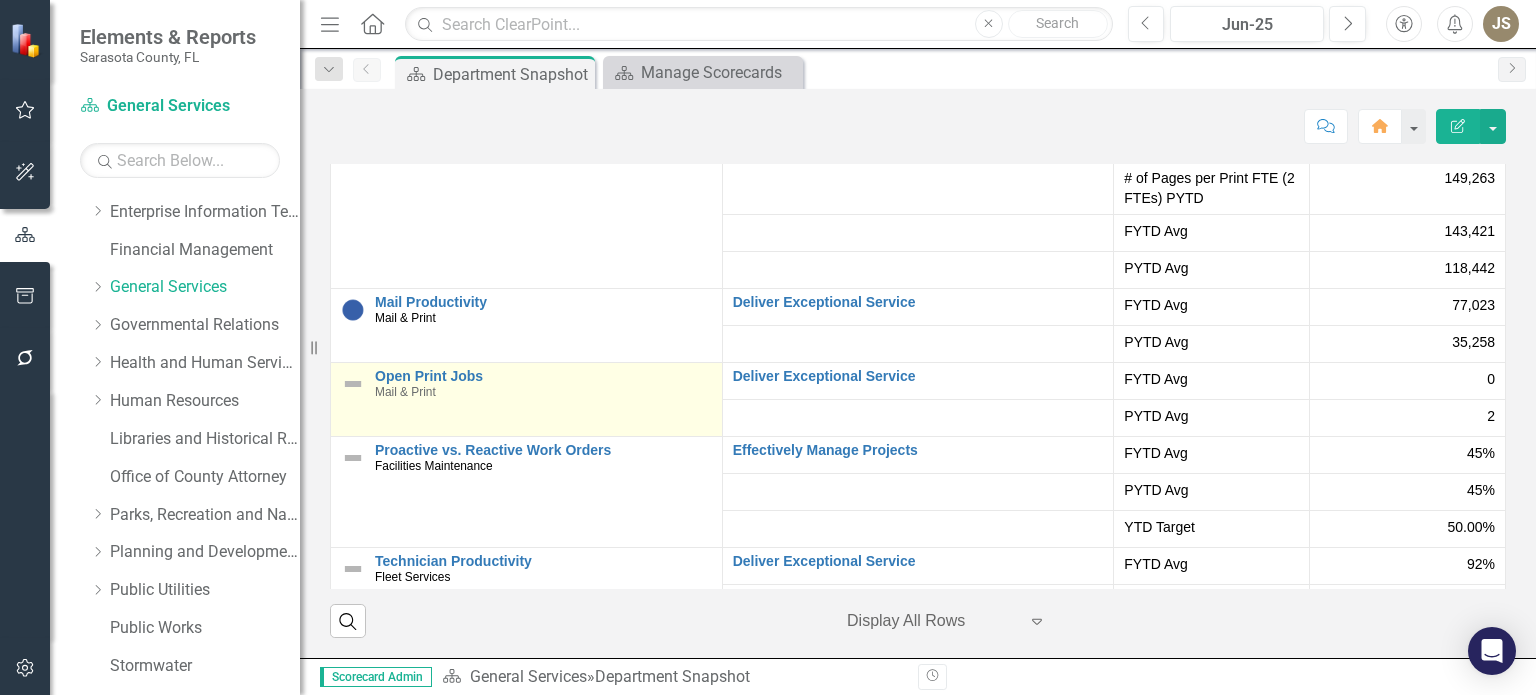 click at bounding box center [353, 130] 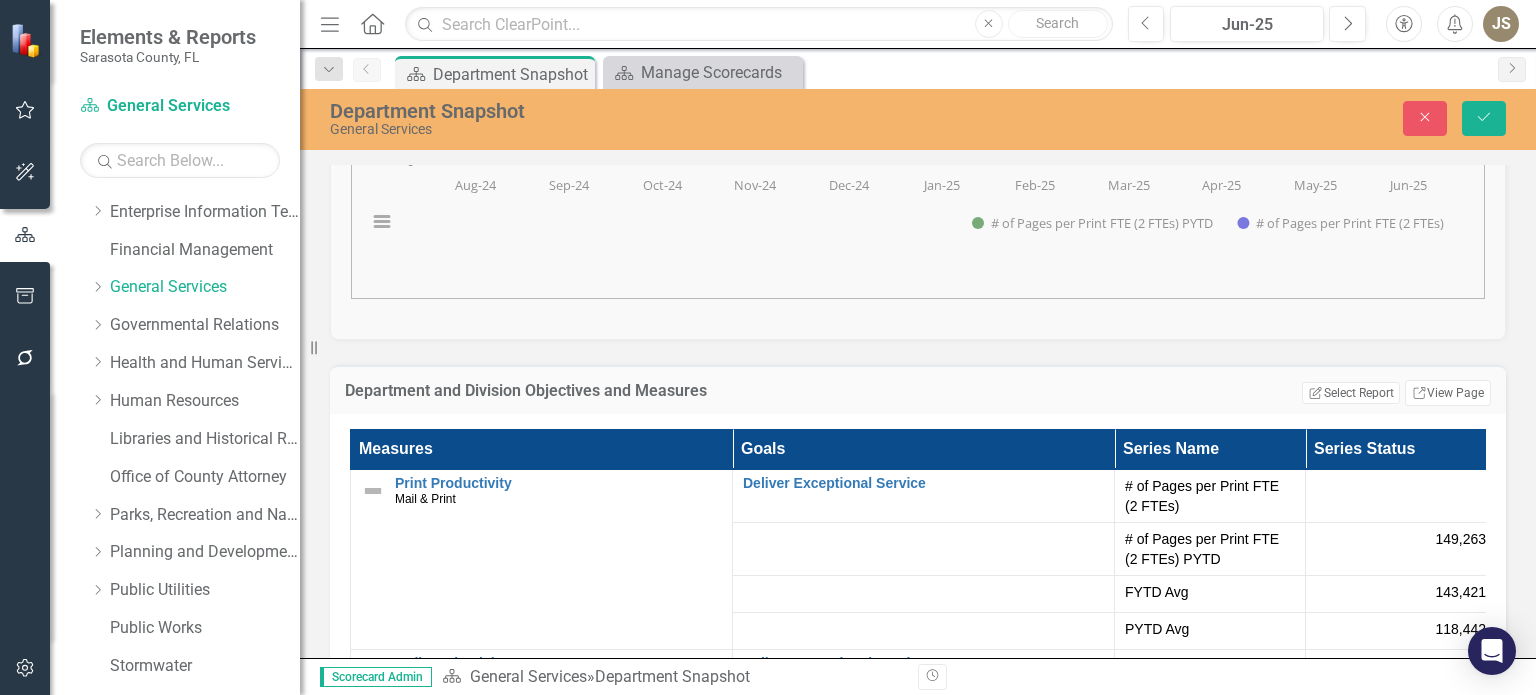 scroll, scrollTop: 4057, scrollLeft: 0, axis: vertical 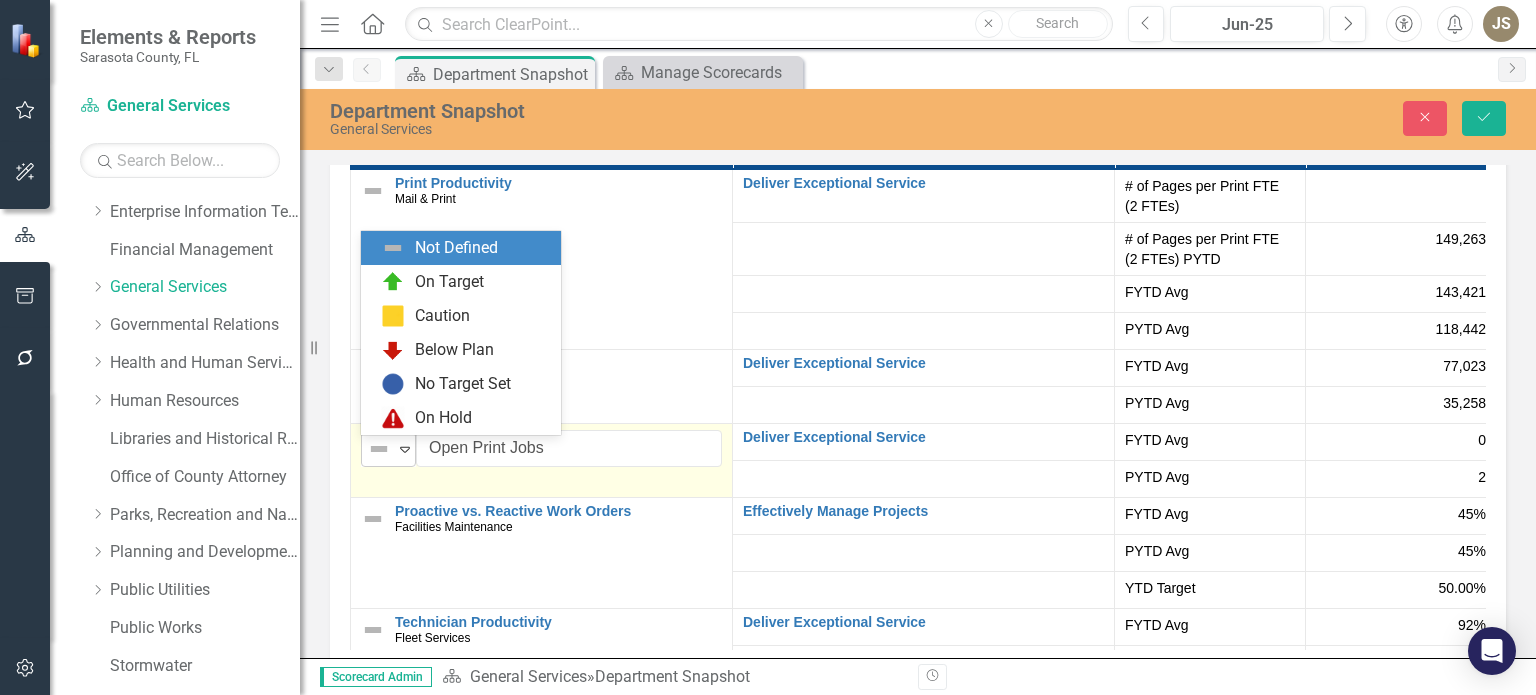 click at bounding box center (379, 449) 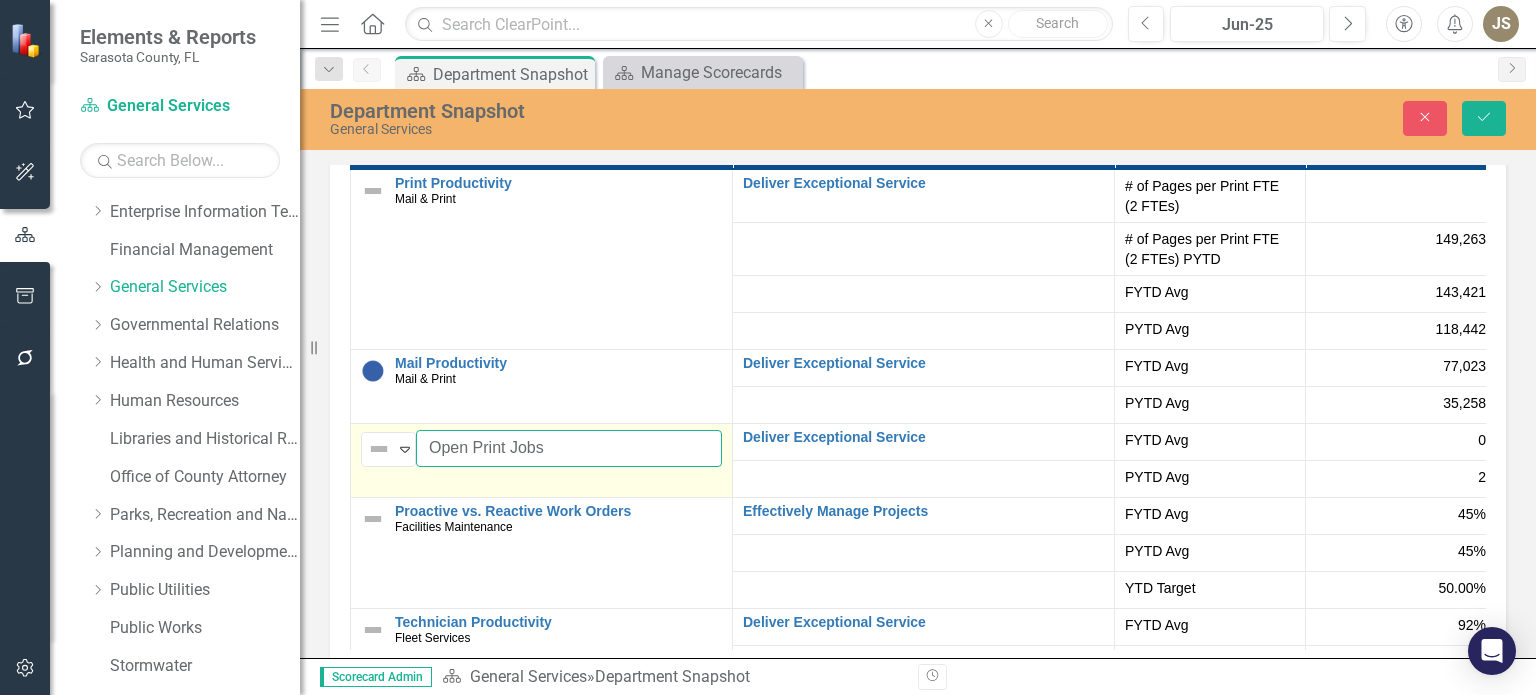 click on "Open Print Jobs" at bounding box center (569, 448) 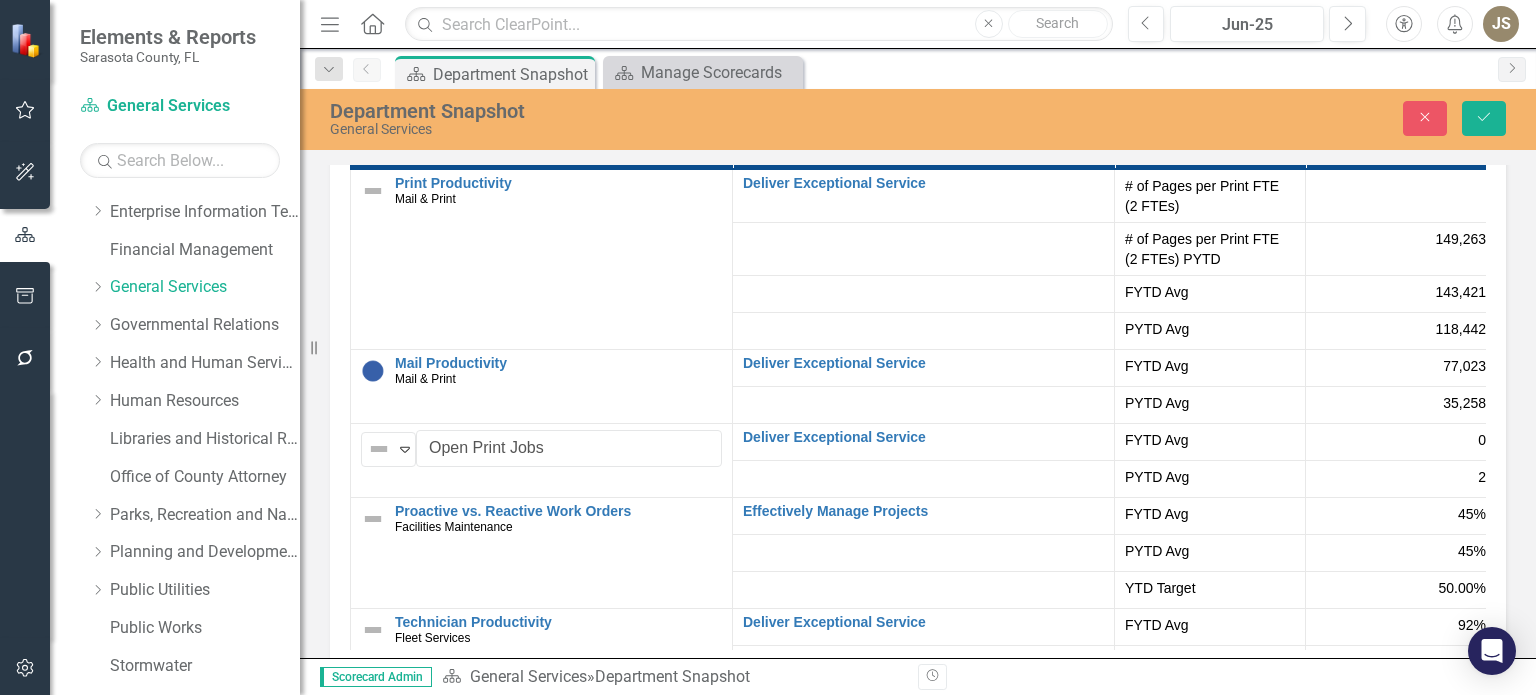 click on "0" at bounding box center [1401, 440] 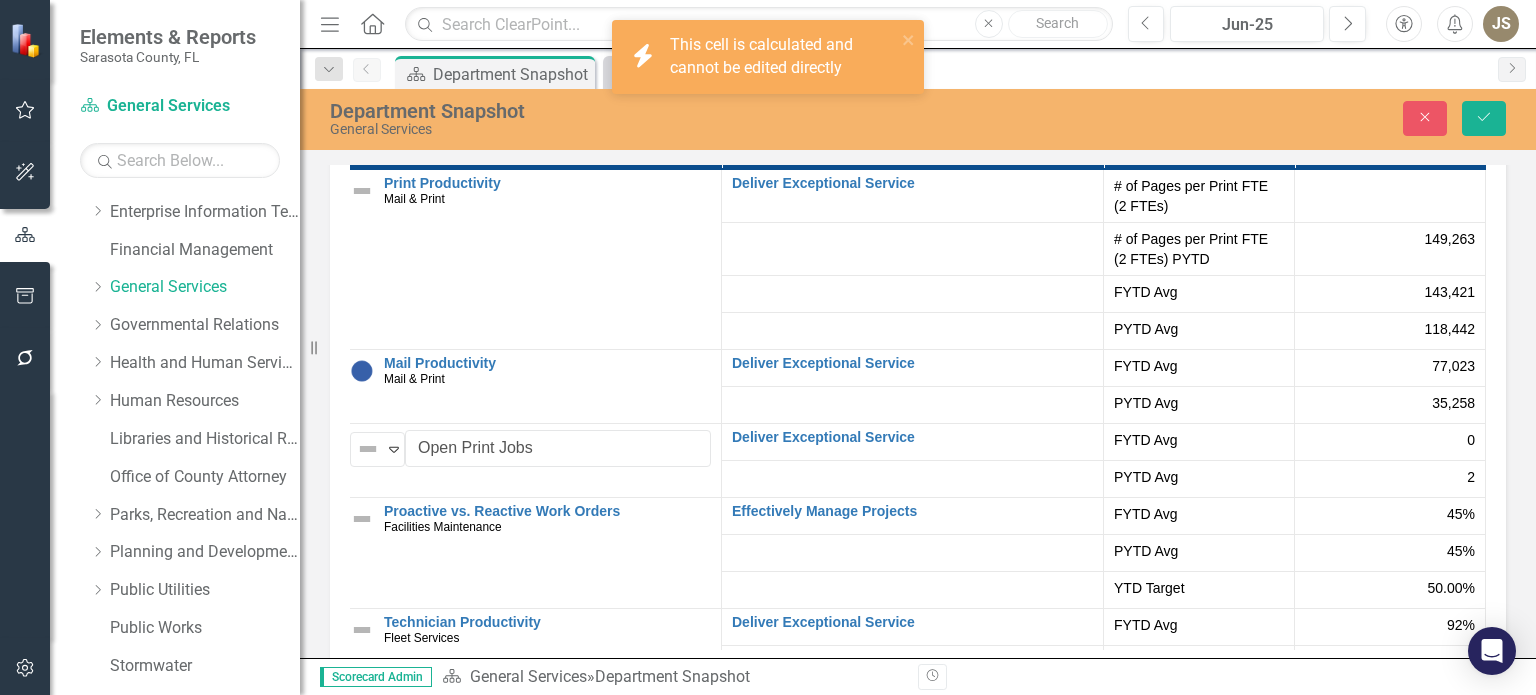 scroll, scrollTop: 0, scrollLeft: 39, axis: horizontal 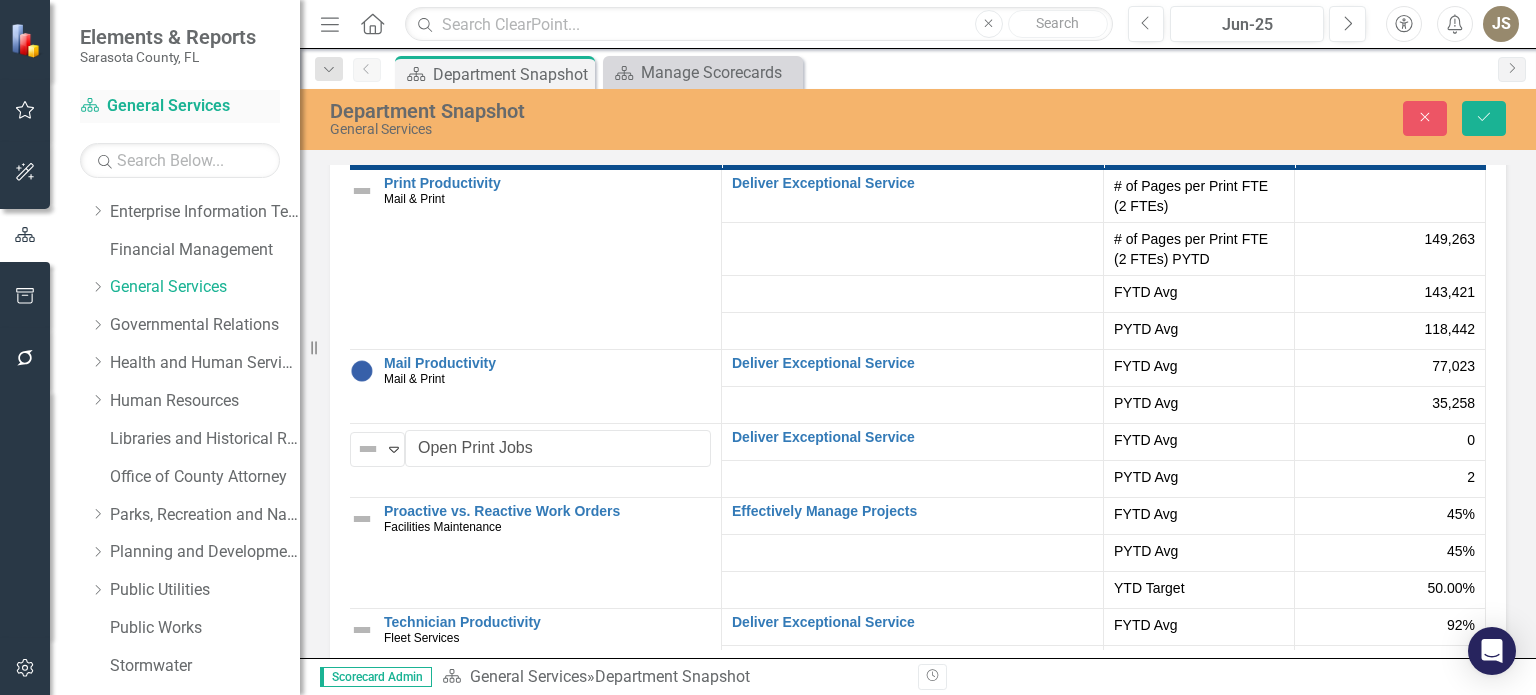 click on "Dashboard General Services" at bounding box center (180, 106) 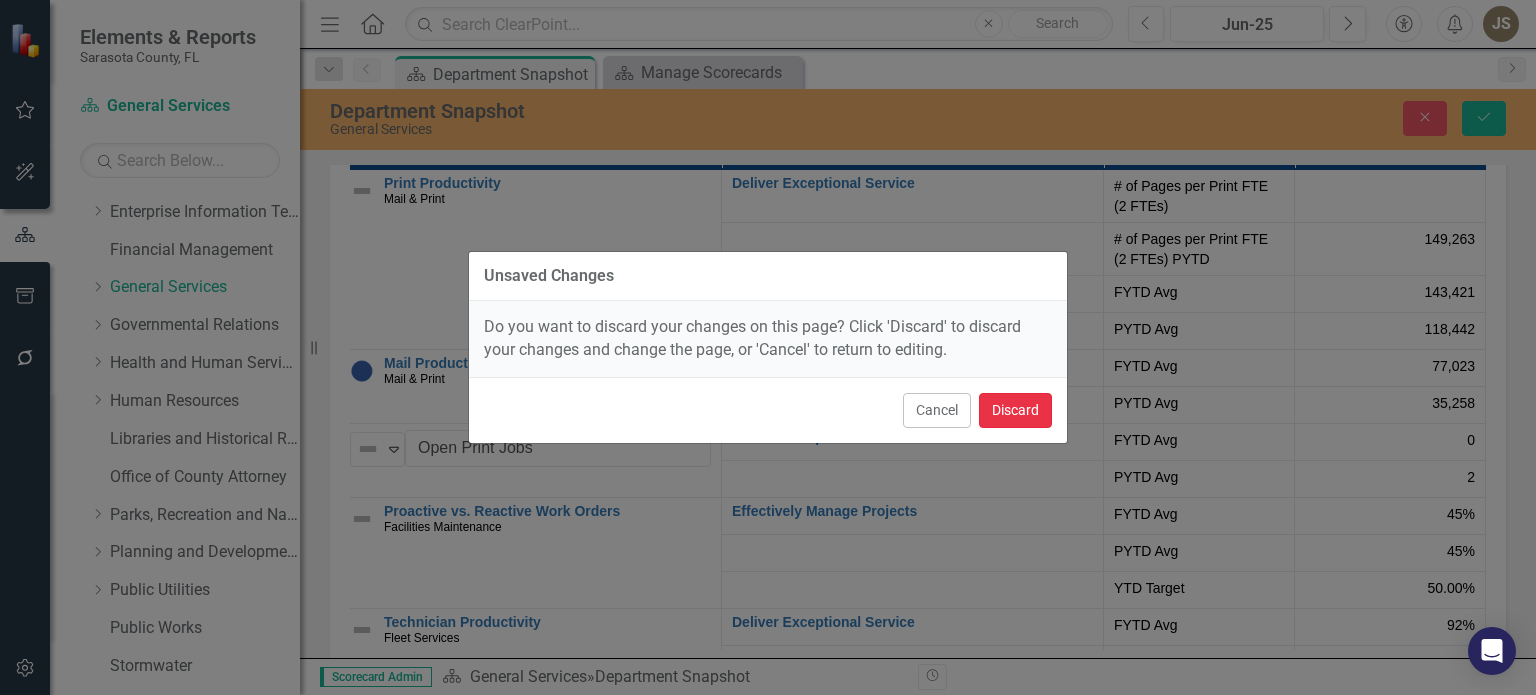 click on "Discard" at bounding box center (1015, 410) 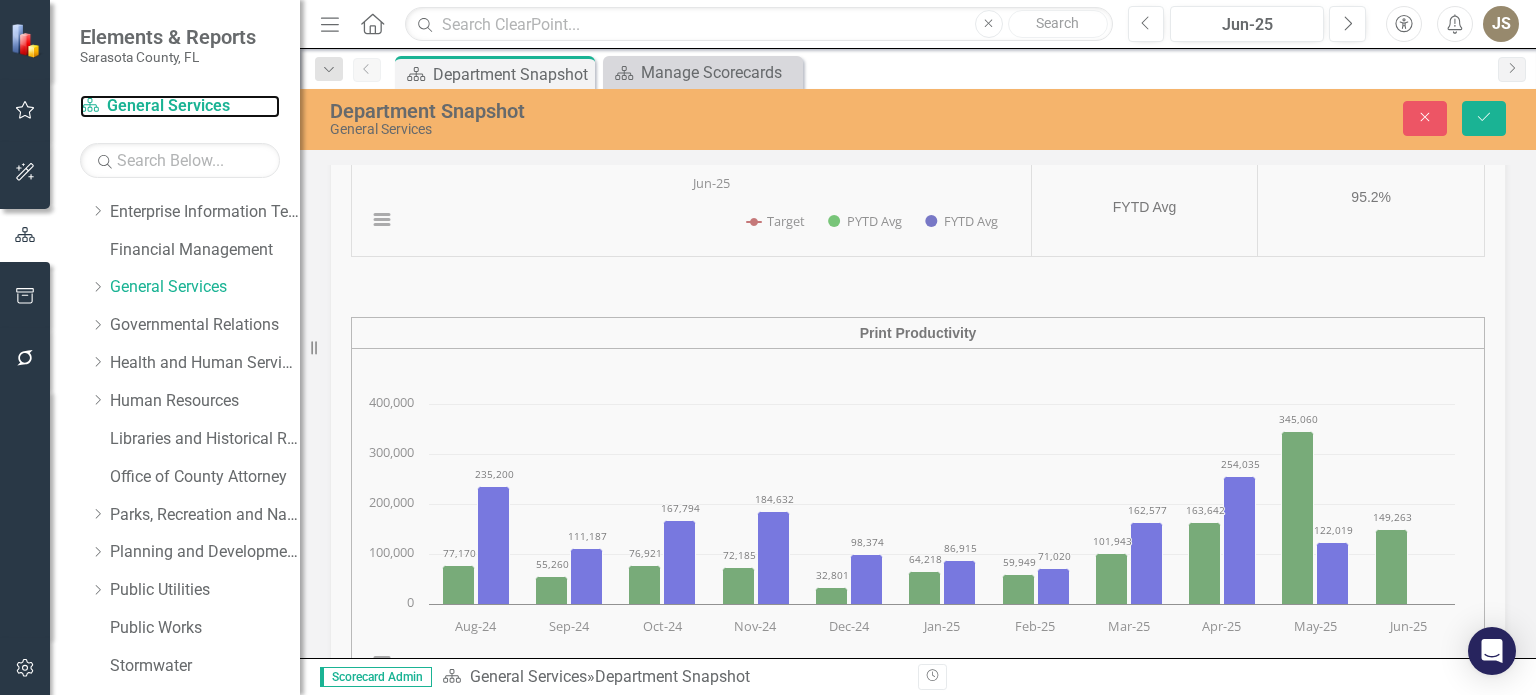 scroll, scrollTop: 3157, scrollLeft: 0, axis: vertical 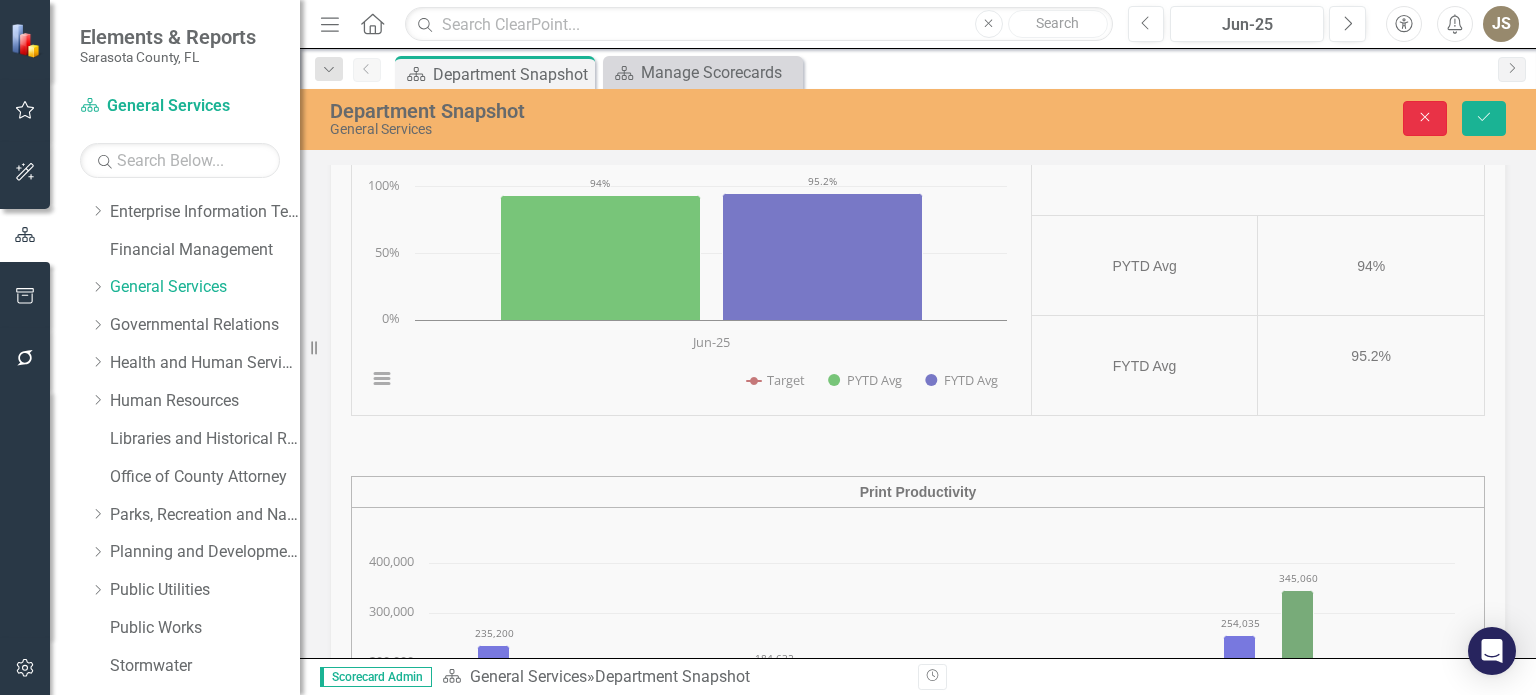 click on "Close" at bounding box center [1425, 118] 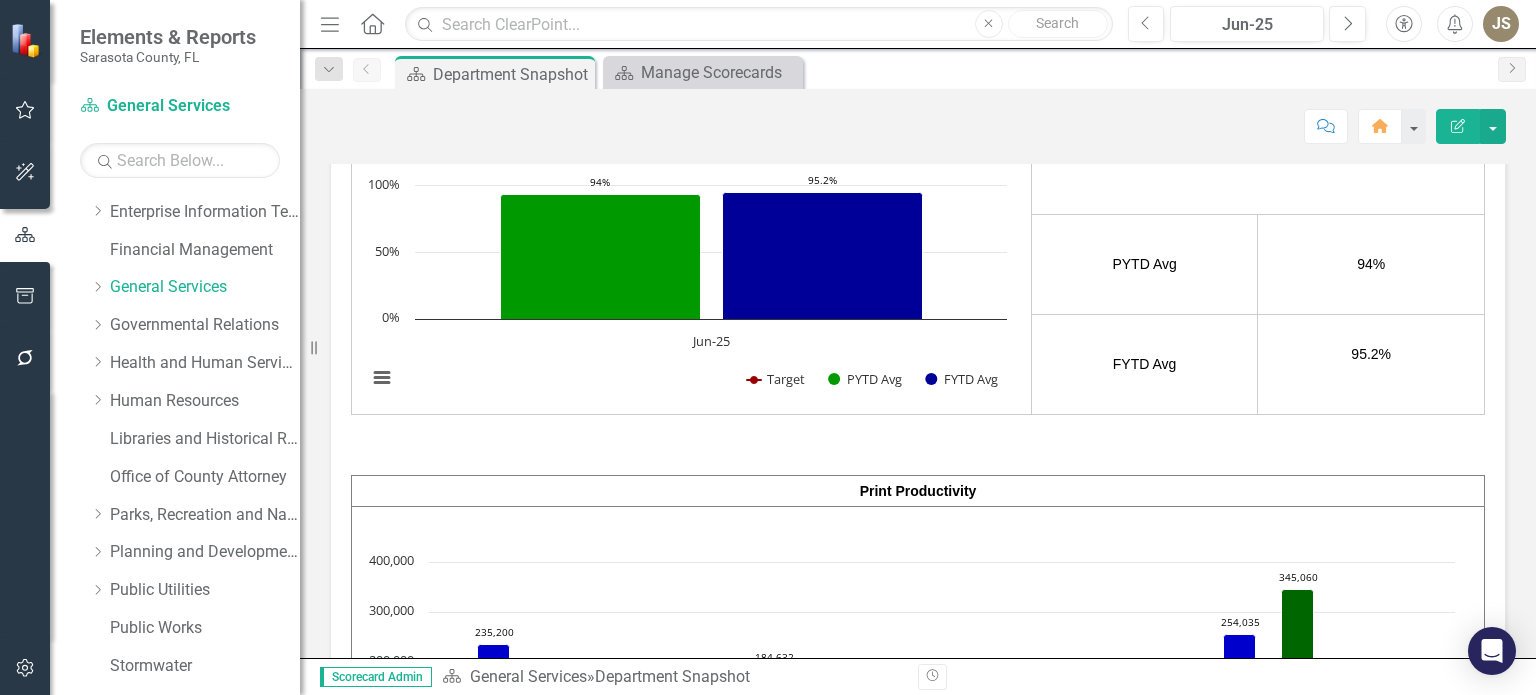 scroll, scrollTop: 0, scrollLeft: 0, axis: both 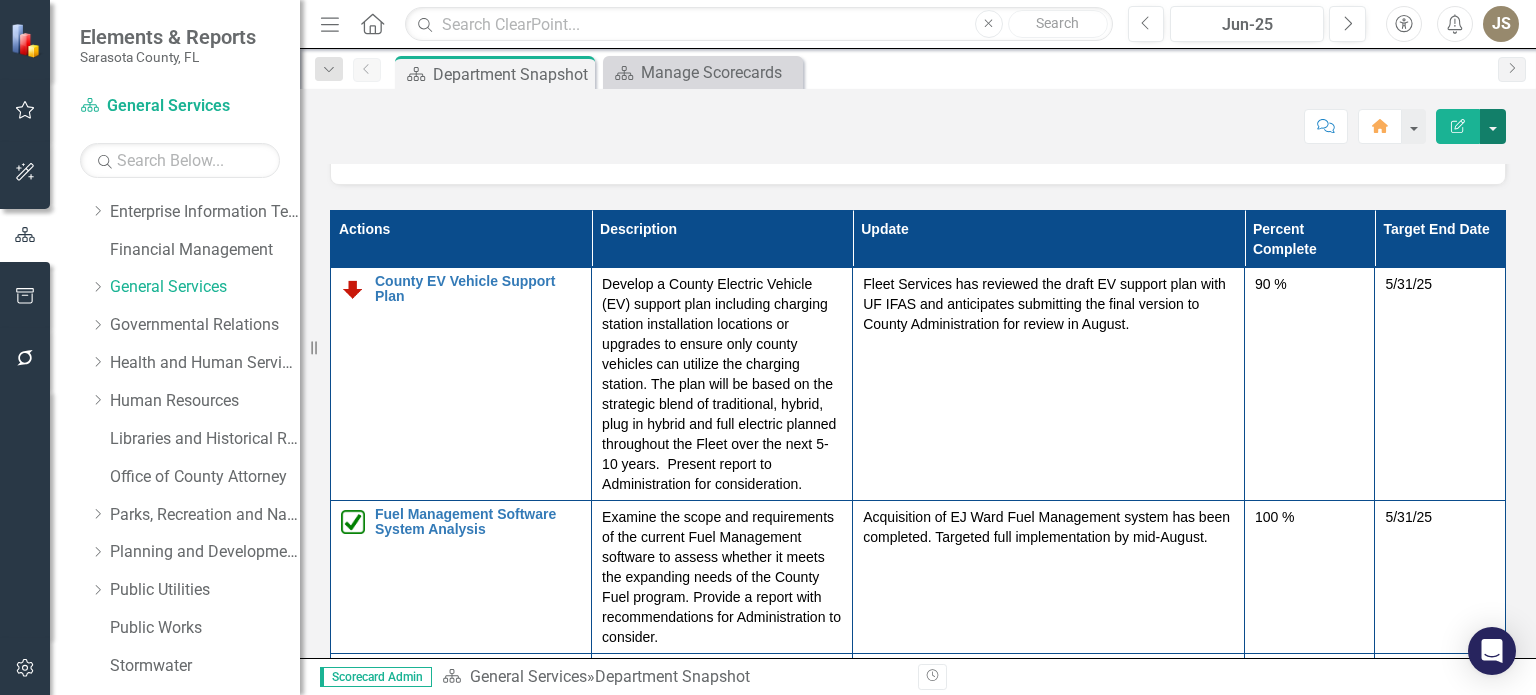 click at bounding box center [1493, 126] 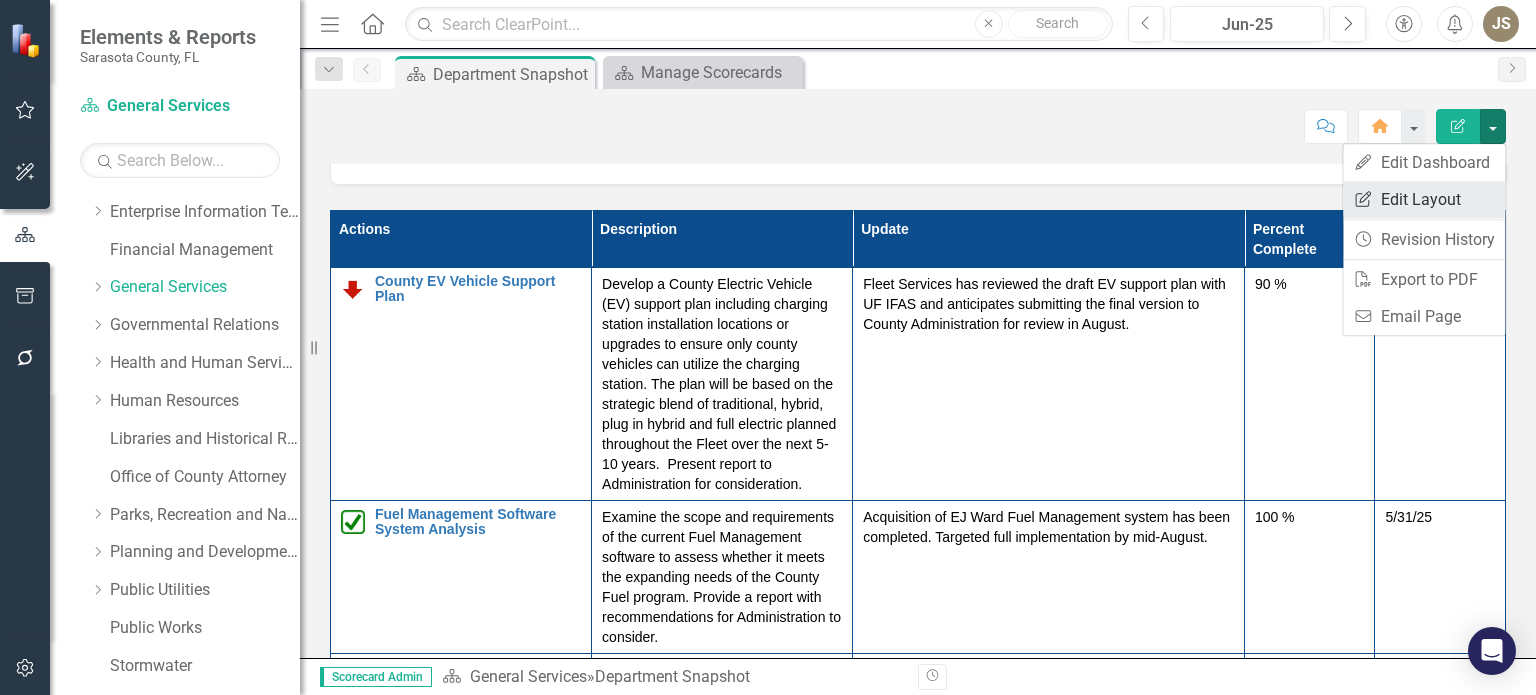 click on "Edit Report Edit Layout" at bounding box center [1424, 199] 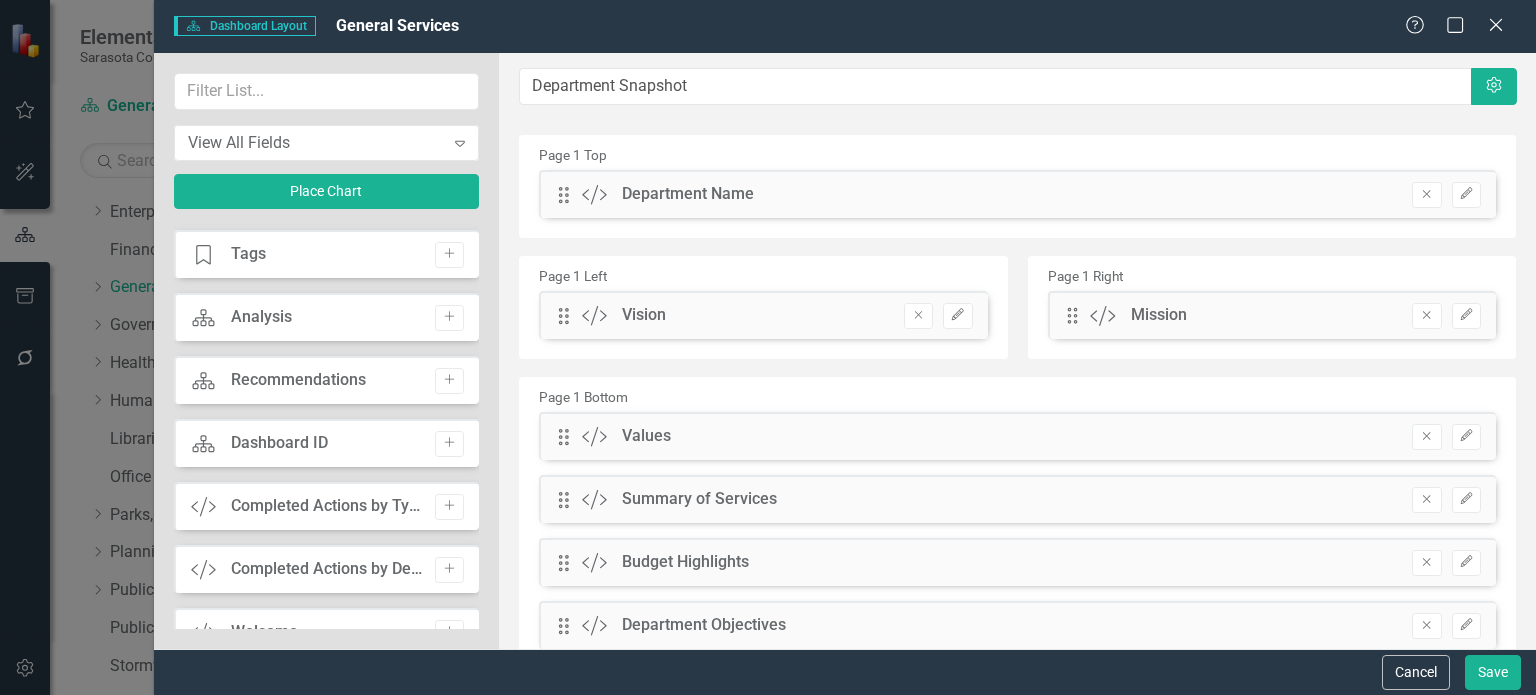 scroll, scrollTop: 0, scrollLeft: 0, axis: both 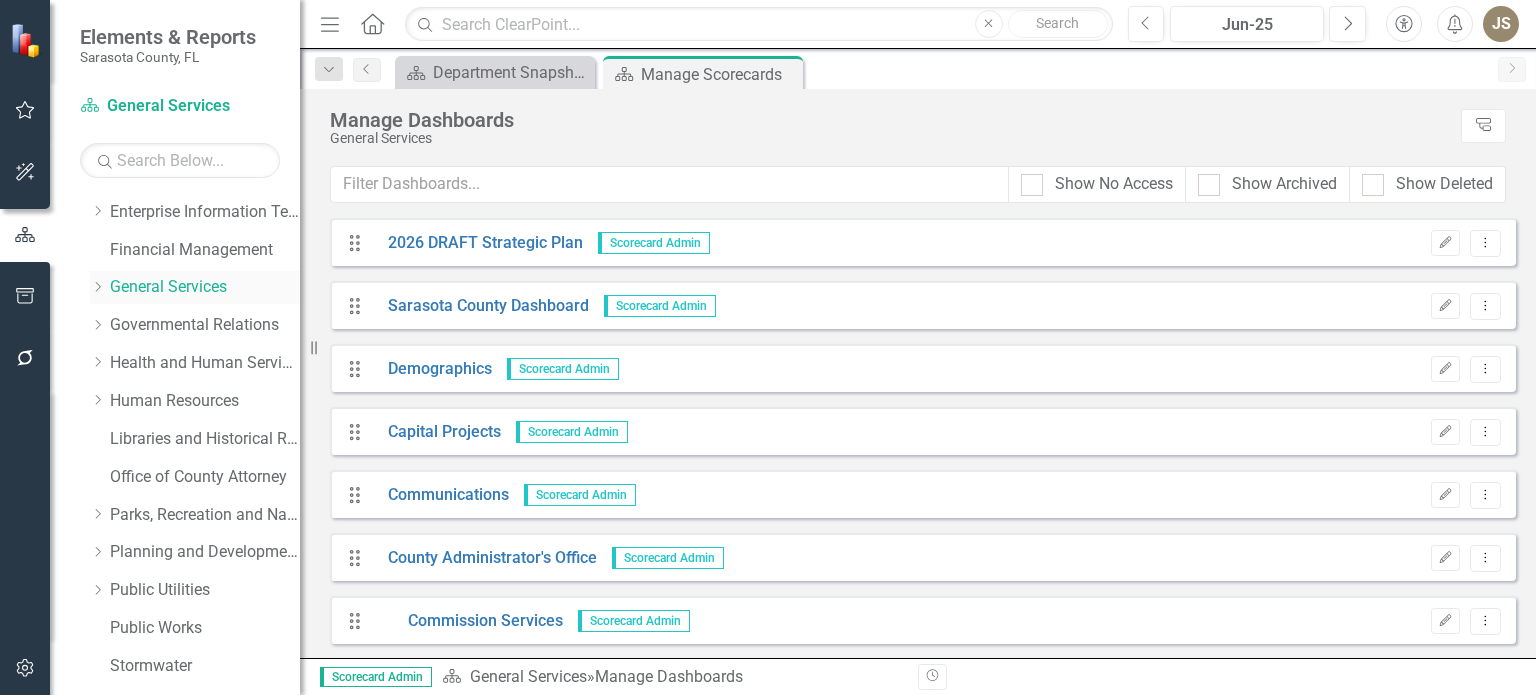 click on "Dropdown" at bounding box center (97, 287) 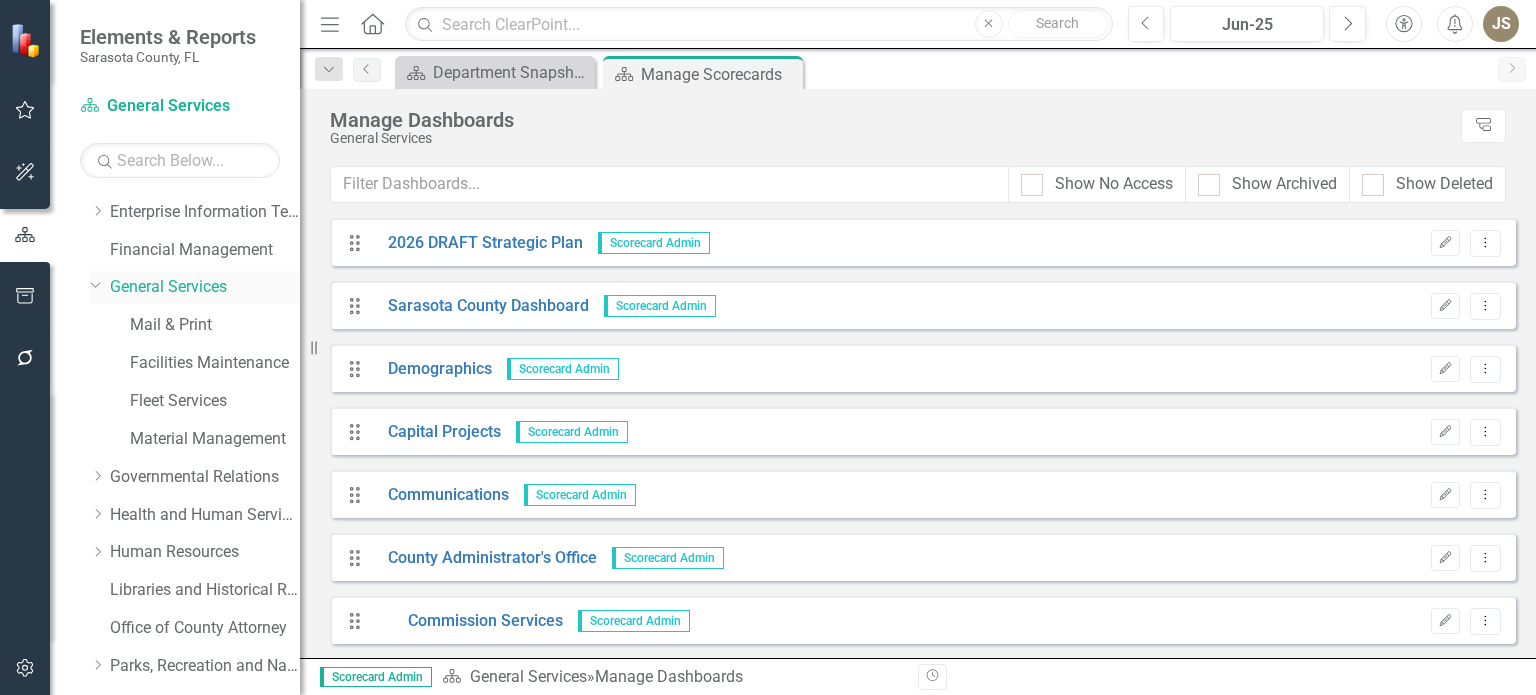 click on "General Services" at bounding box center (205, 287) 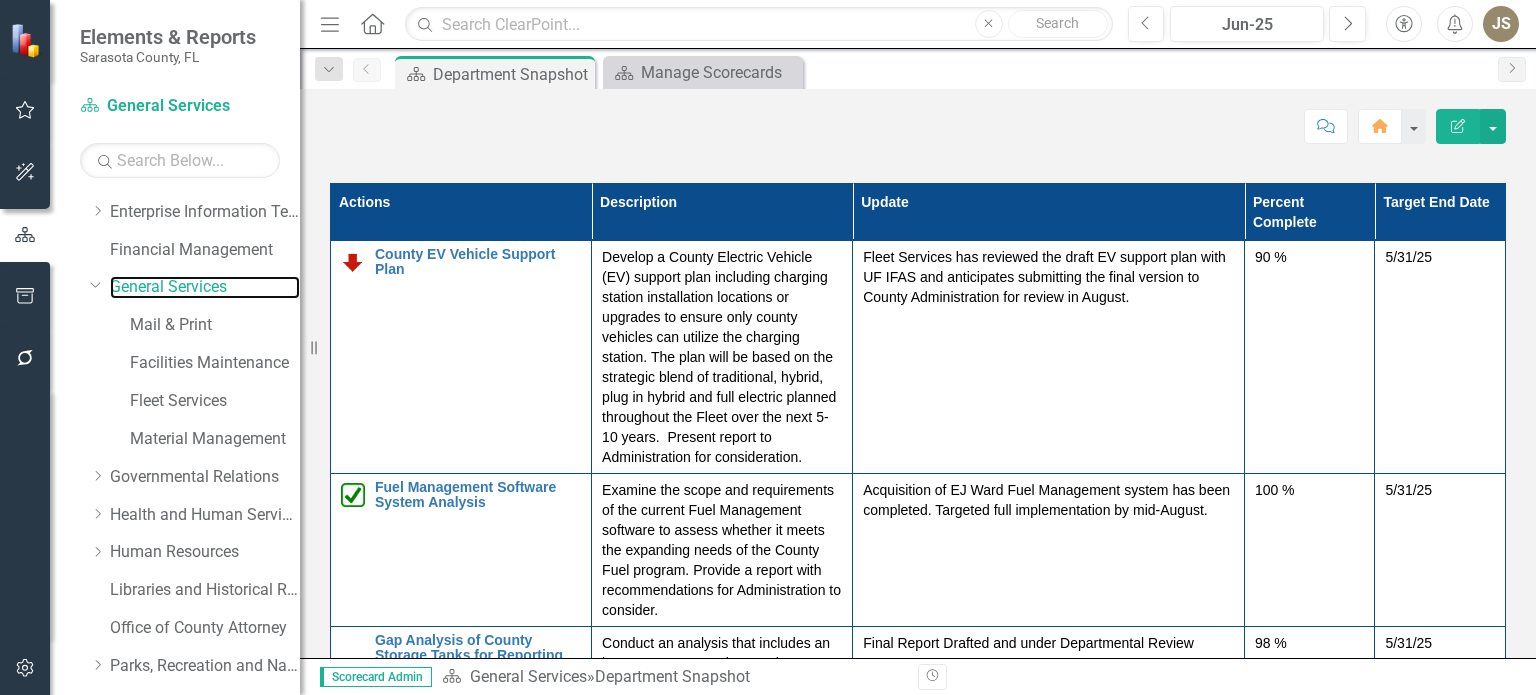 scroll, scrollTop: 2400, scrollLeft: 0, axis: vertical 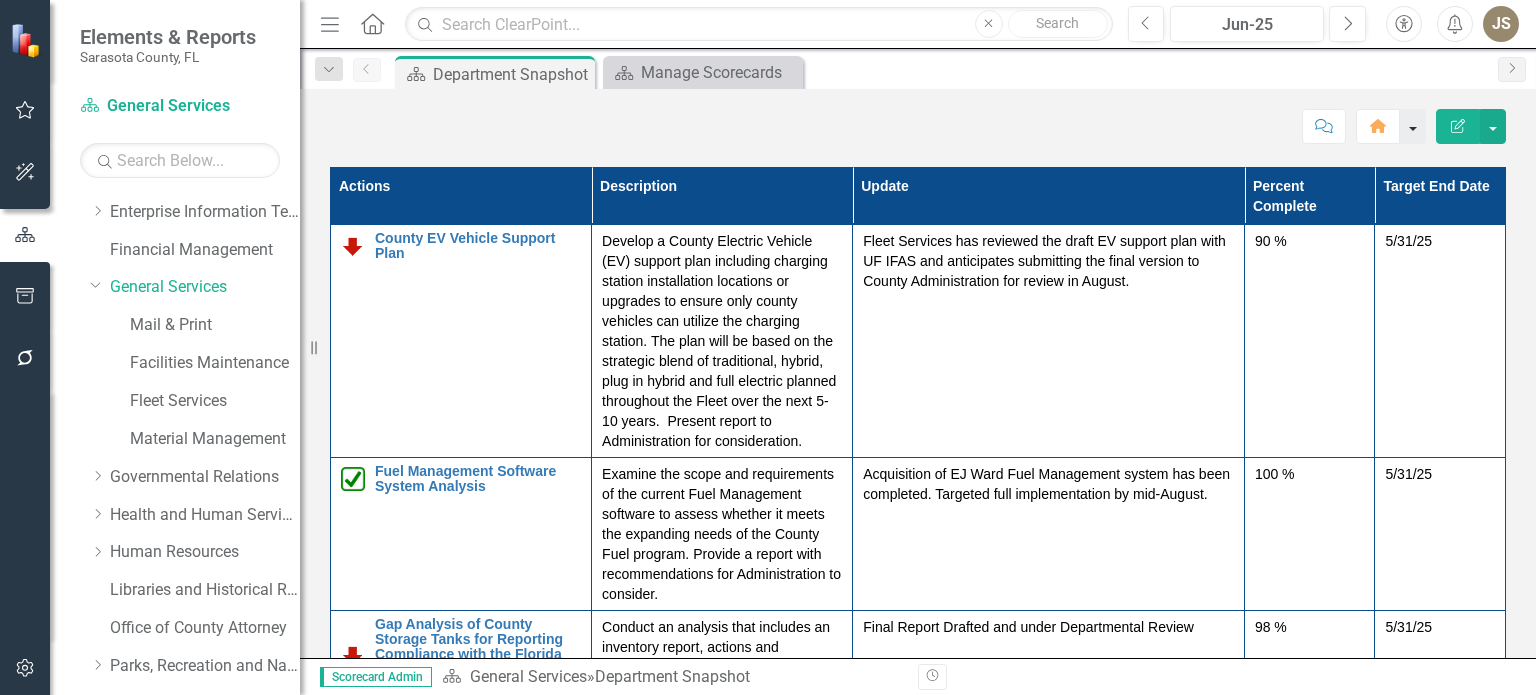 click at bounding box center [1413, 126] 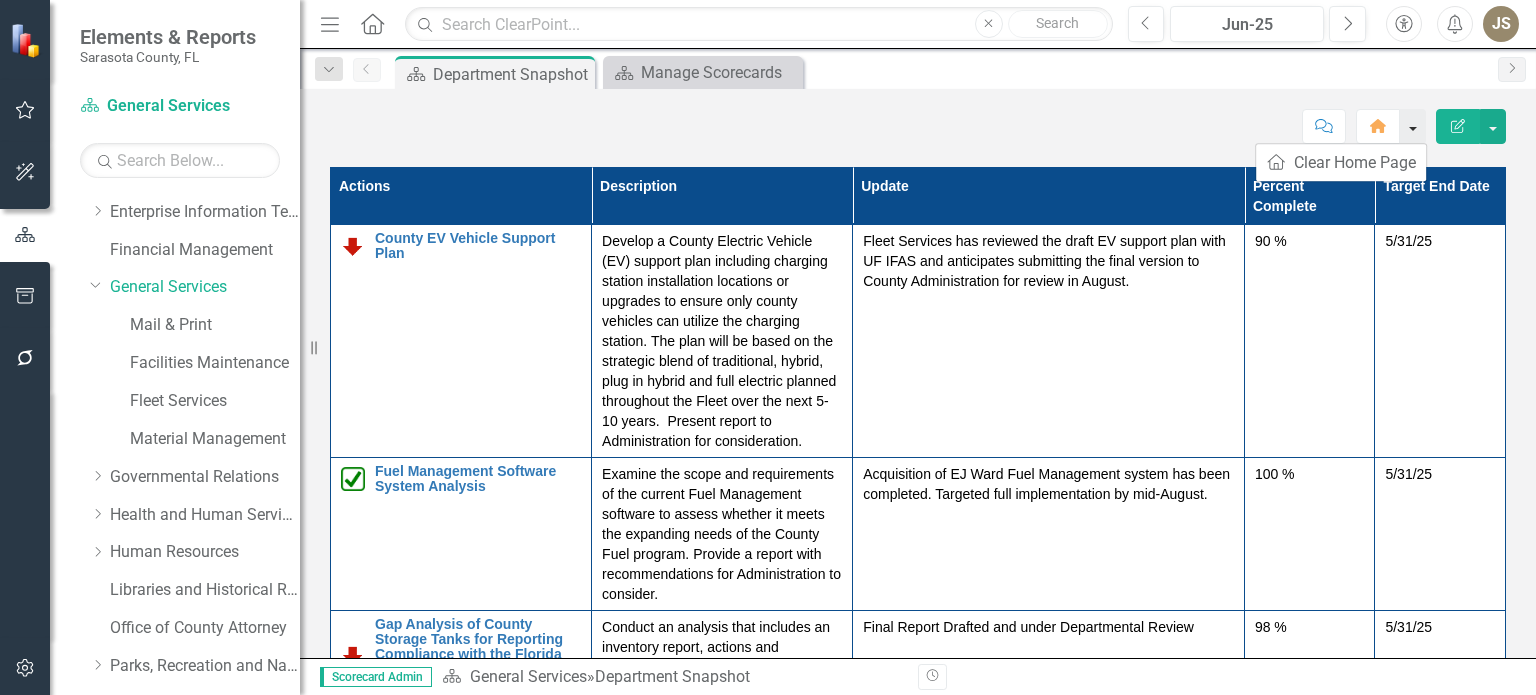 click at bounding box center (1413, 126) 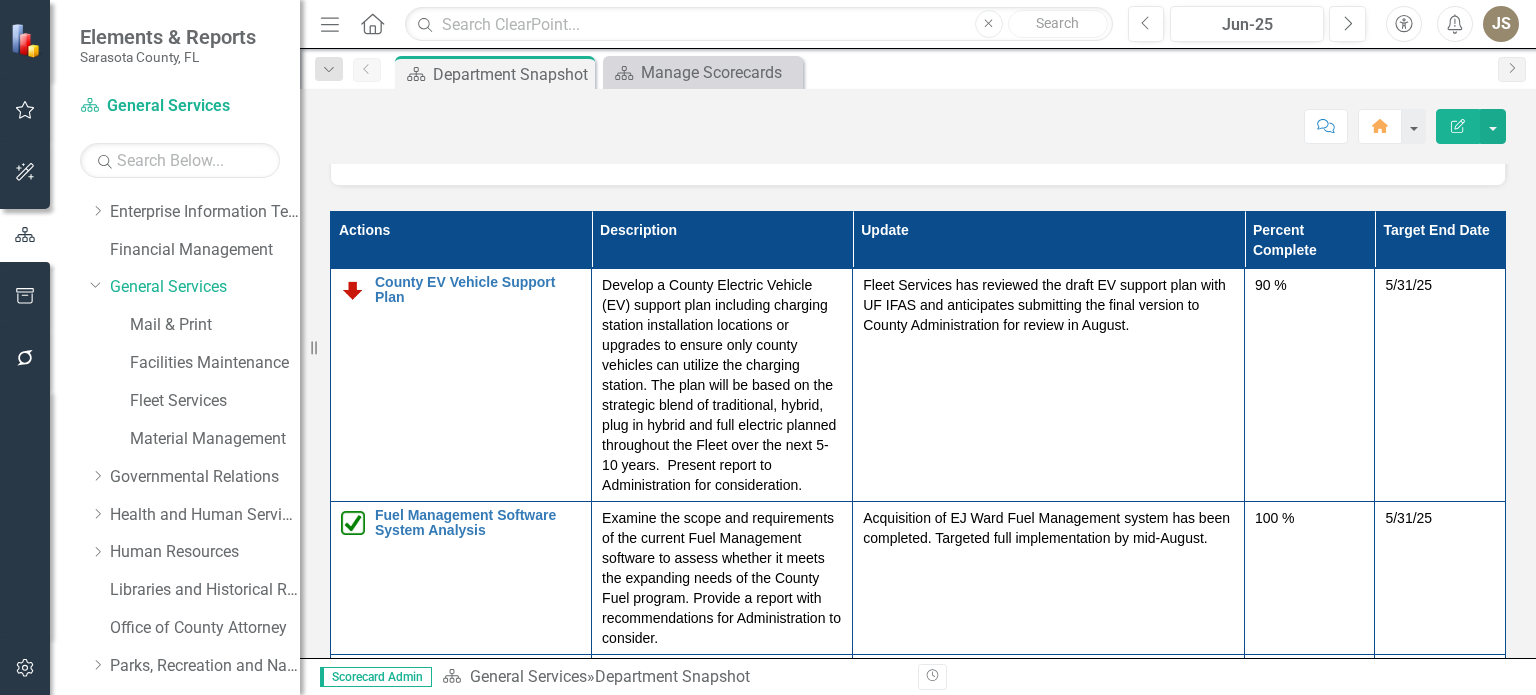 scroll, scrollTop: 2386, scrollLeft: 0, axis: vertical 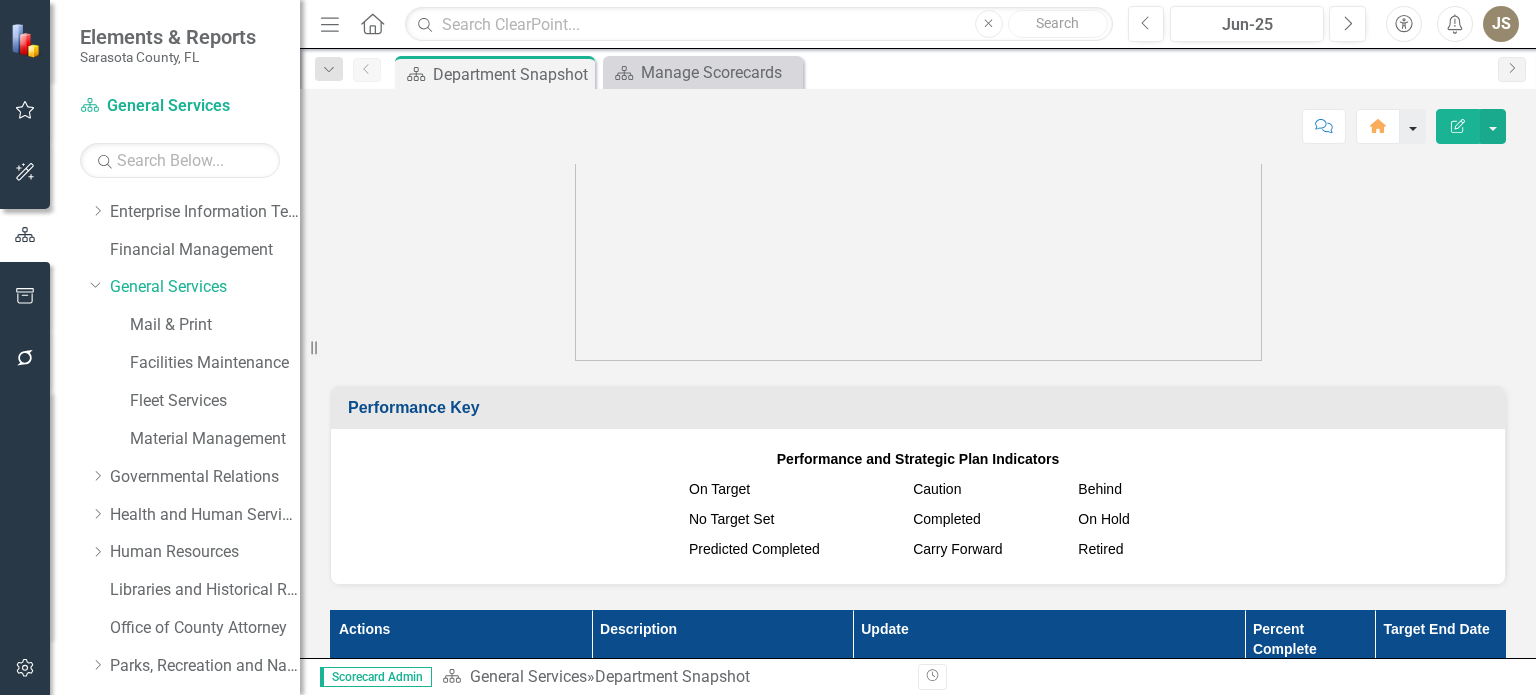click at bounding box center [1413, 126] 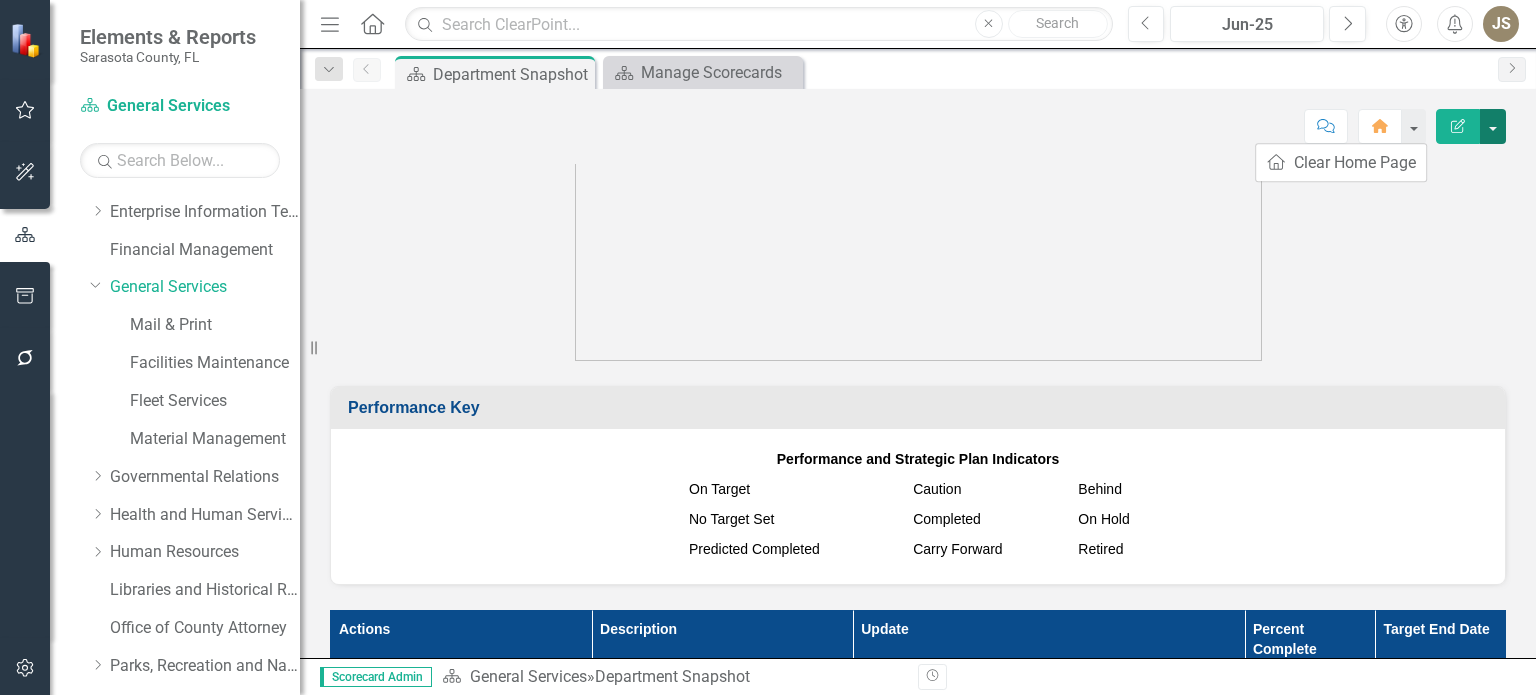 click at bounding box center (1493, 126) 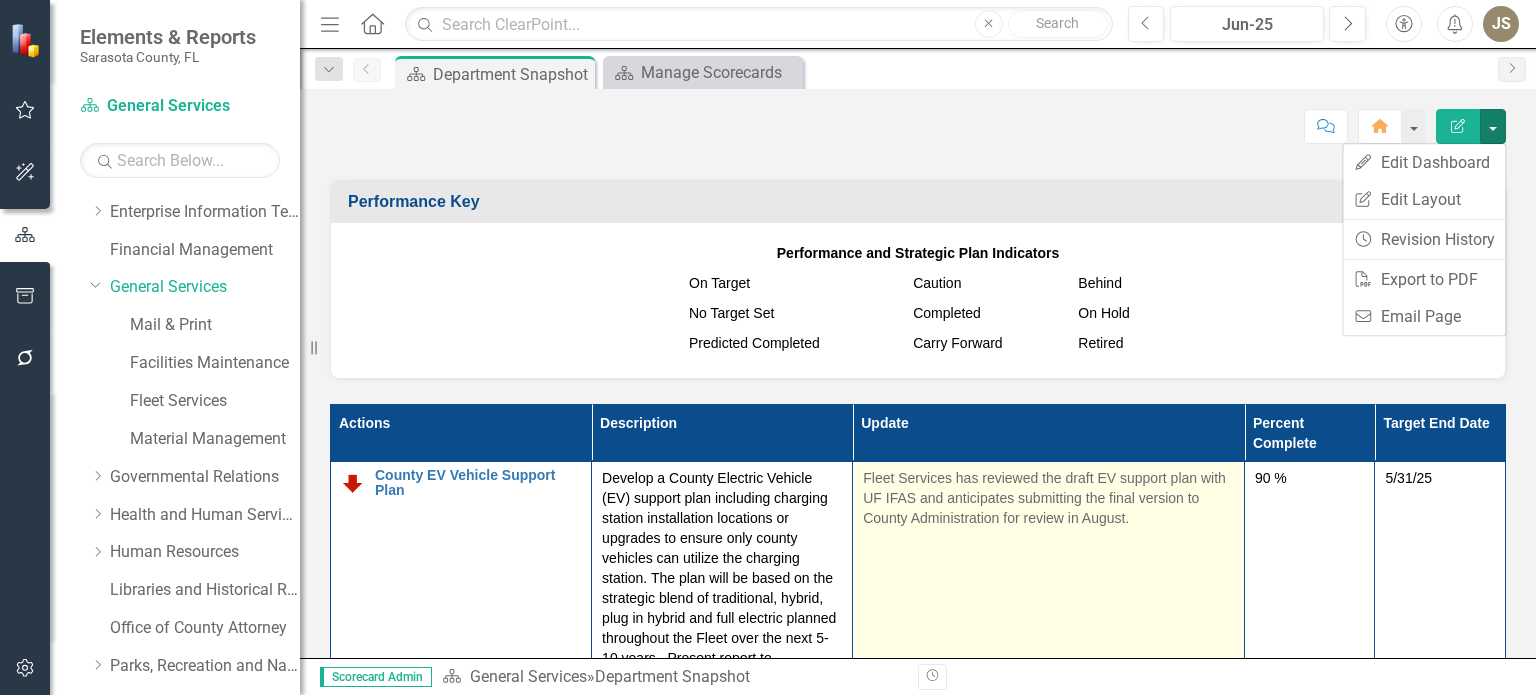 scroll, scrollTop: 2257, scrollLeft: 0, axis: vertical 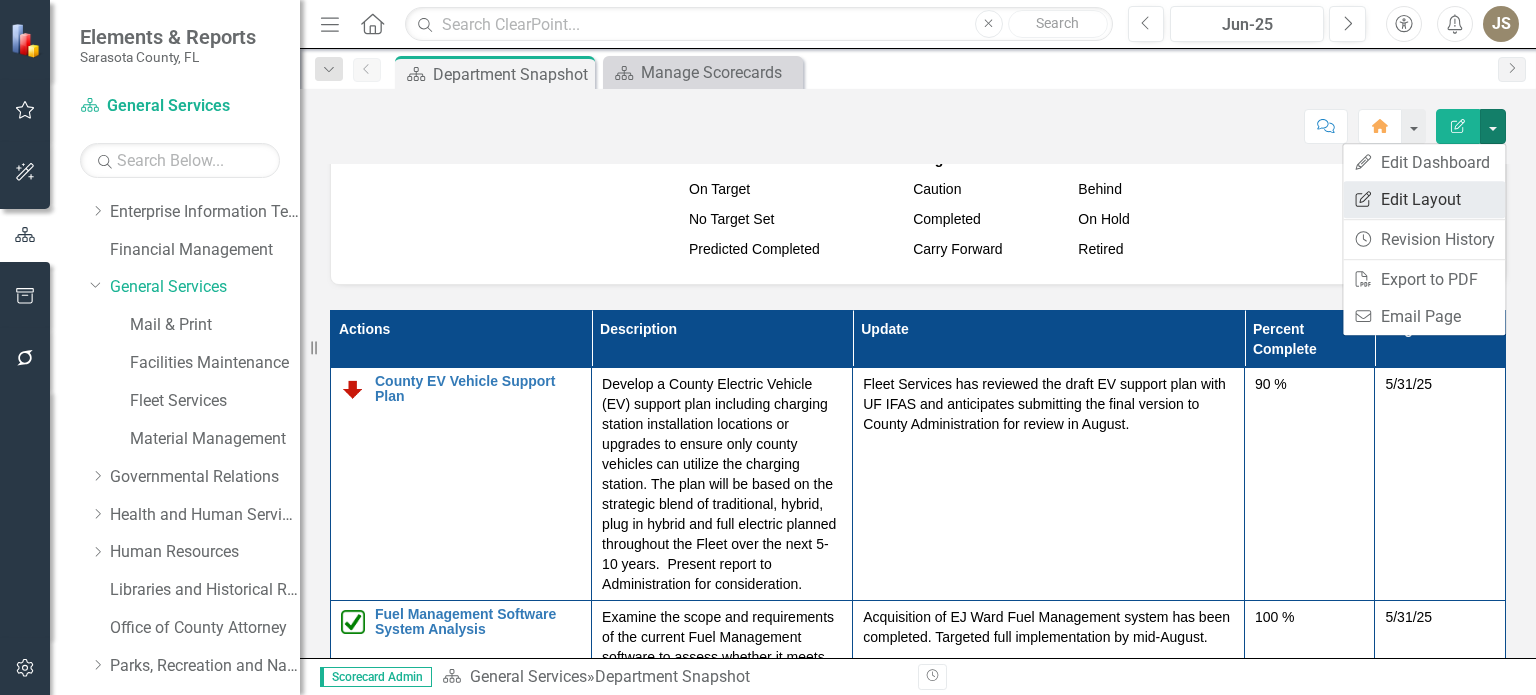 click on "Edit Report Edit Layout" at bounding box center (1424, 199) 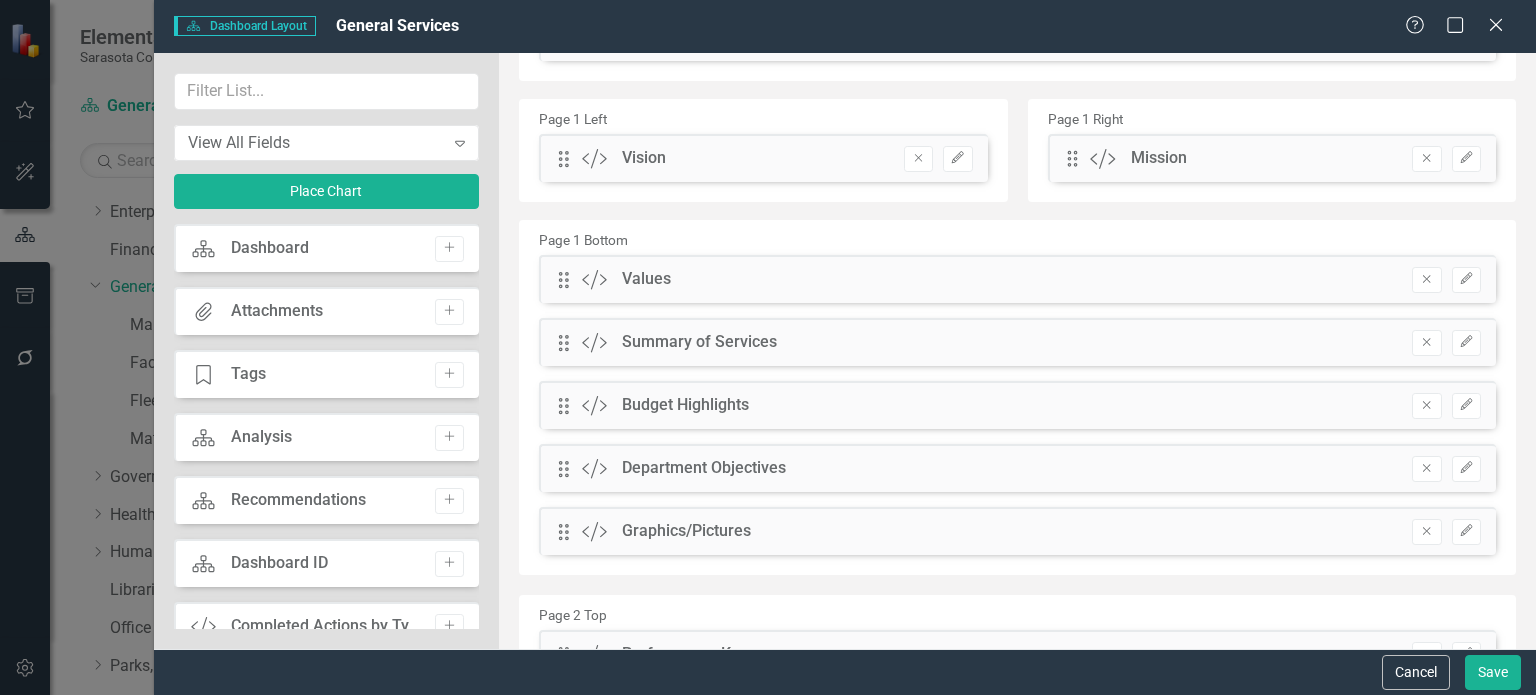 scroll, scrollTop: 0, scrollLeft: 0, axis: both 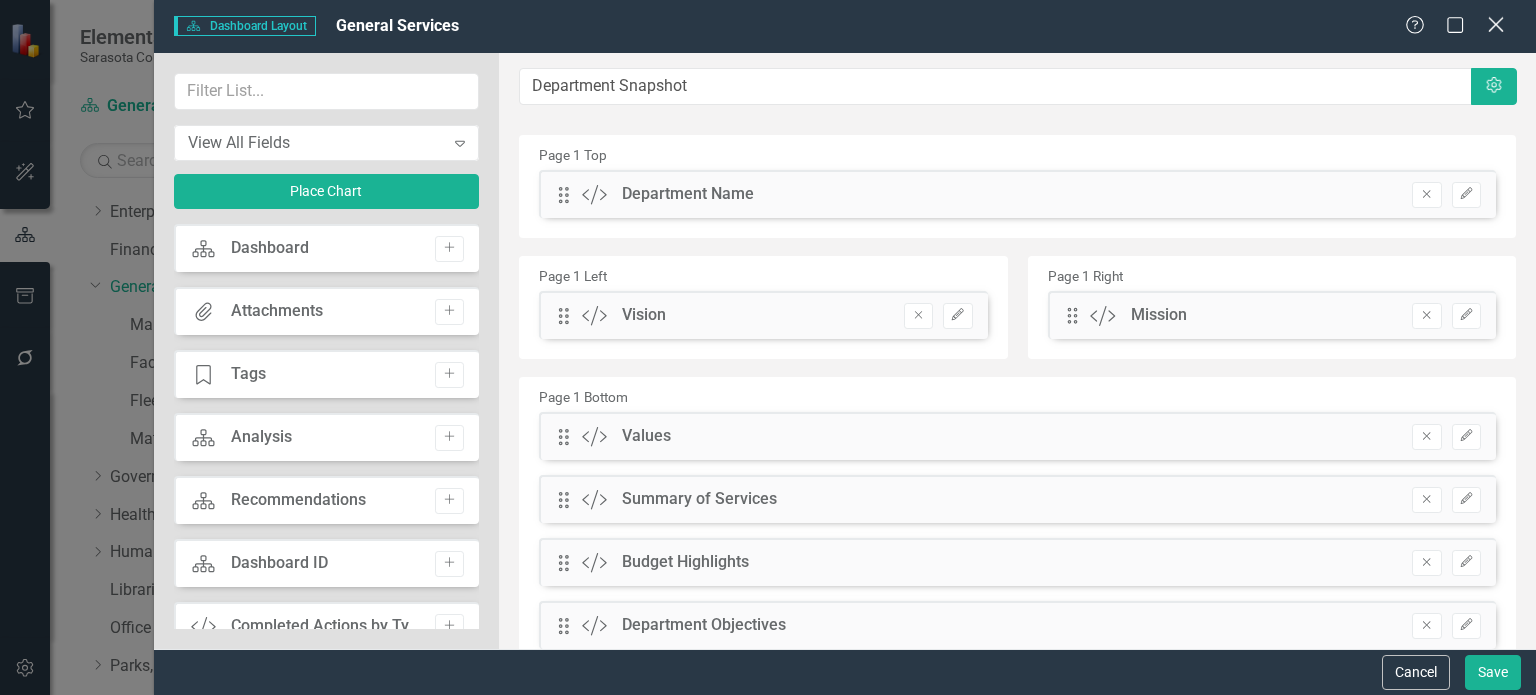 click at bounding box center [1495, 24] 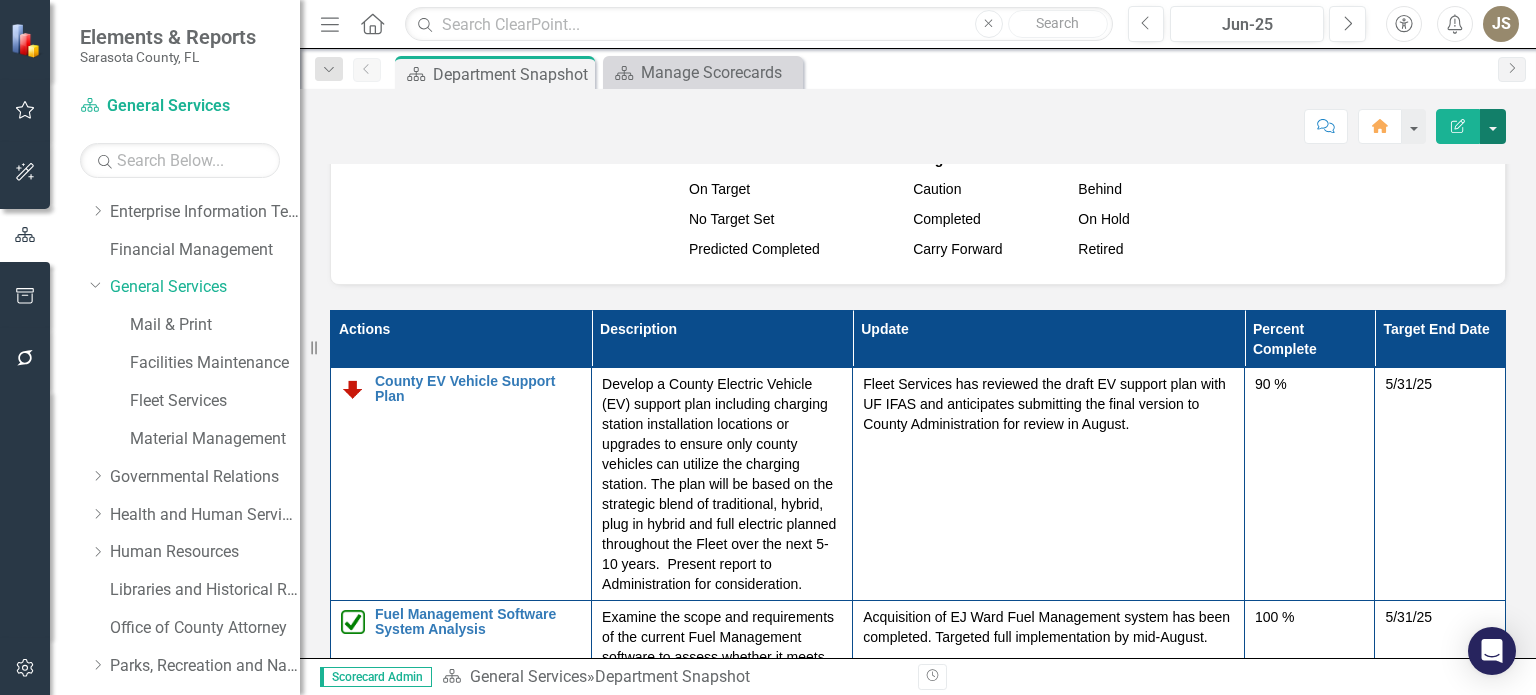 click at bounding box center [1493, 126] 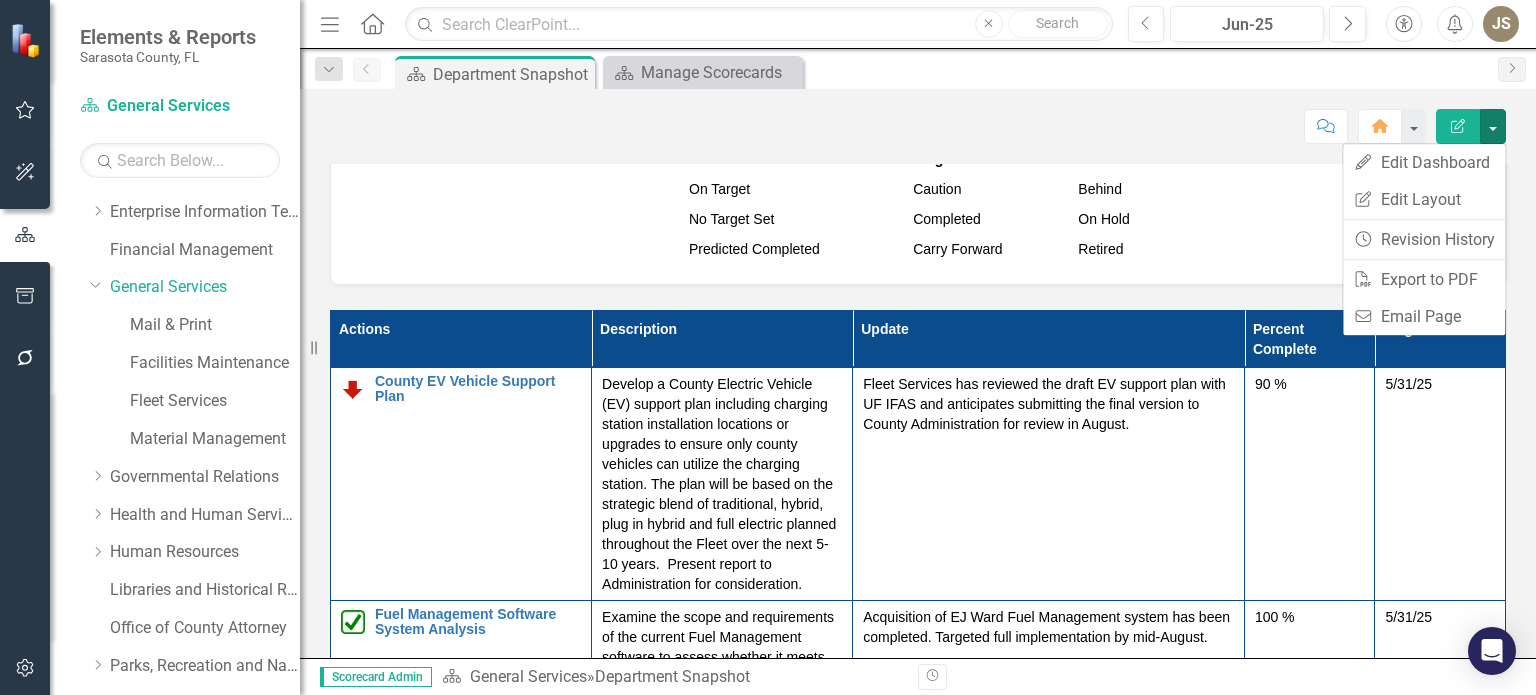 scroll, scrollTop: 0, scrollLeft: 0, axis: both 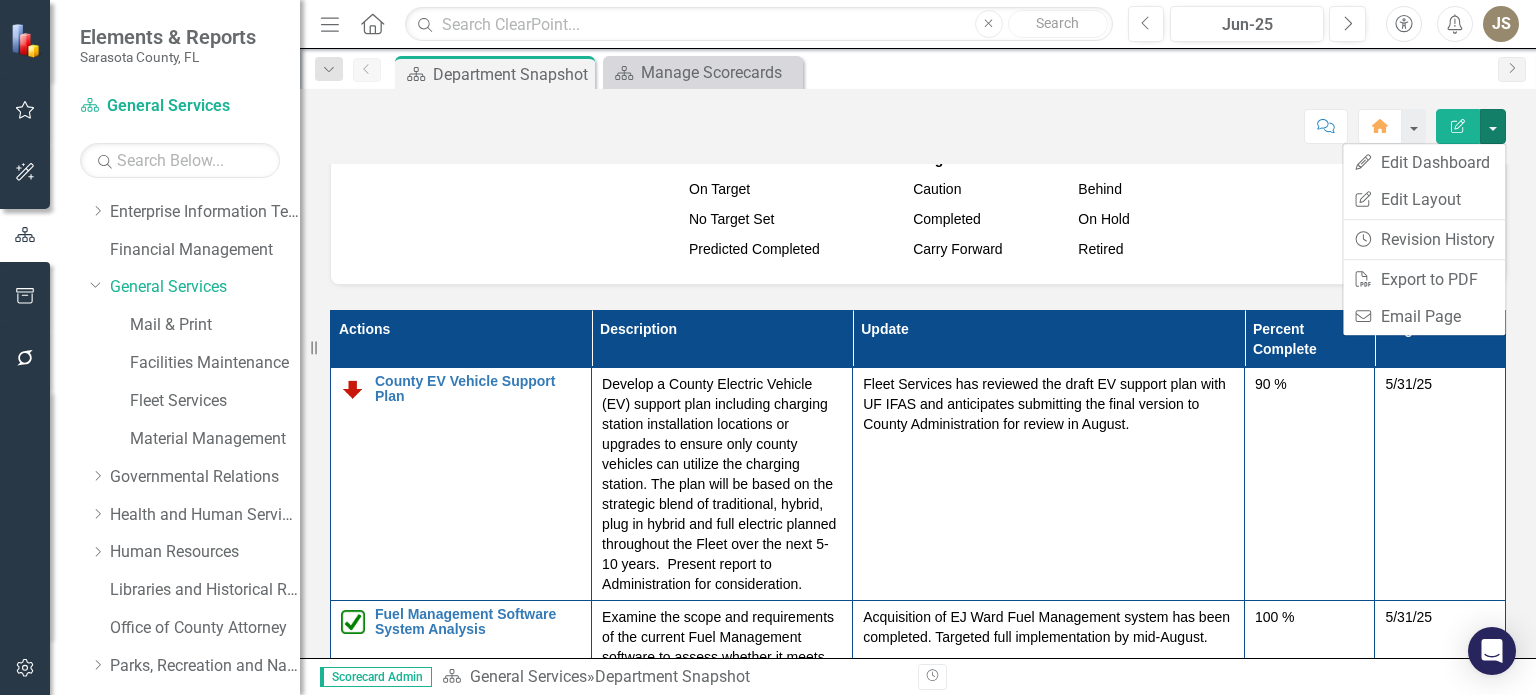 click on "Performance and Strategic Plan Indicators
On Target
Caution
Behind
No Target Set
Completed
On Hold
Predicted Completed
Carry Forward
Retired" at bounding box center [918, 204] 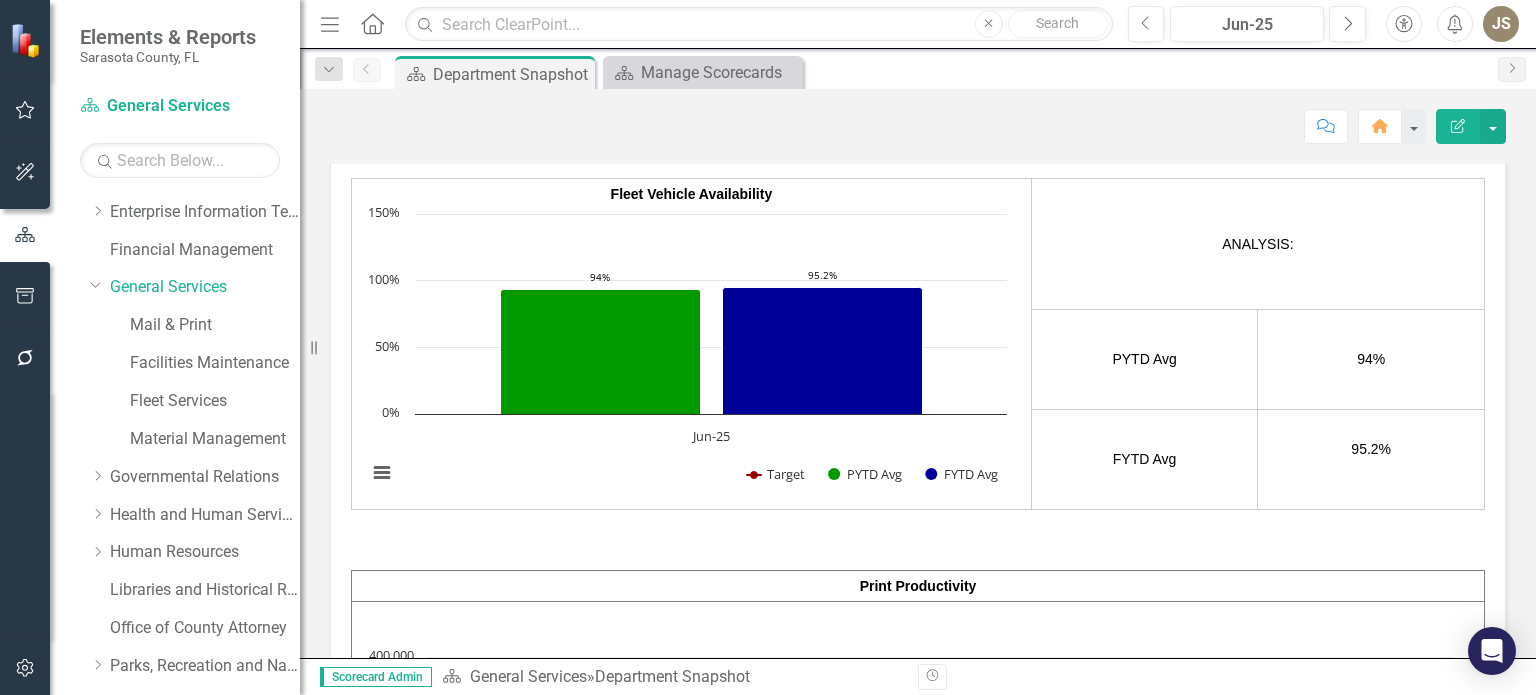 scroll, scrollTop: 2858, scrollLeft: 0, axis: vertical 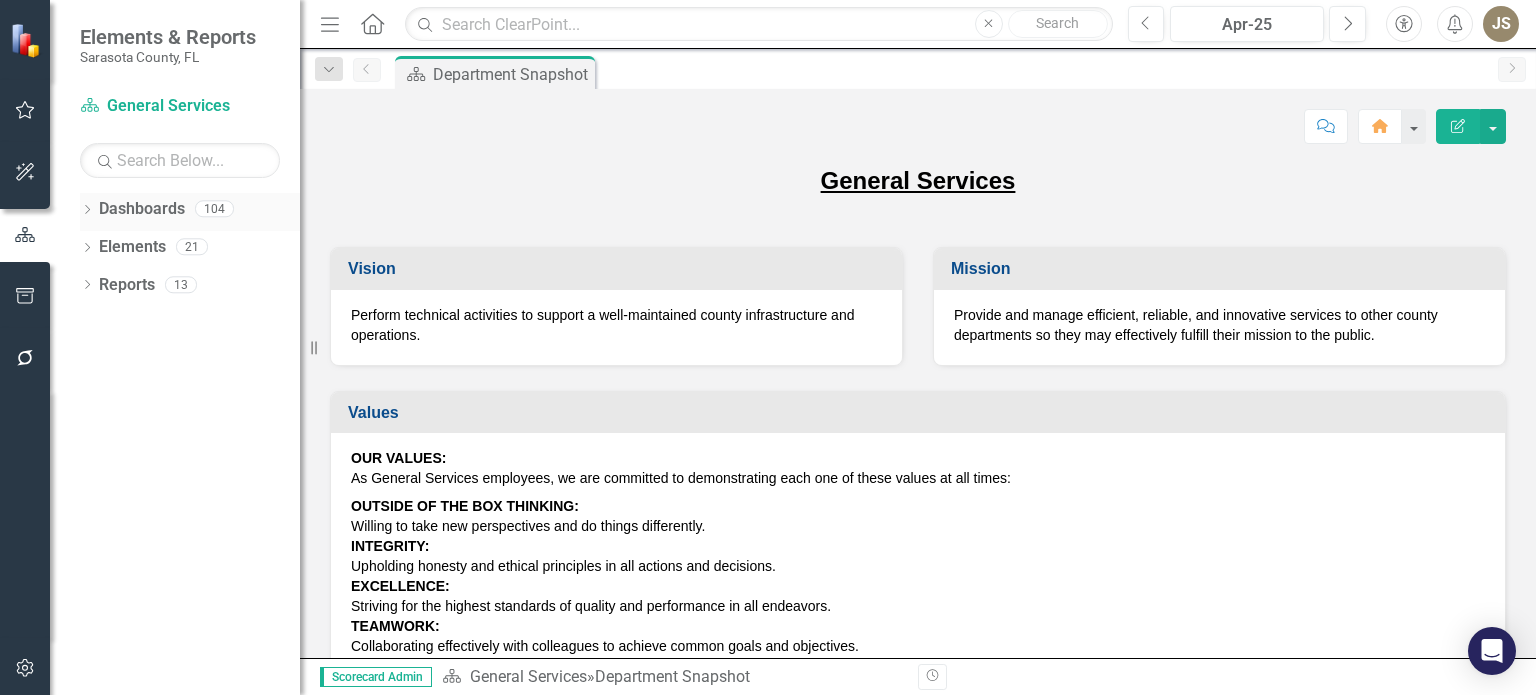 click on "Dropdown" at bounding box center (87, 211) 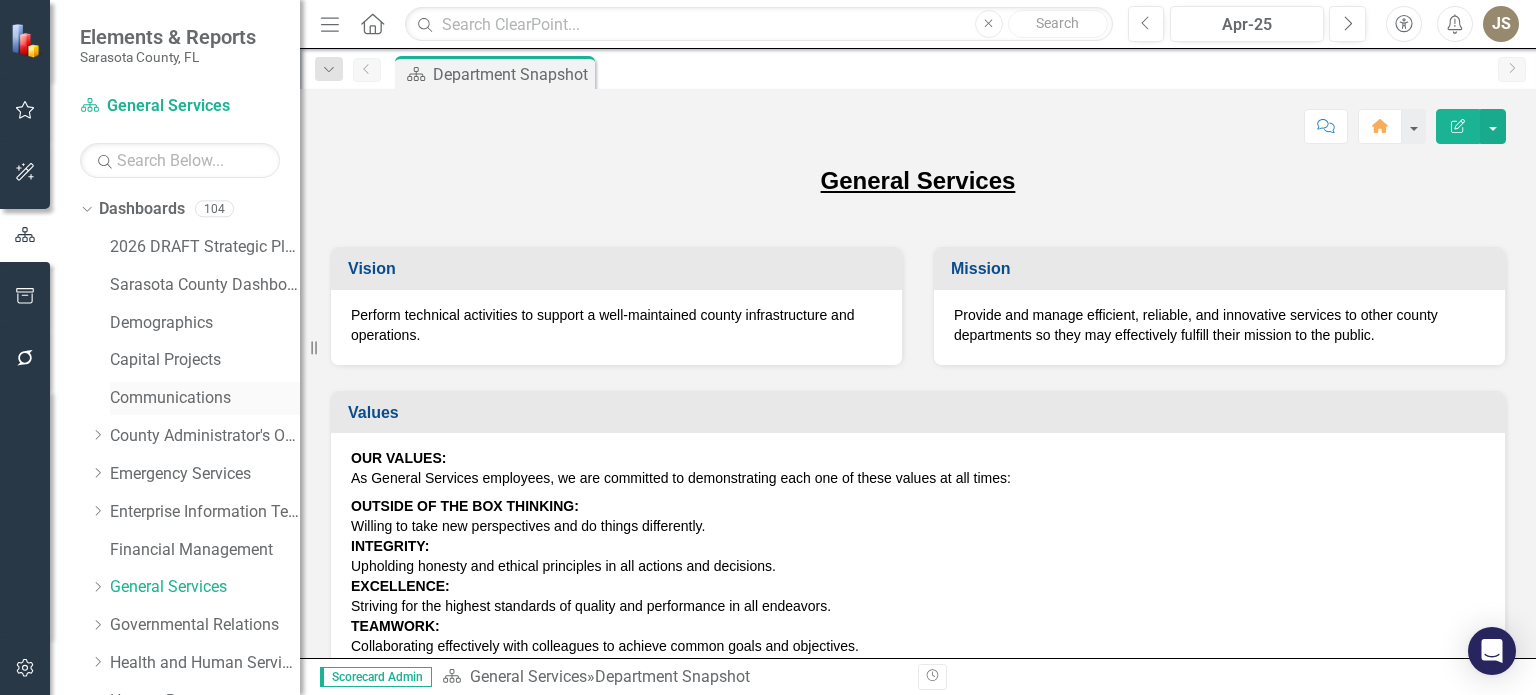 scroll, scrollTop: 200, scrollLeft: 0, axis: vertical 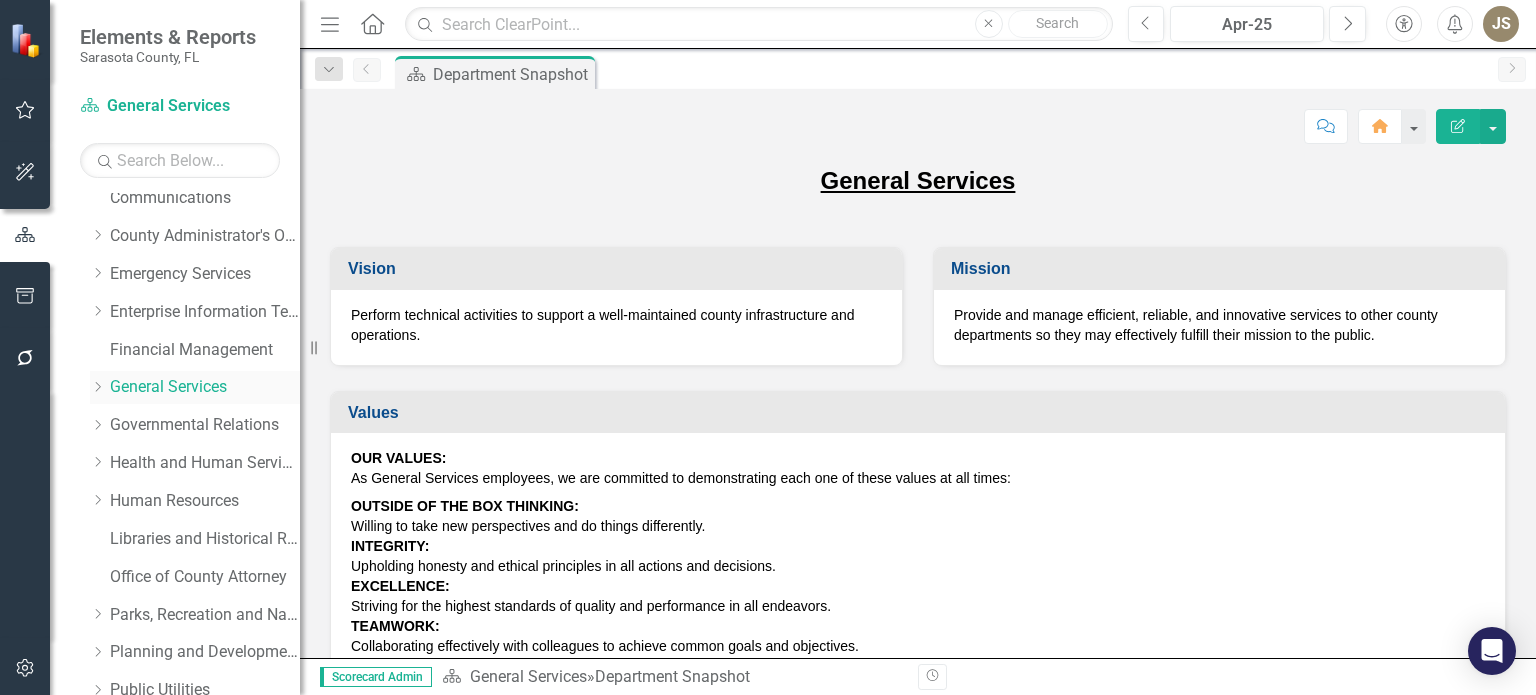 click on "Dropdown" at bounding box center (97, 387) 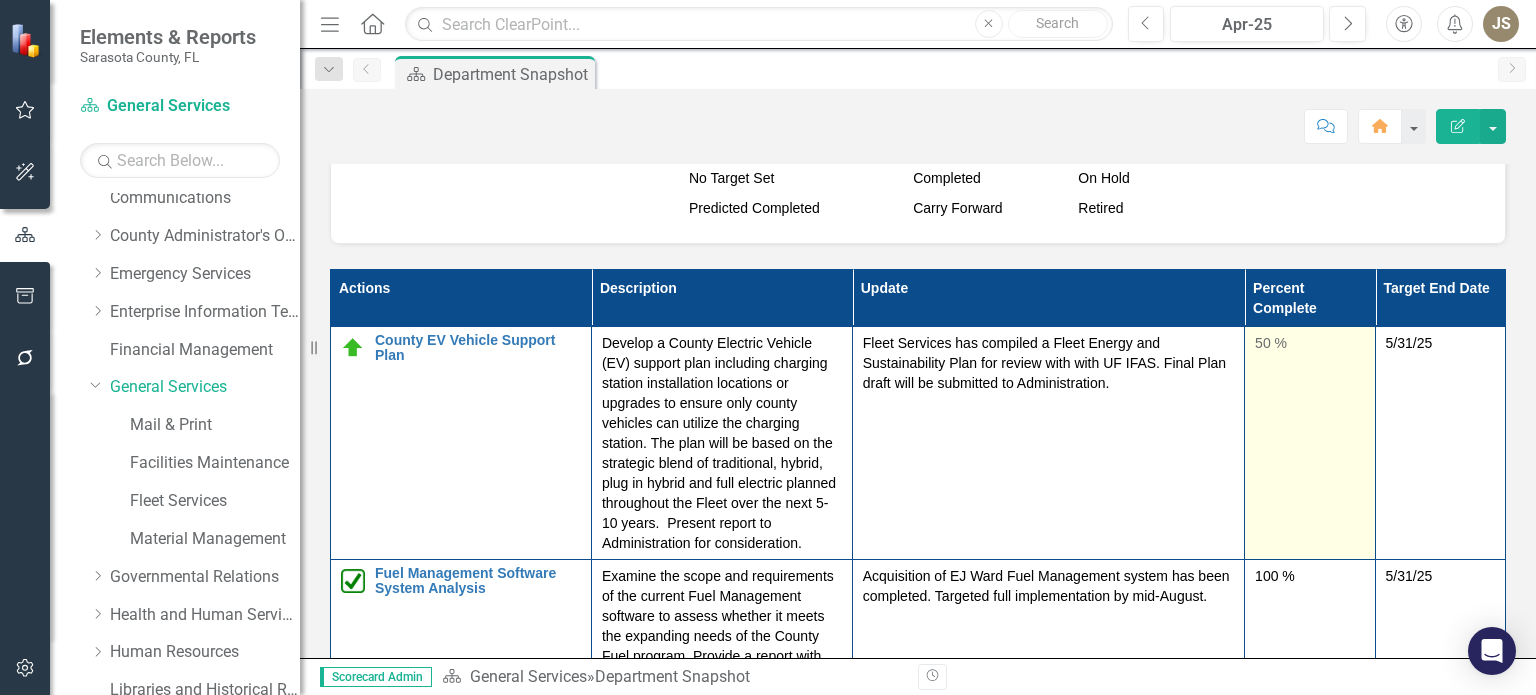 scroll, scrollTop: 2300, scrollLeft: 0, axis: vertical 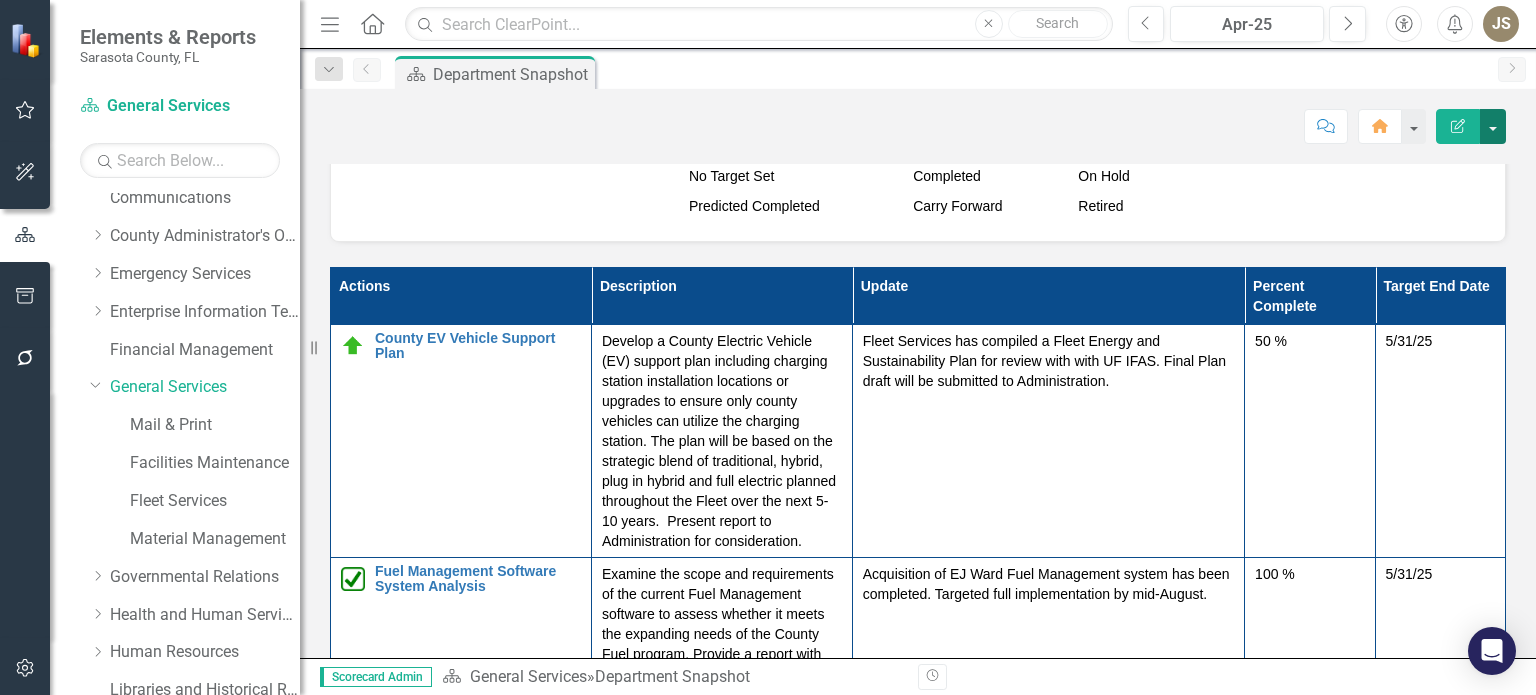 click at bounding box center (1493, 126) 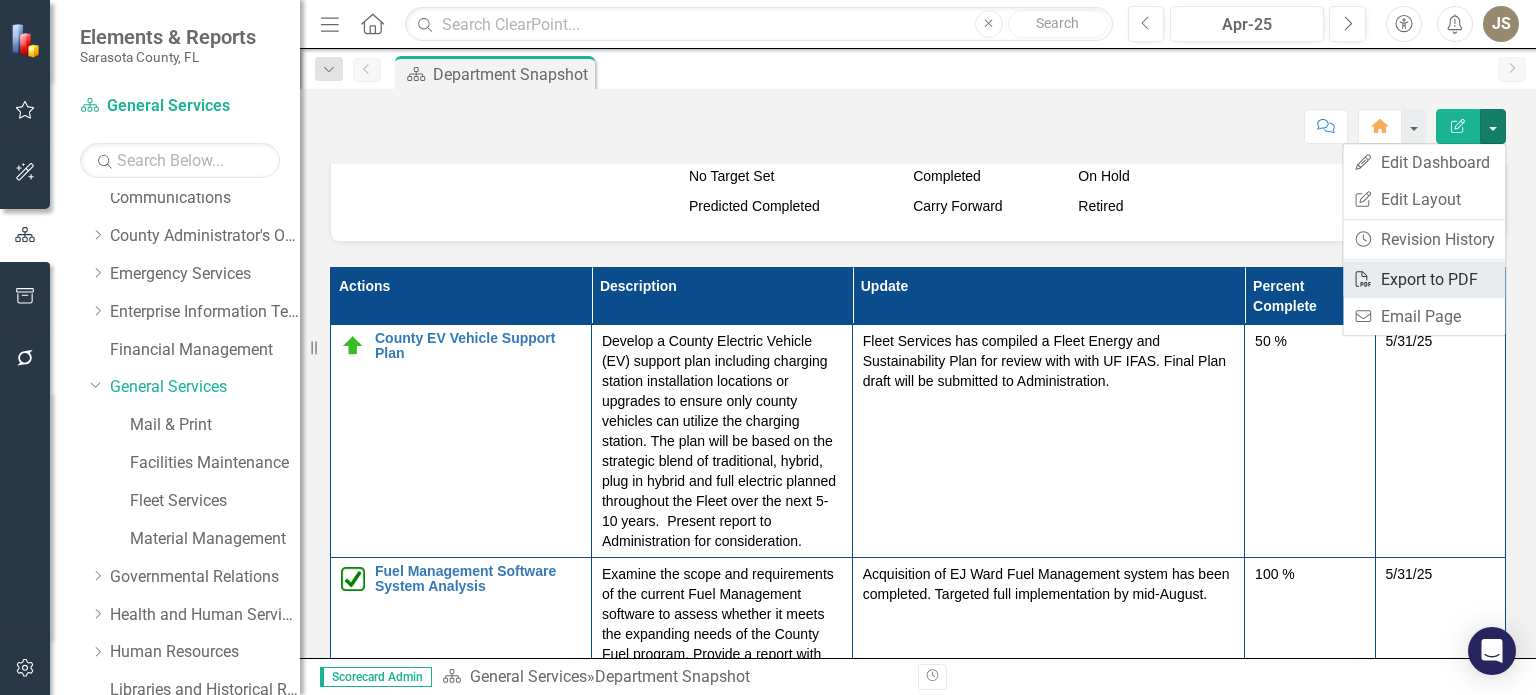 click on "PDF Export to PDF" at bounding box center (1424, 279) 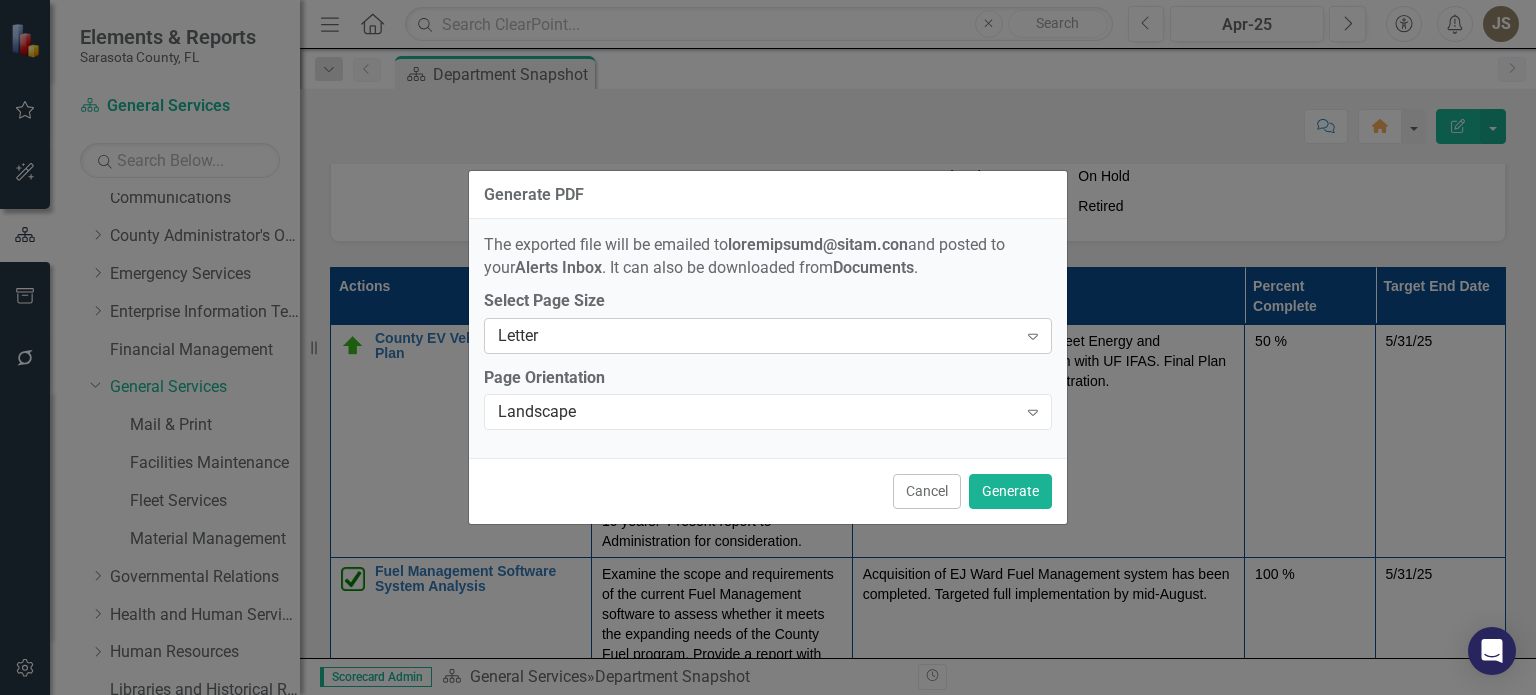 click on "Letter" at bounding box center (757, 335) 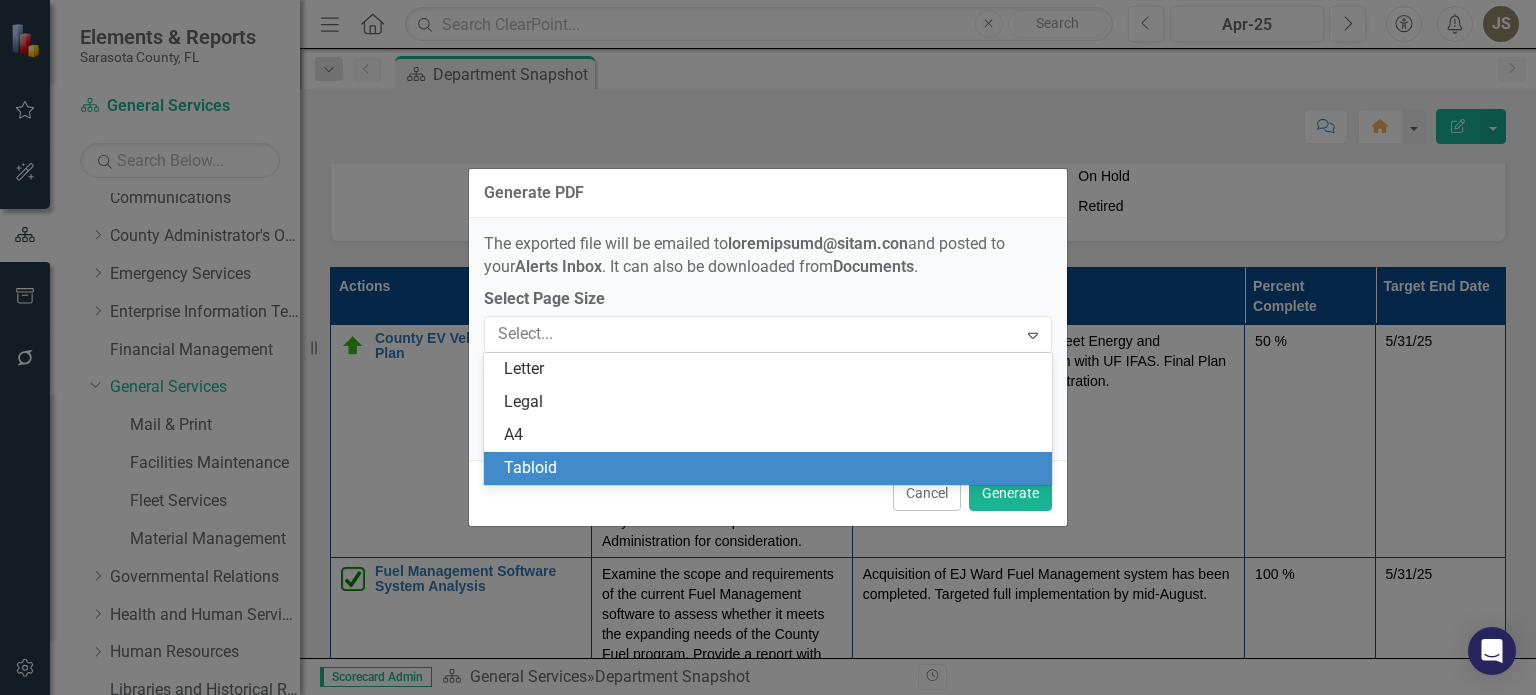 click on "Tabloid" at bounding box center [772, 468] 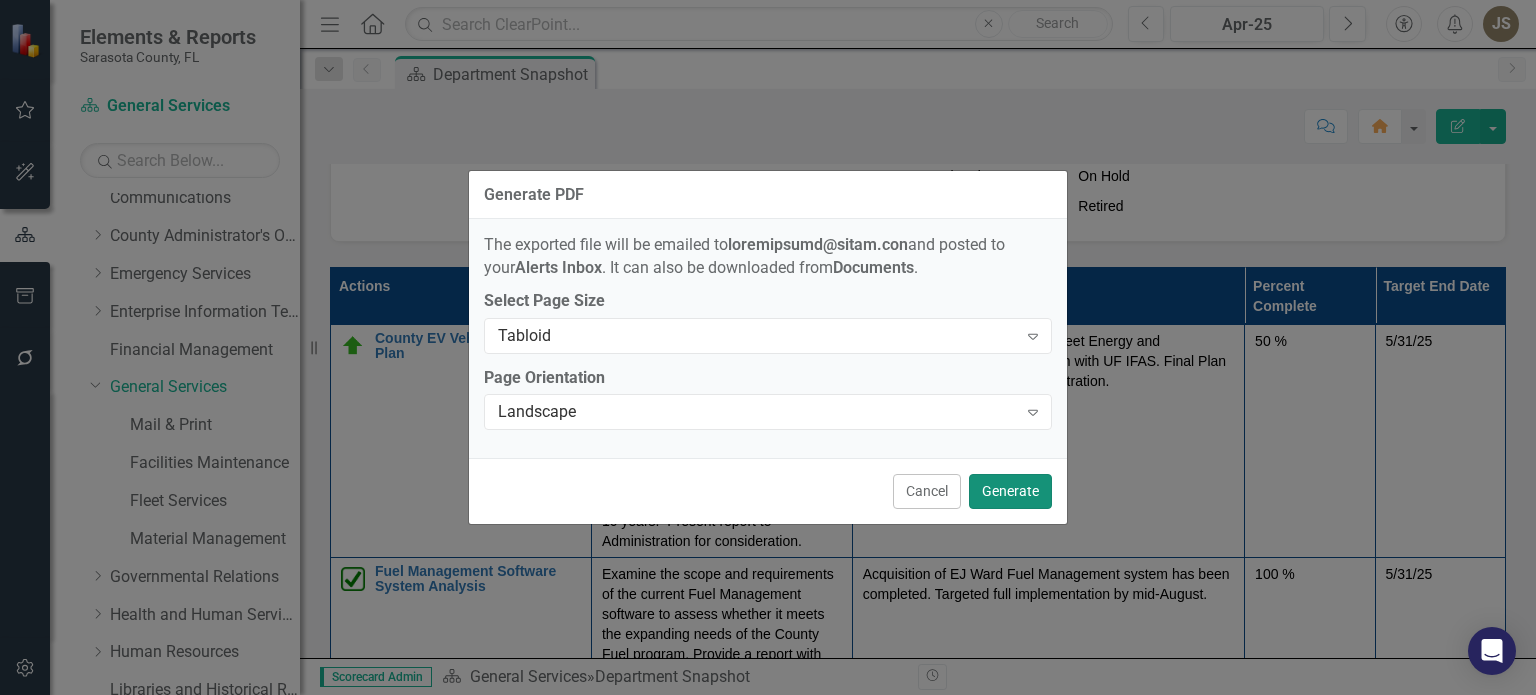click on "Generate" at bounding box center [1010, 491] 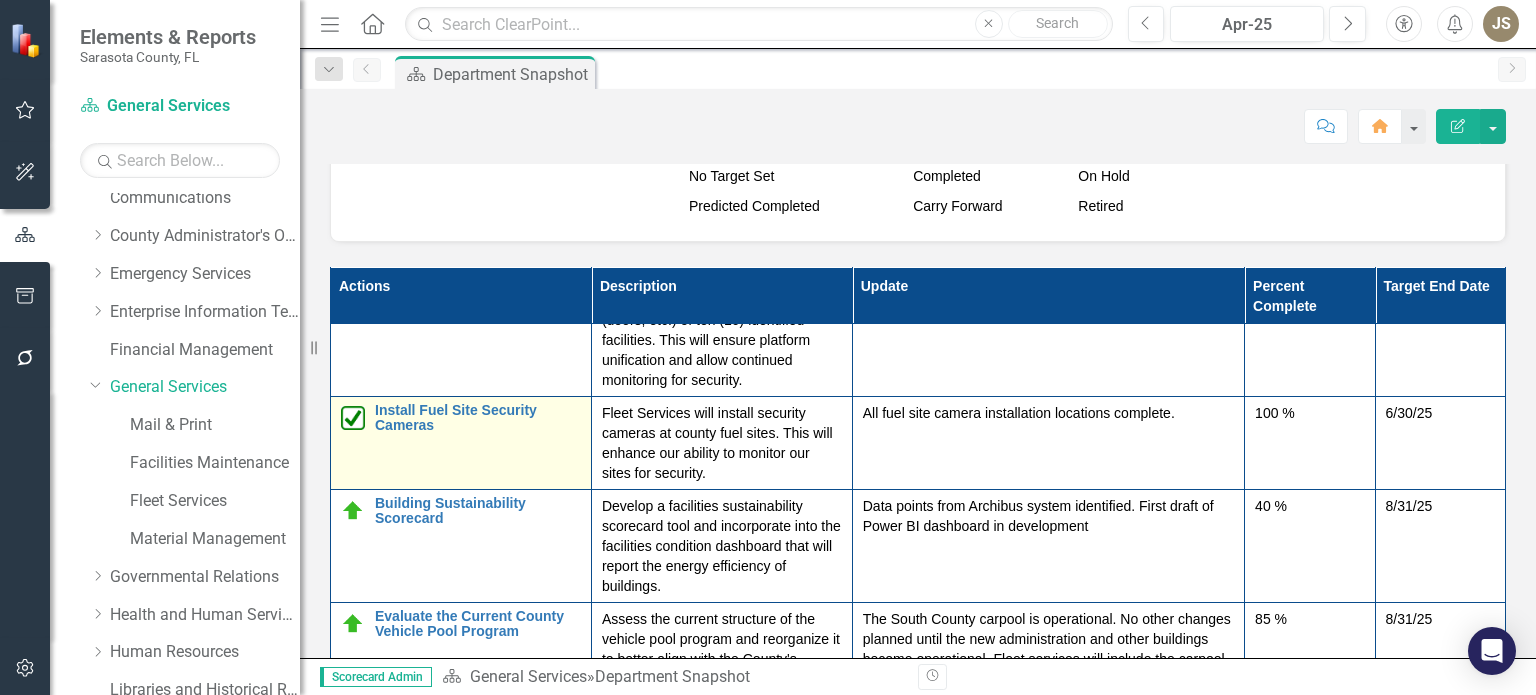 scroll, scrollTop: 964, scrollLeft: 0, axis: vertical 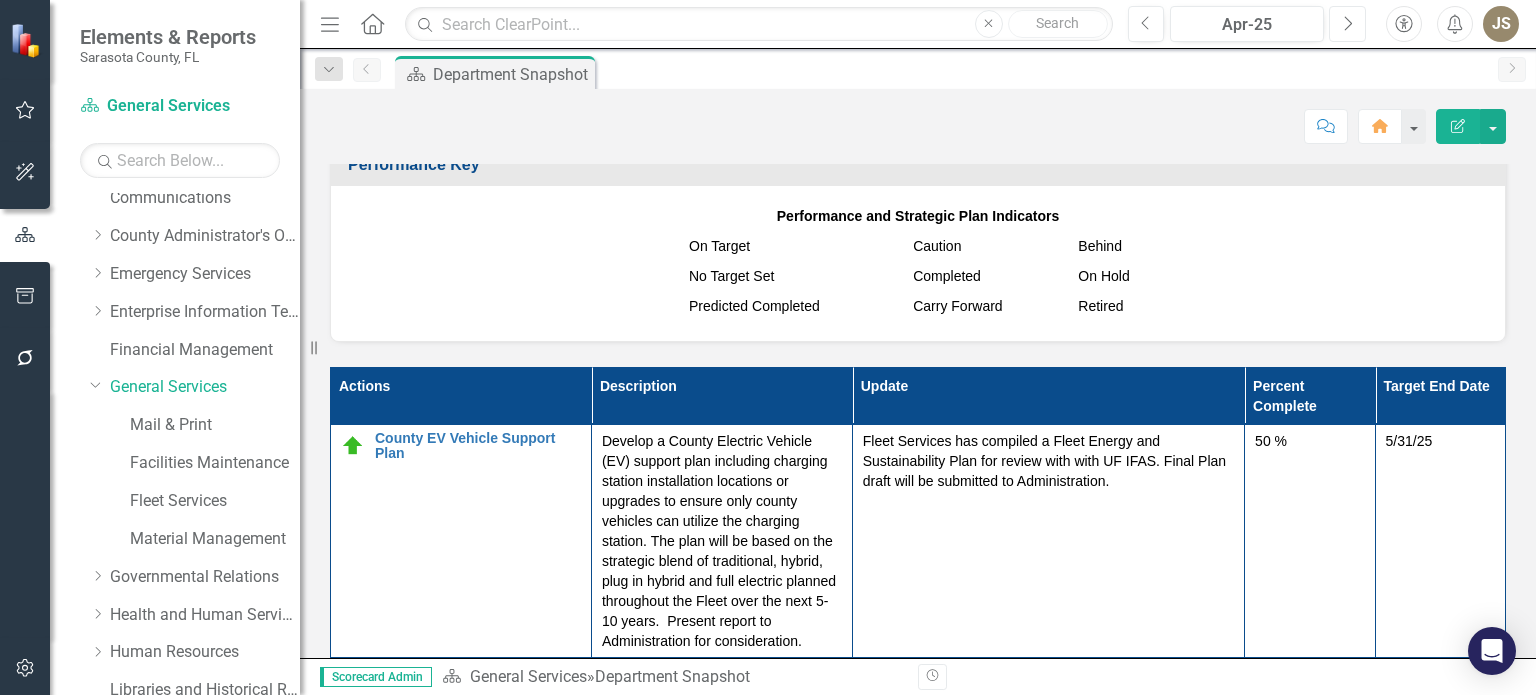click on "Next" at bounding box center [1347, 24] 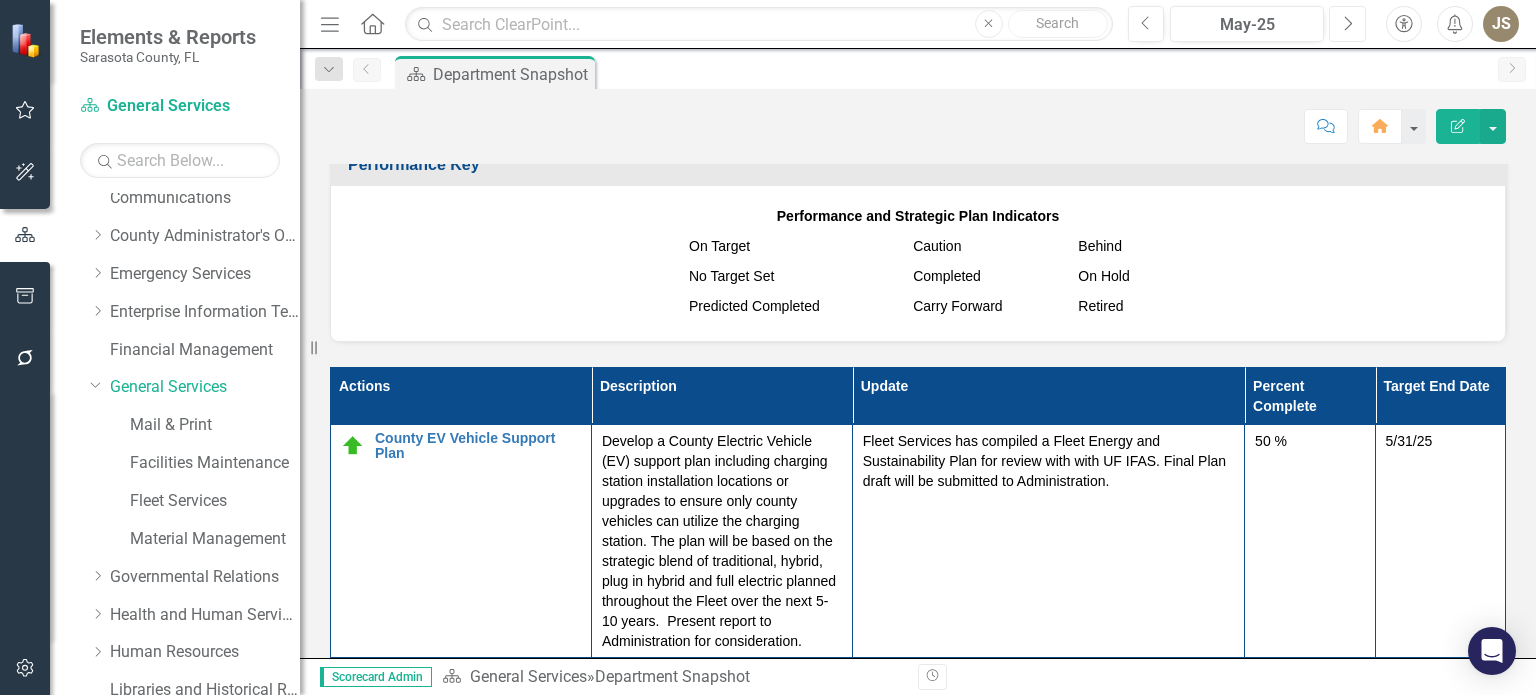 click on "Next" at bounding box center [1347, 24] 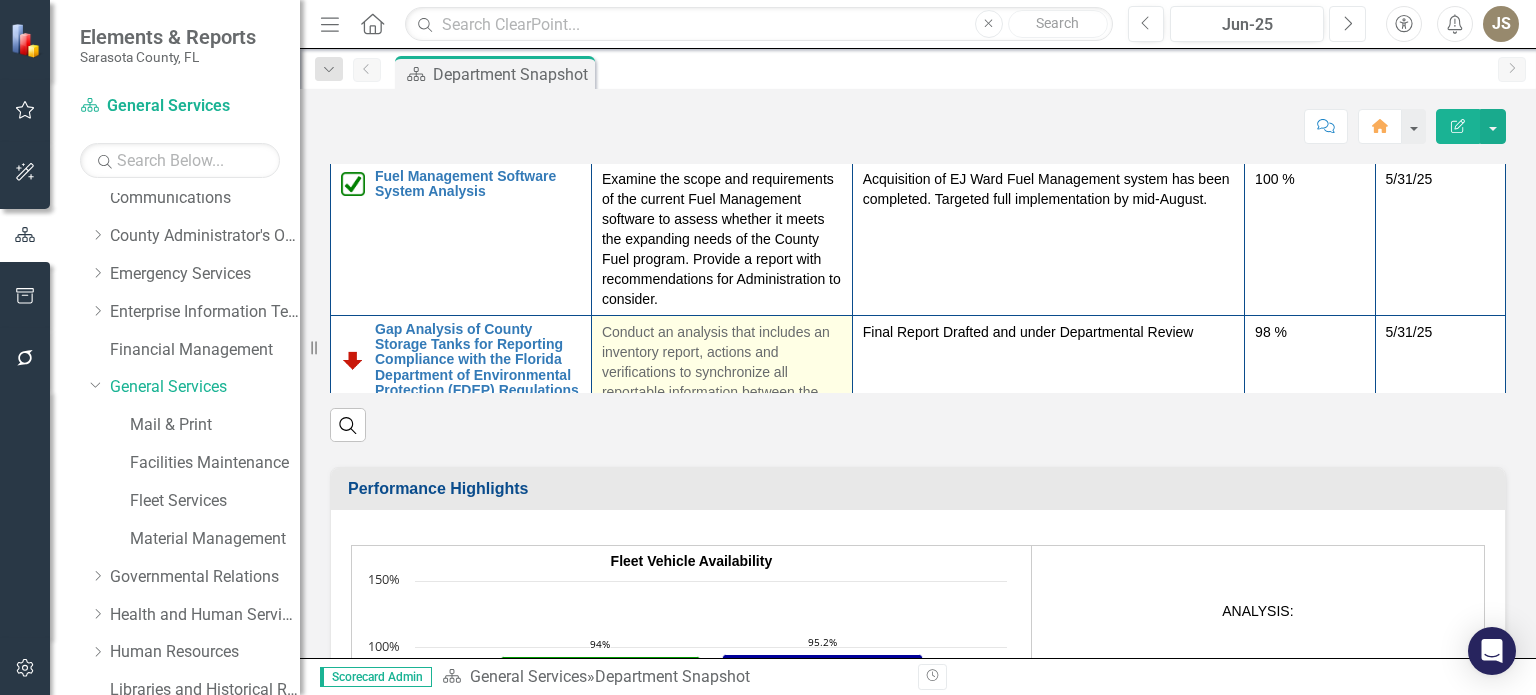 scroll, scrollTop: 2700, scrollLeft: 0, axis: vertical 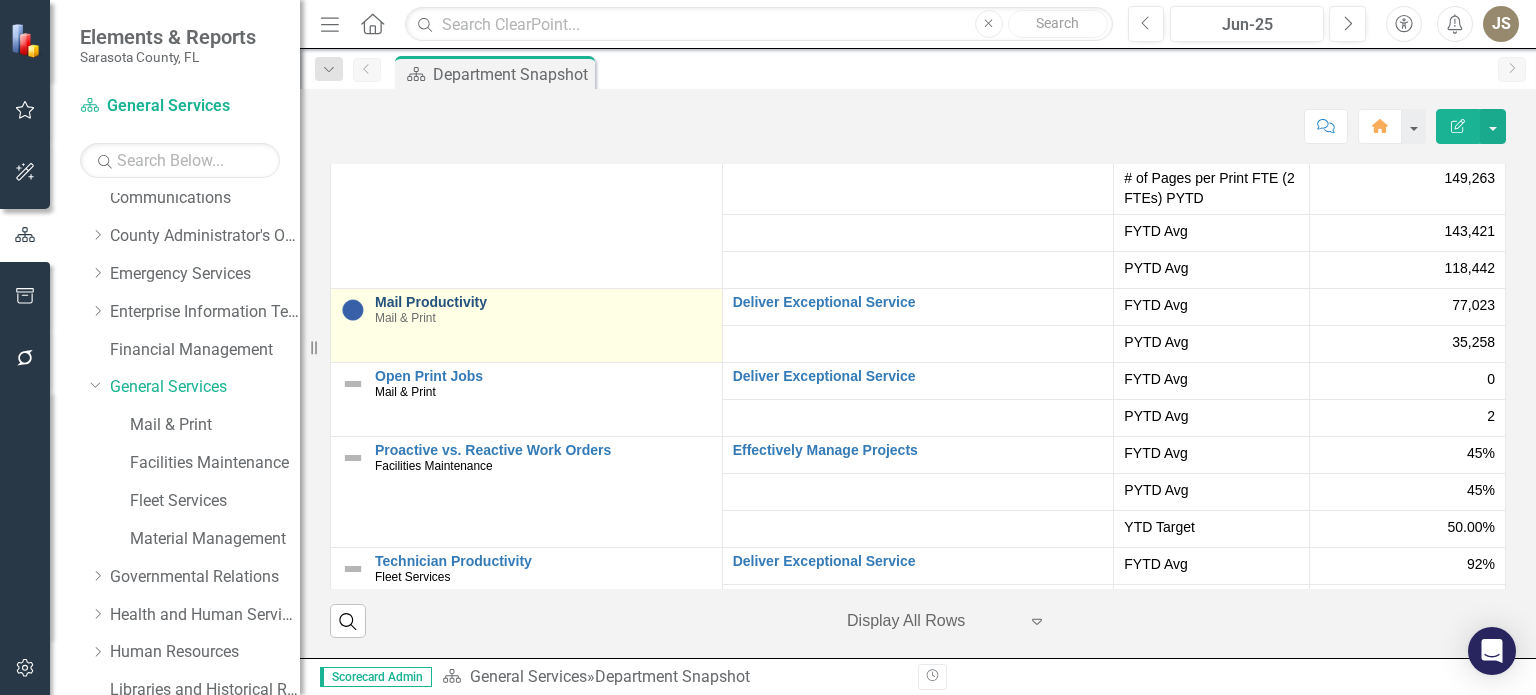 click on "Mail Productivity" at bounding box center [543, 302] 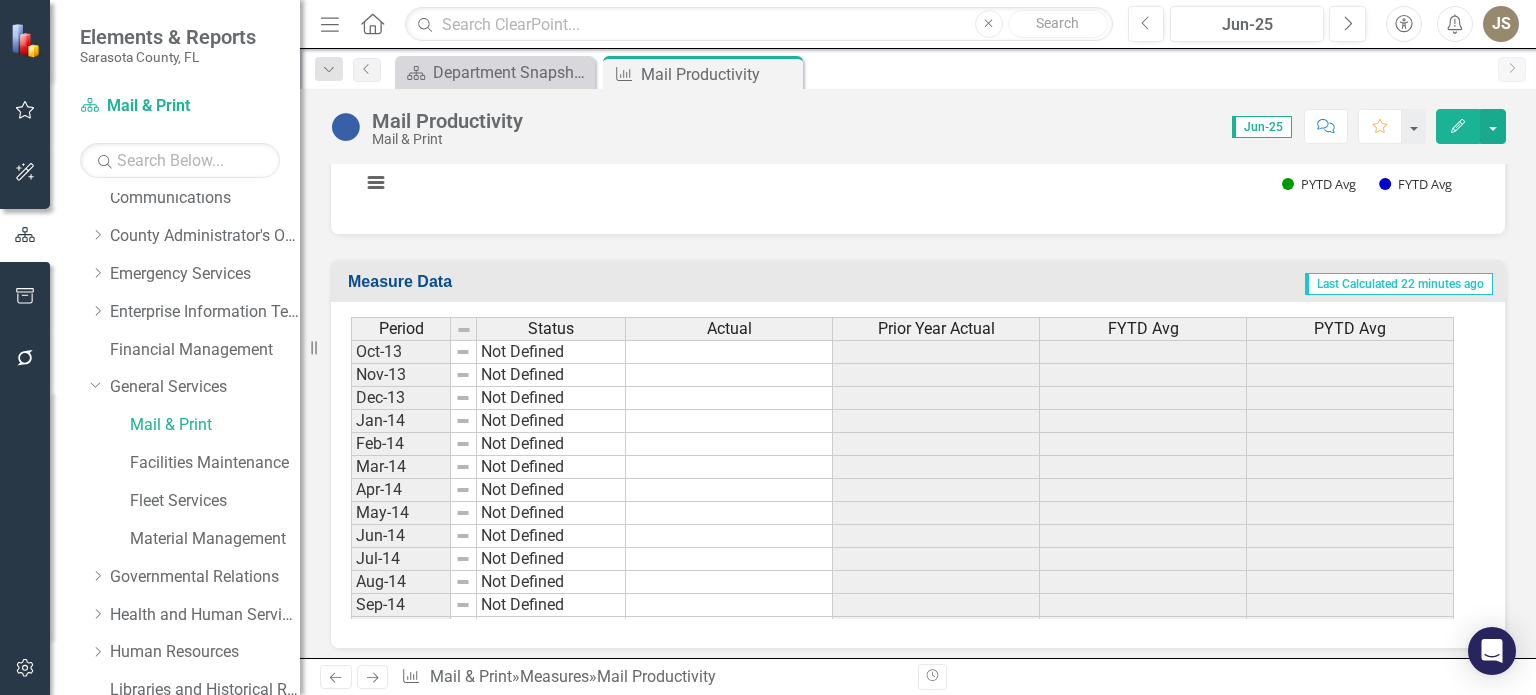 scroll, scrollTop: 1253, scrollLeft: 0, axis: vertical 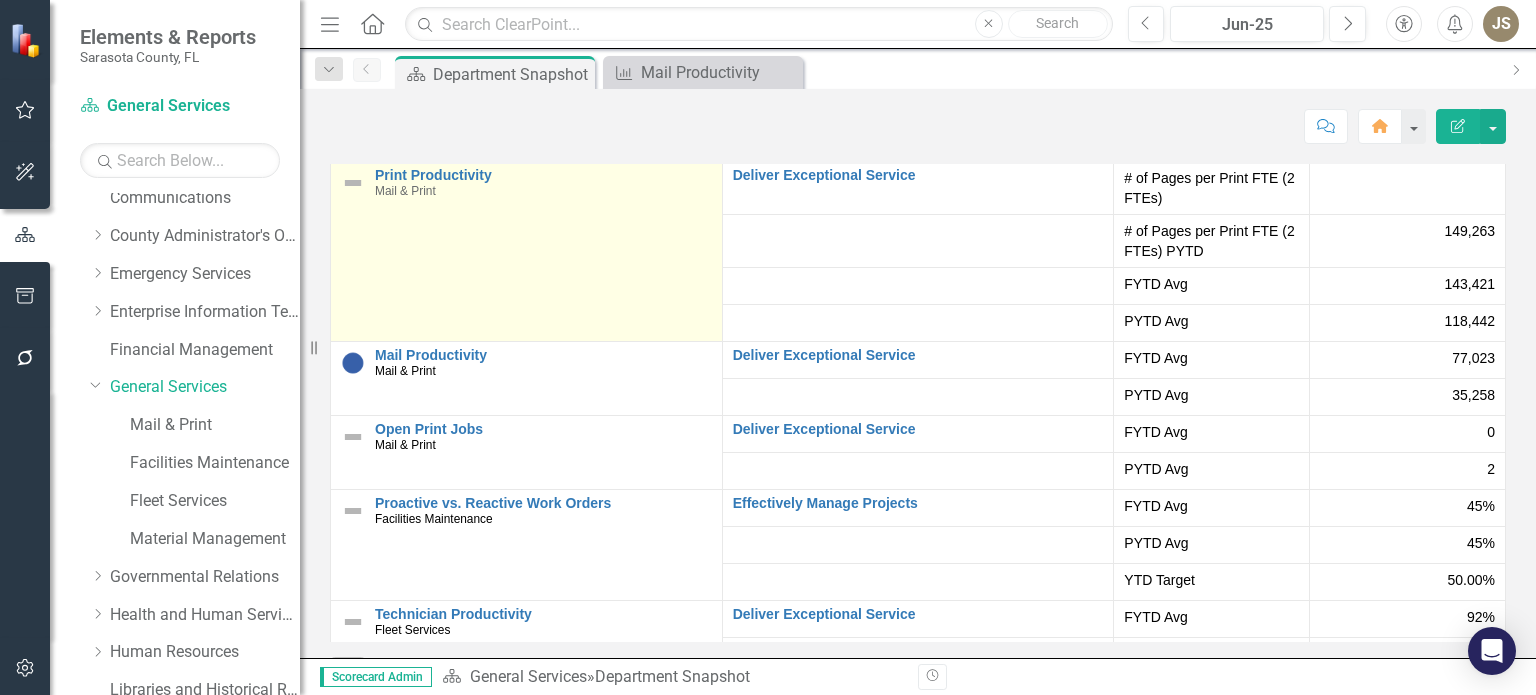 click at bounding box center (353, 183) 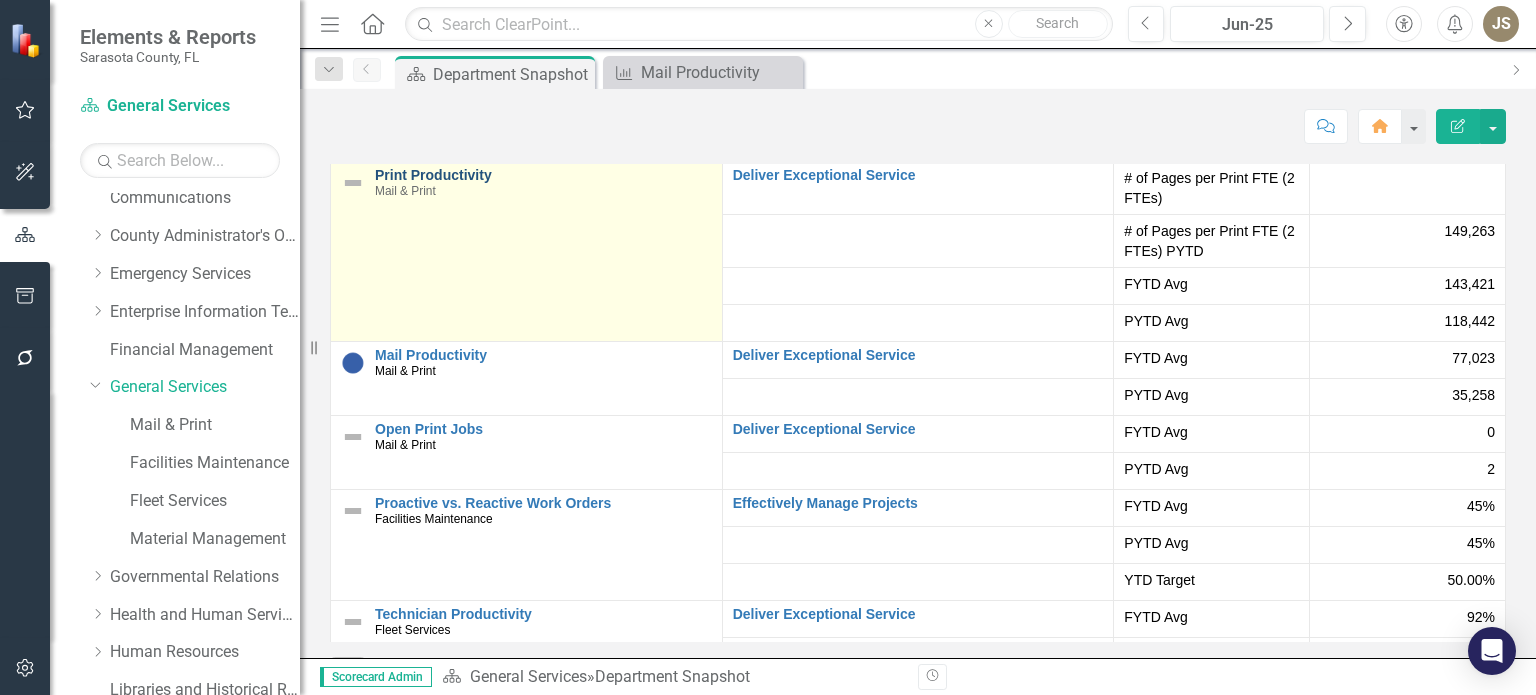 click on "Print Productivity" at bounding box center (543, 175) 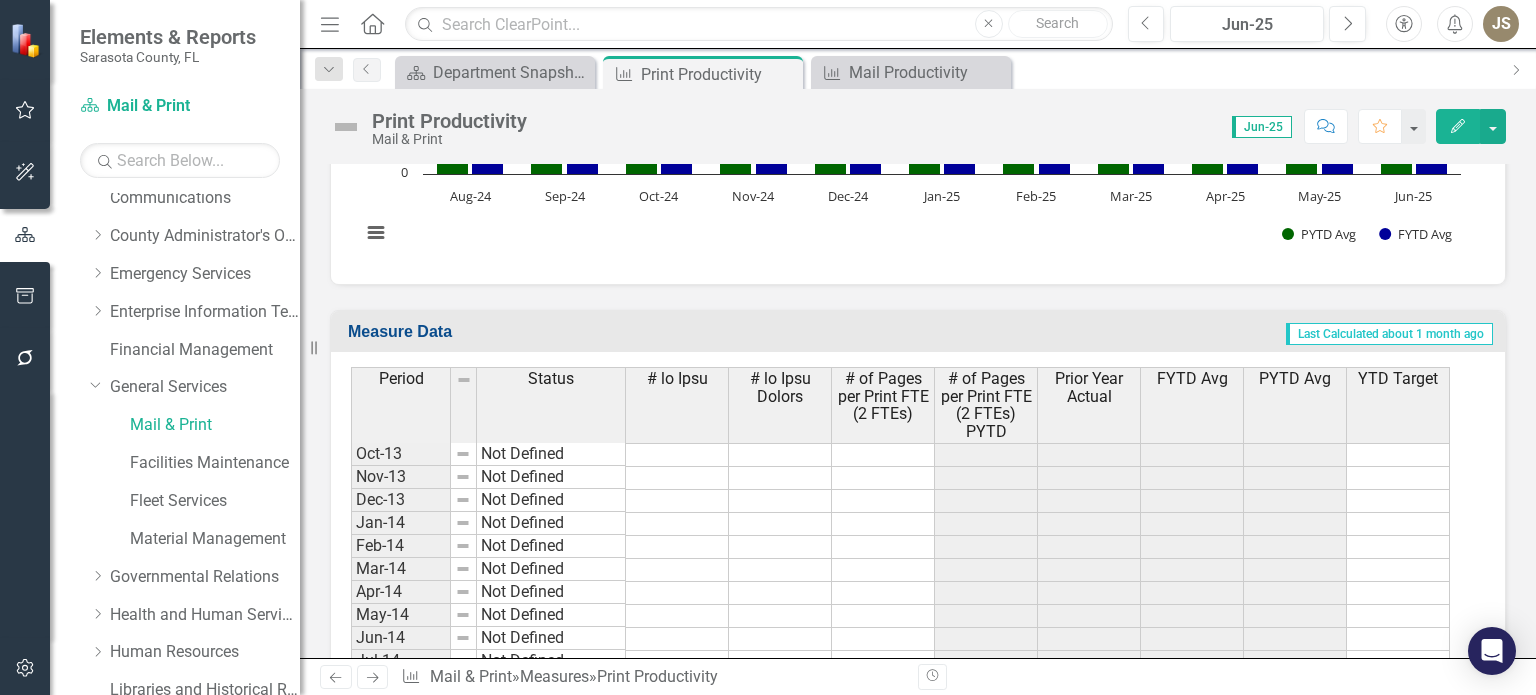 scroll, scrollTop: 1200, scrollLeft: 0, axis: vertical 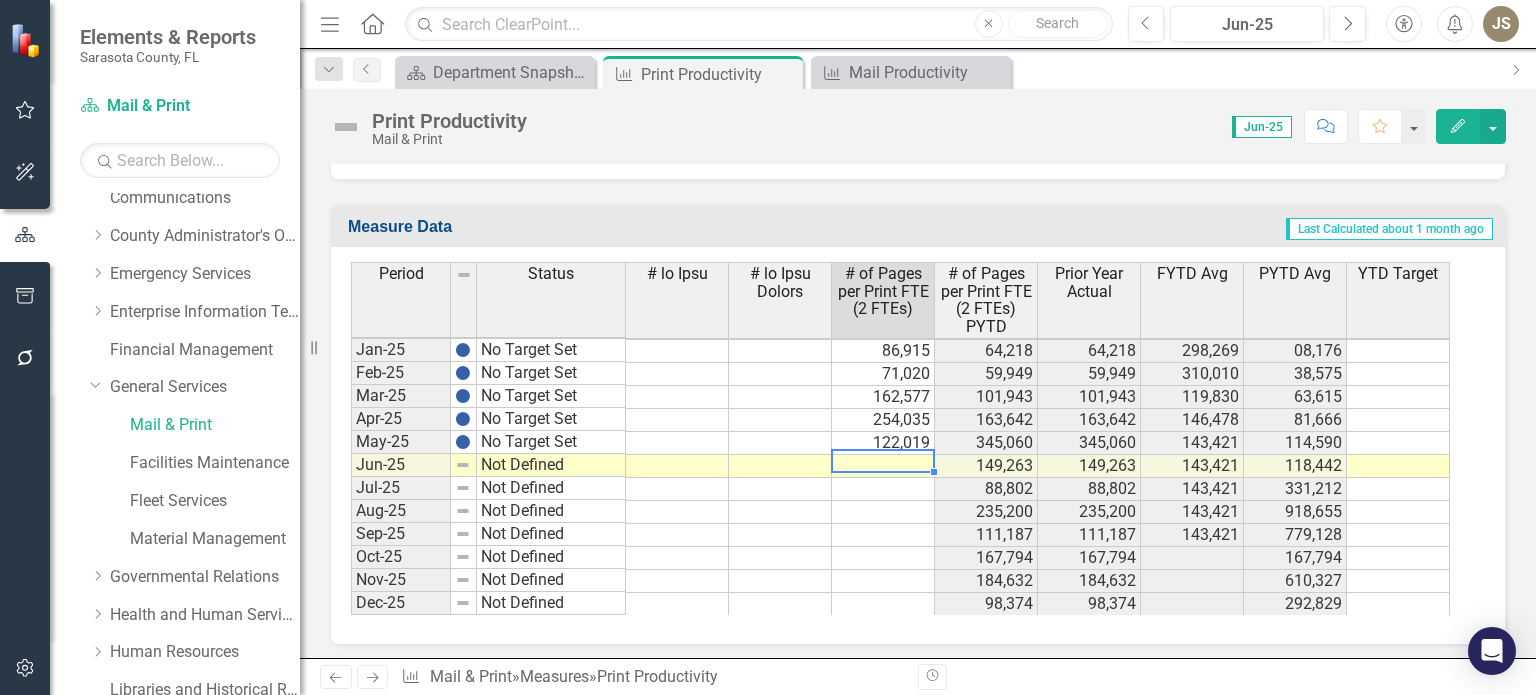 click on "Dec-23 No Target Set 32,801 38,069 38,069 60,636 59,986 Jan-24 No Target Set 64,218 68,010 68,010 61,531 61,992 Feb-24 No Target Set 59,949 31,615 31,615 61,215 55,916 Mar-24 No Target Set 101,943 43,757 43,757 68,003 53,890 Apr-24 No Target Set 163,642 61,508 61,508 81,666 54,978 May-24 No Target Set 345,060 42,784 42,784 114,590 53,454 Jun-24 No Target Set 149,263 52,776 52,776 118,442 53,379 Jul-24 No Target Set 88,802 71,920 71,920 115,478 55,233 Aug-24 No Target Set 235,200 77,170 77,170 126,362 57,227 Sep-24 No Target Set 111,187 55,260 55,260 125,098 57,063 Oct-24 No Target Set 167,794 76,921 76,921 167,794 76,921 Nov-24 No Target Set 184,632 72,185 72,185 176,213 74,553 Dec-24 No Target Set 98,374 32,801 32,801 150,267 60,636 Jan-25 No Target Set 86,915 64,218 64,218 134,429 61,531 Feb-25 No Target Set 71,020 59,949 59,949 121,747 61,215 Mar-25 No Target Set 162,577 101,943 101,943 128,552 68,003 Apr-25 No Target Set 254,035 163,642 163,642 146,478 81,666 May-25 No Target Set 122,019 345,060 345,060" at bounding box center [900, 328] 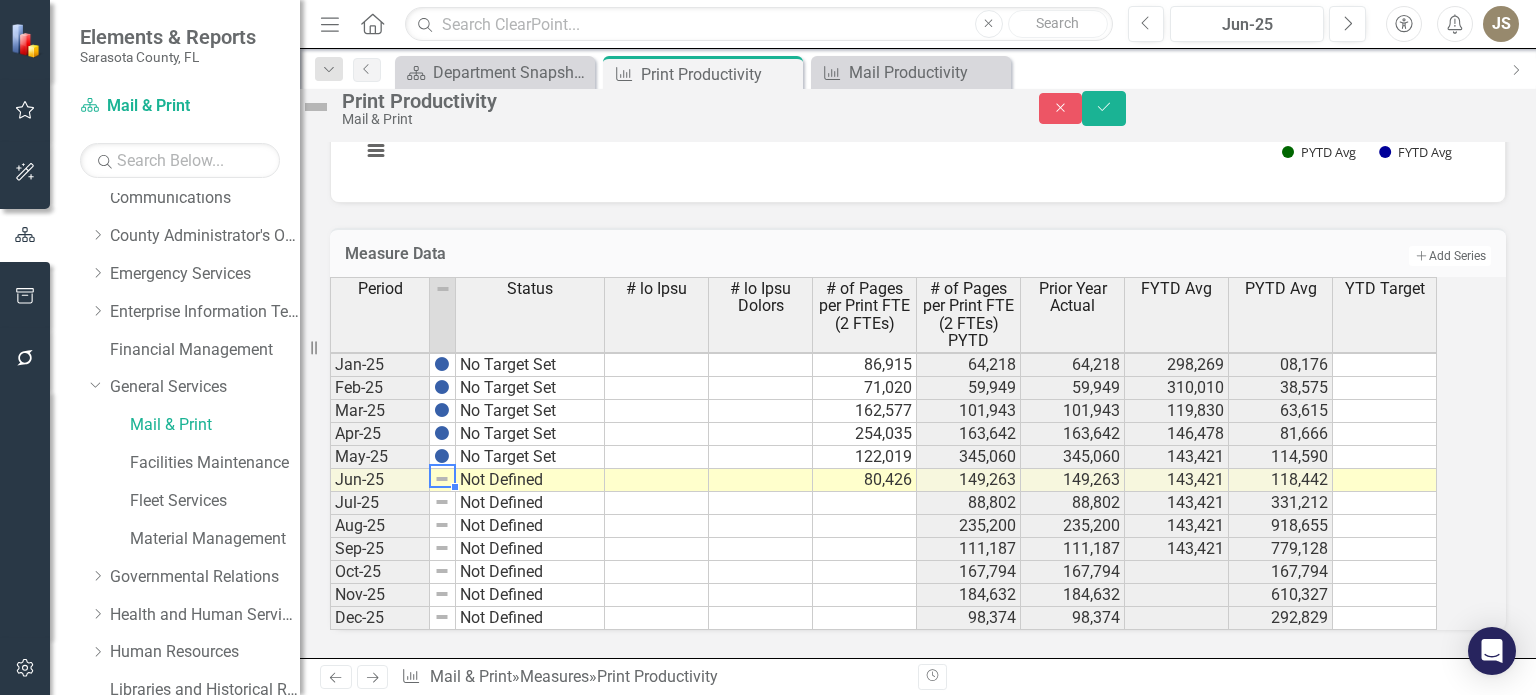 click at bounding box center [442, 479] 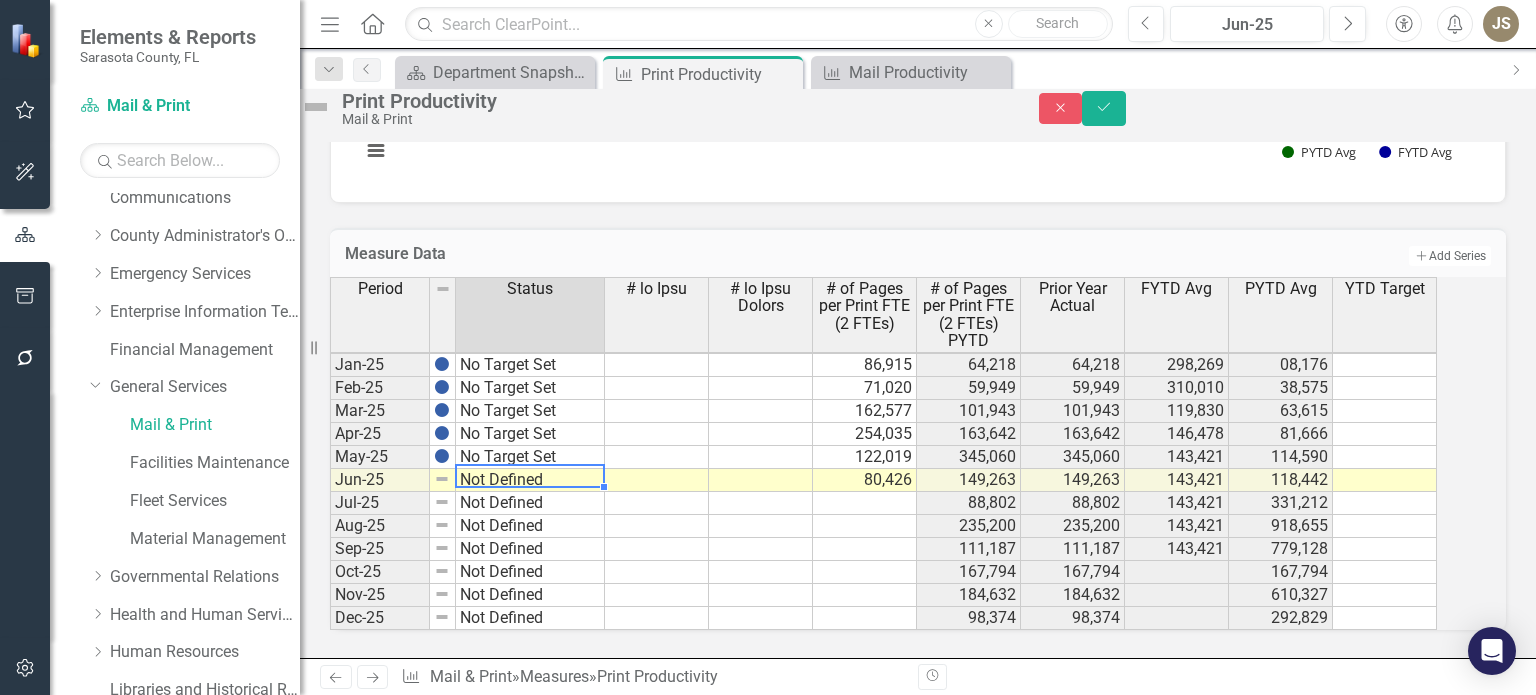 click on "Not Defined" at bounding box center (530, 480) 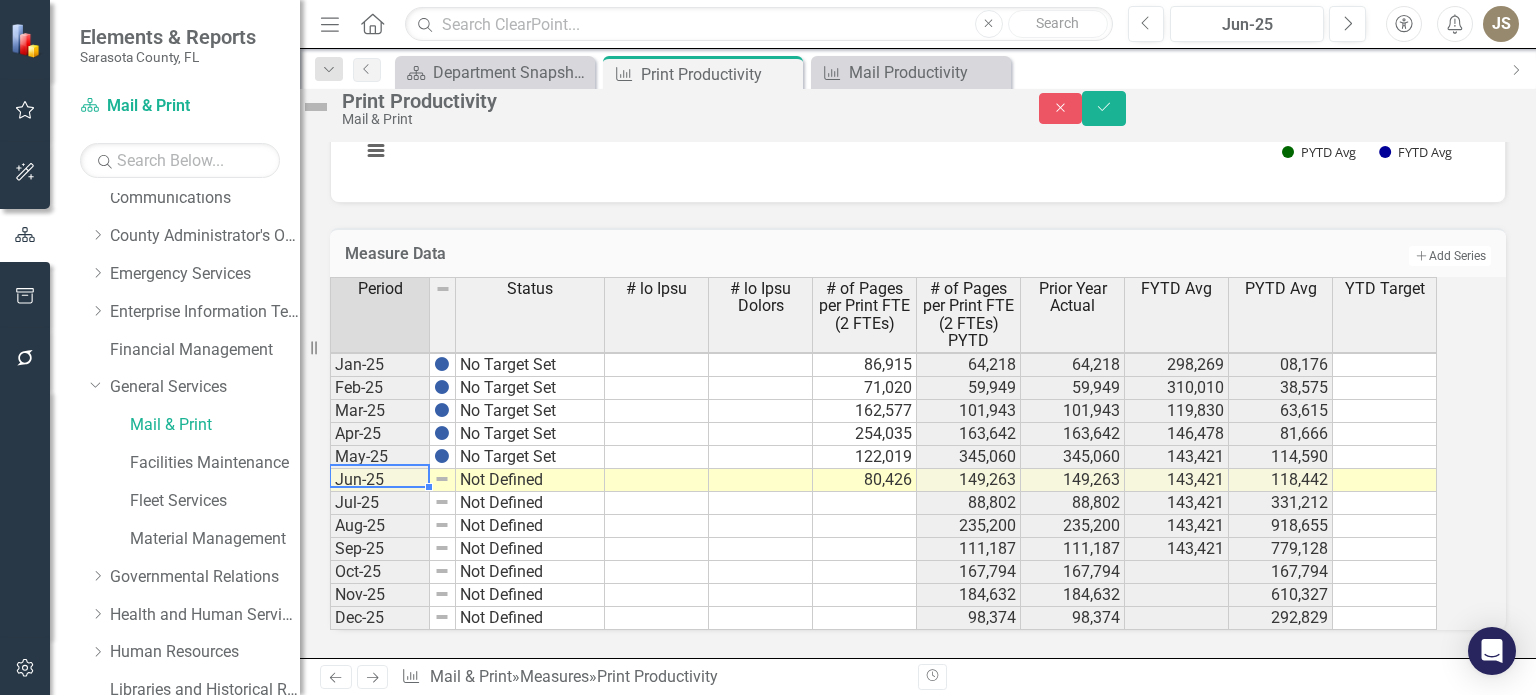 click on "Jun-25" at bounding box center (380, 480) 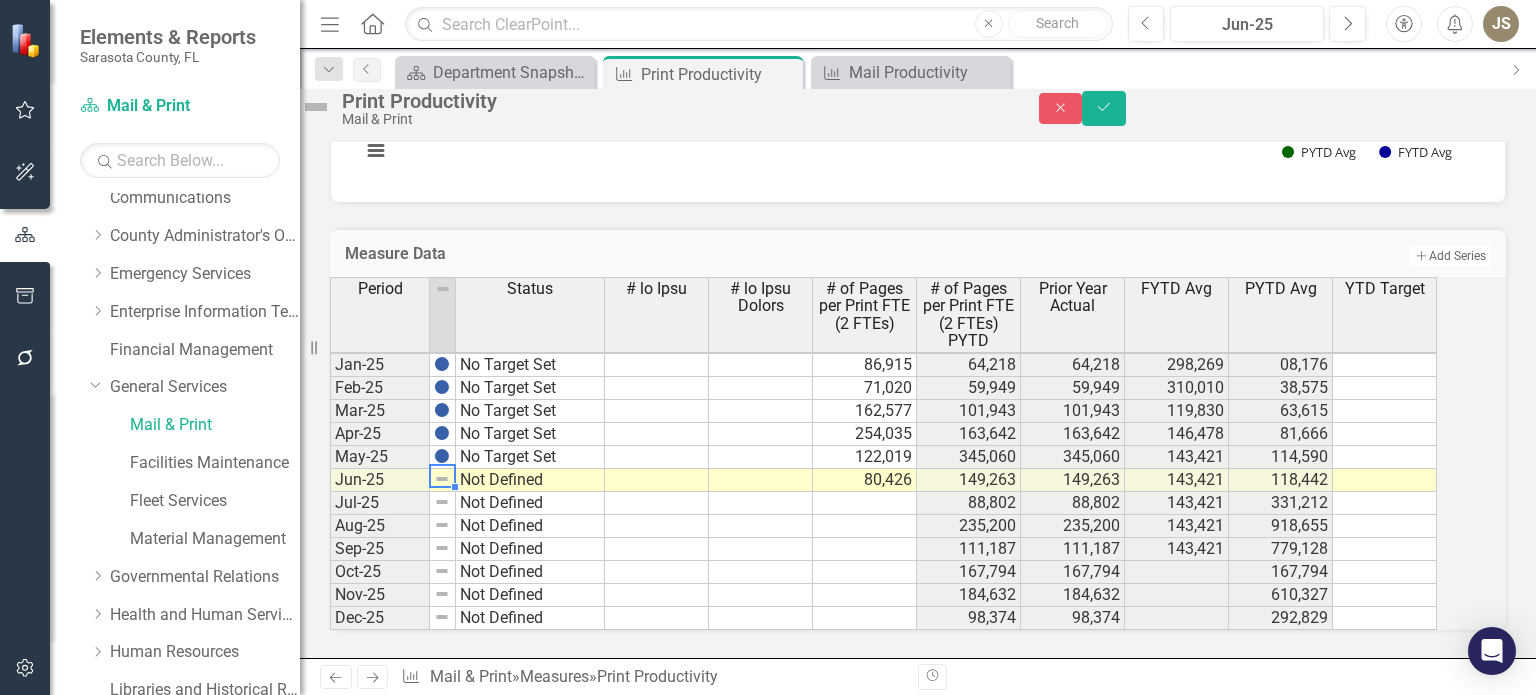click at bounding box center (442, 479) 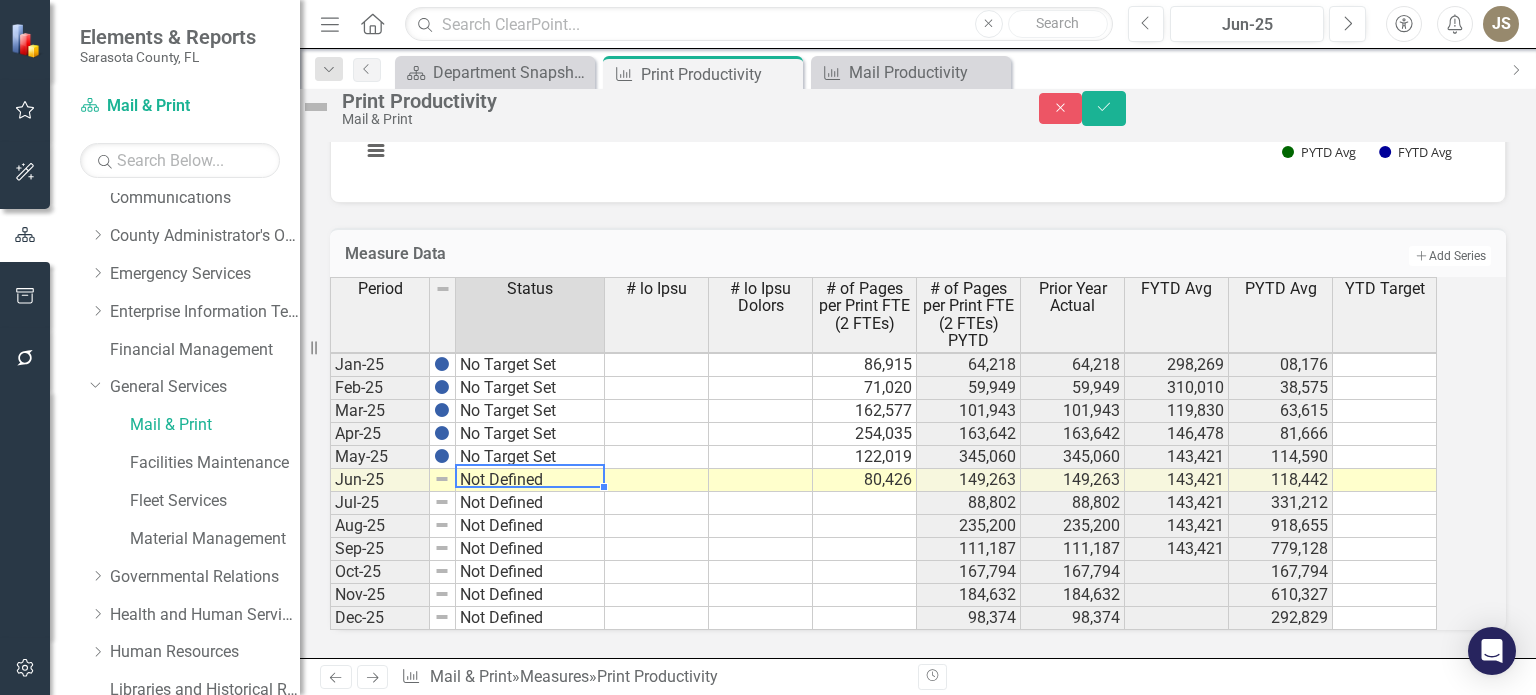 click on "Not Defined" at bounding box center (530, 480) 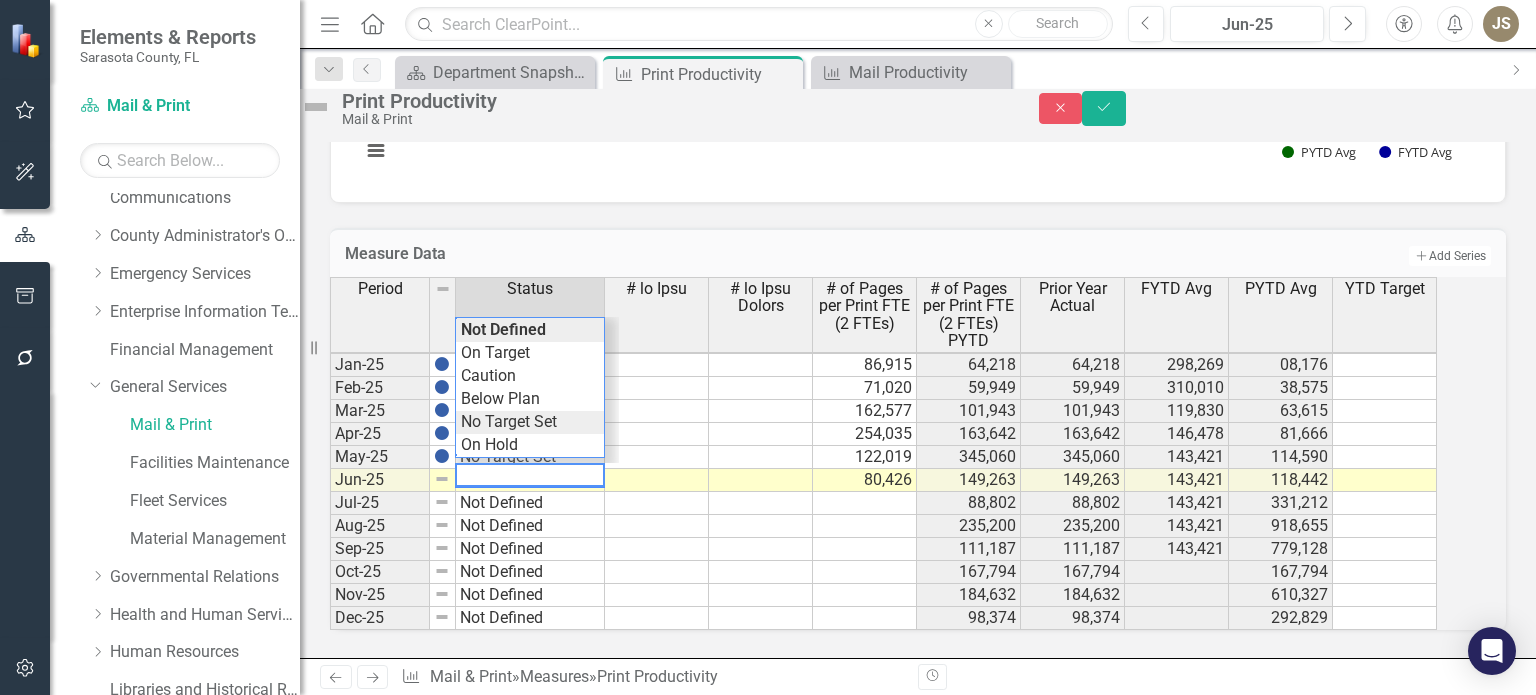 click on "Period Status # of Jobs # of Jobs Target # of Pages per Print FTE (2 FTEs) # of Pages per Print FTE (2 FTEs) PYTD Prior Year Actual FYTD Avg PYTD Avg YTD Target Jan-24 No Target Set 64,218 68,010 68,010 61,531 61,992 Feb-24 No Target Set 59,949 31,615 31,615 61,215 55,916 Mar-24 No Target Set 101,943 43,757 43,757 68,003 53,890 Apr-24 No Target Set 163,642 61,508 61,508 81,666 54,978 May-24 No Target Set 345,060 42,784 42,784 114,590 53,454 Jun-24 No Target Set 149,263 52,776 52,776 118,442 53,379 Jul-24 No Target Set 88,802 71,920 71,920 115,478 55,233 Aug-24 No Target Set 235,200 77,170 77,170 126,362 57,227 Sep-24 No Target Set 111,187 55,260 55,260 125,098 57,063 Oct-24 No Target Set 167,794 76,921 76,921 167,794 76,921 Nov-24 No Target Set 184,632 72,185 72,185 176,213 74,553 Dec-24 No Target Set 98,374 32,801 32,801 150,267 60,636 Jan-25 No Target Set 86,915 64,218 64,218 134,429 61,531 Feb-25 No Target Set 71,020 59,949 59,949 121,747 61,215 Mar-25 No Target Set 162,577 101,943 101,943 128,552 68,003" at bounding box center (890, 453) 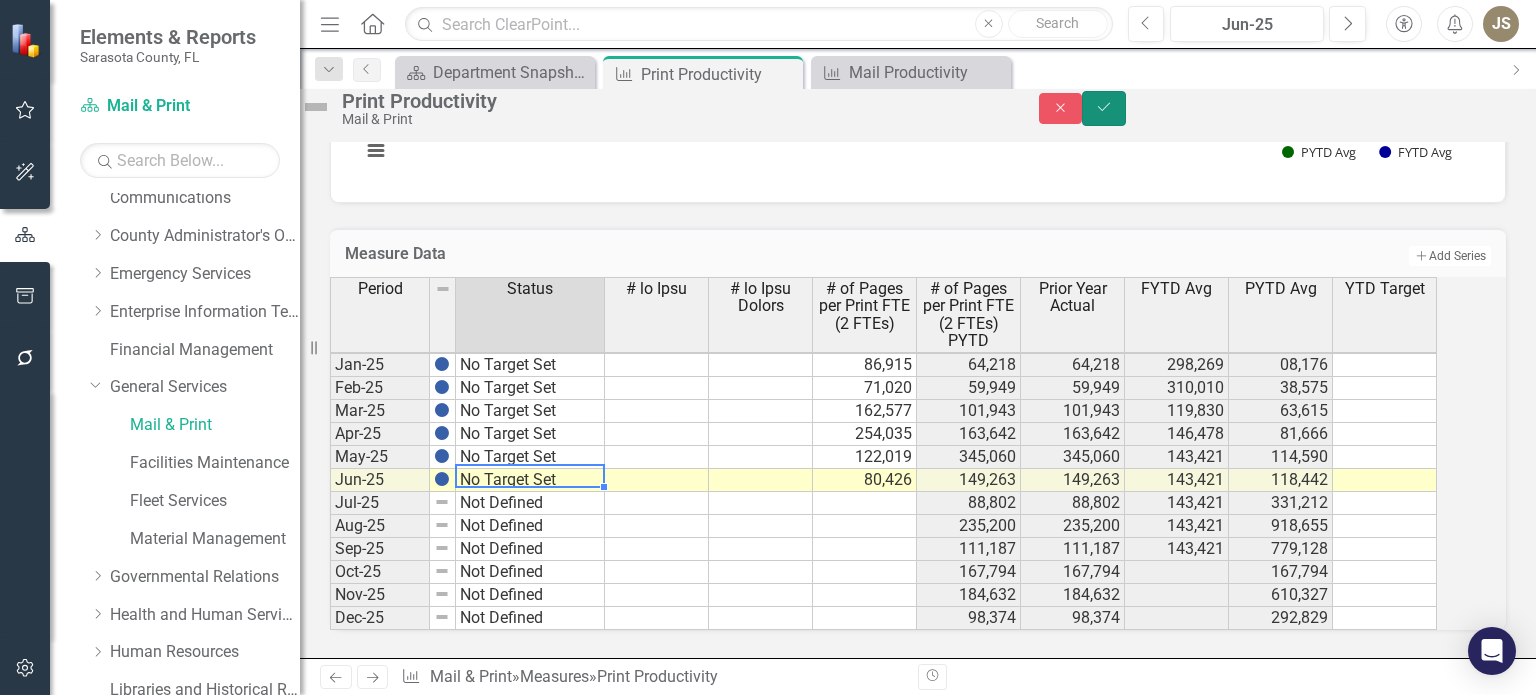 click on "Save" at bounding box center (1104, 107) 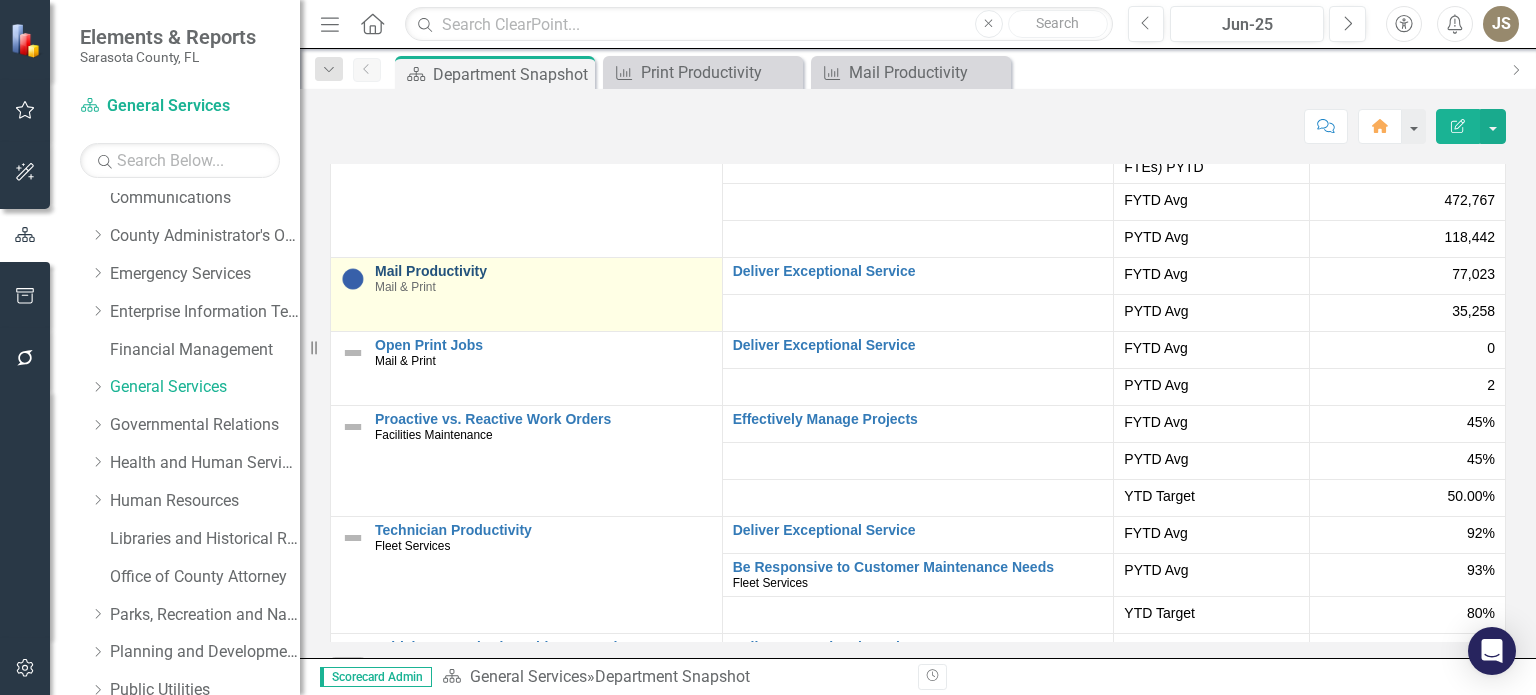 click on "Mail Productivity" at bounding box center [543, 271] 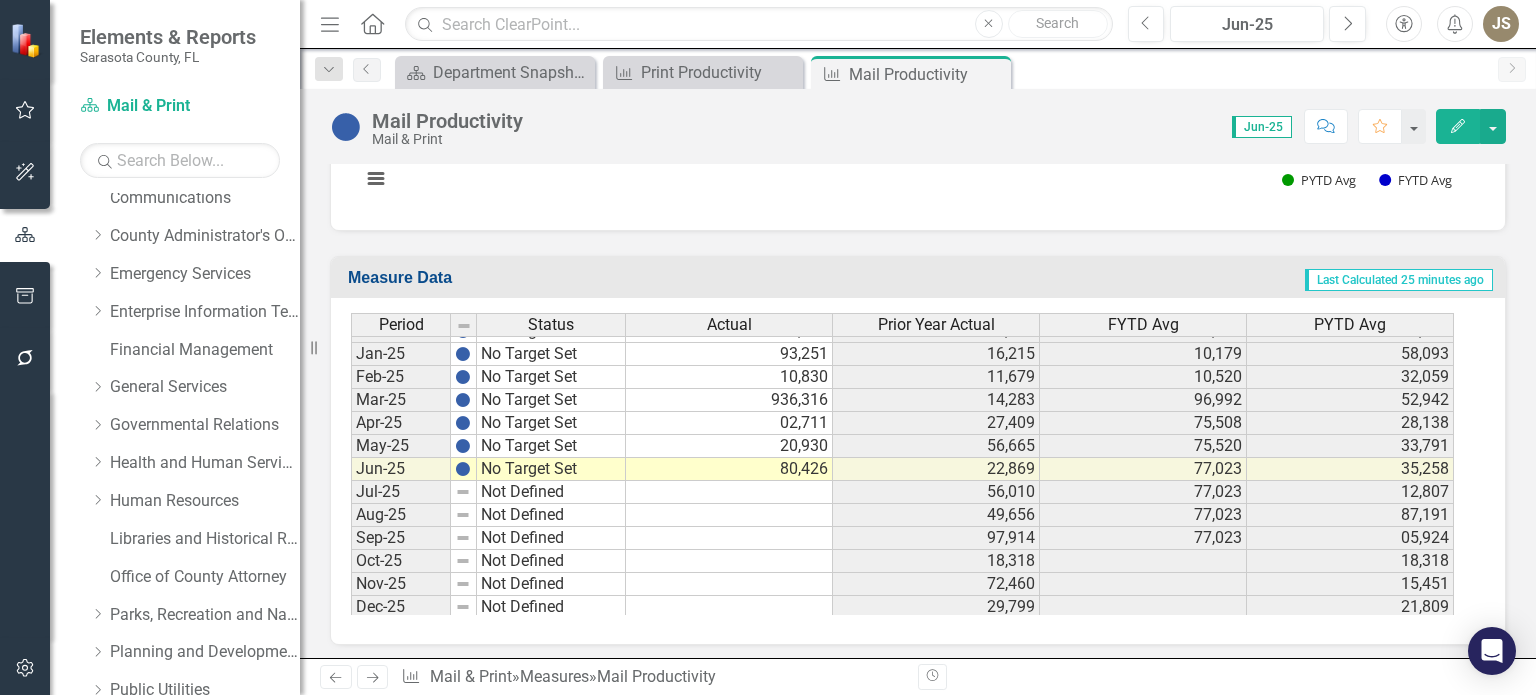 click on "Aug-23 No Target Set 23,055 18,996 18,155 19,403 Sept-23 No Target Set 16,248 14,745 17,996 19,015 Oct-23 No Target Set 13,053 14,328 13,053 14,328 Nov-23 No Target Set 14,708 17,189 13,881 15,759 Dec-23 No Target Set 13,860 17,461 13,874 16,326 Jan-24 No Target Set 18,659 21,503 15,070 17,620 Feb-24 No Target Set 17,765 17,096 15,609 17,515 Mar-24 No Target Set 59,230 16,507 22,879 17,347 Apr-24 No Target Set 59,689 15,442 28,138 17,075 May-24 No Target Set 73,364 18,605 33,791 17,266 Jun-24 No Target Set 46,995 20,513 35,258 17,627 Jul-24 No Target Set 62,964 18,006 38,029 17,665 Aug-24 No Target Set 64,965 23,055 40,477 18,155 Sep-24 No Target Set 67,580 16,248 42,736 17,996 Oct-24 No Target Set 67,842 13,053 67,842 13,053 Nov-24 No Target Set 45,709 14,708 56,776 13,881 Dec-24 No Target Set 60,694 13,860 58,082 13,874 Jan-25 No Target Set 70,285 18,659 61,133 15,070 Feb-25 No Target Set 50,857 17,765 59,077 15,609 Mar-25 No Target Set 183,436 59,230 79,804 22,879 Apr-25 No Target Set 49,736 59,689 75,508" at bounding box center [902, 285] 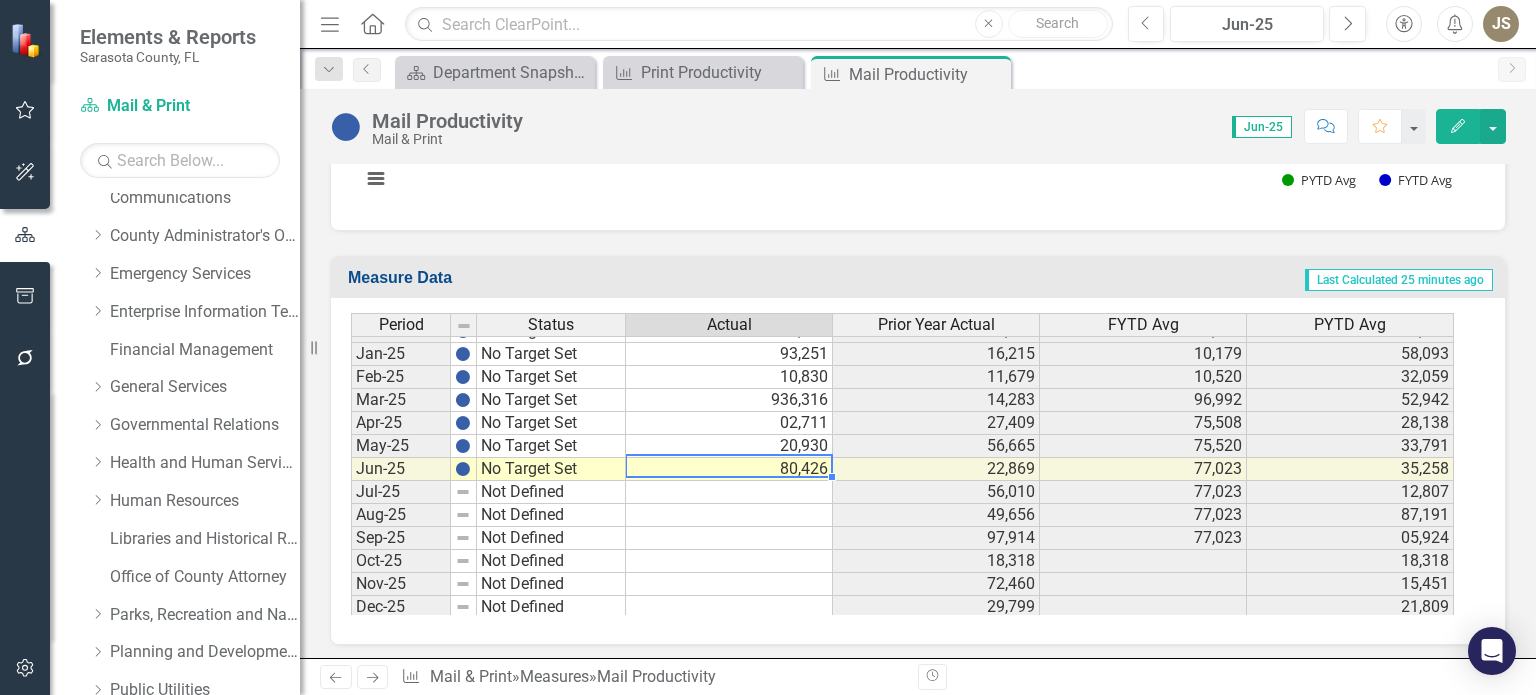 click on "89,048" at bounding box center (729, 469) 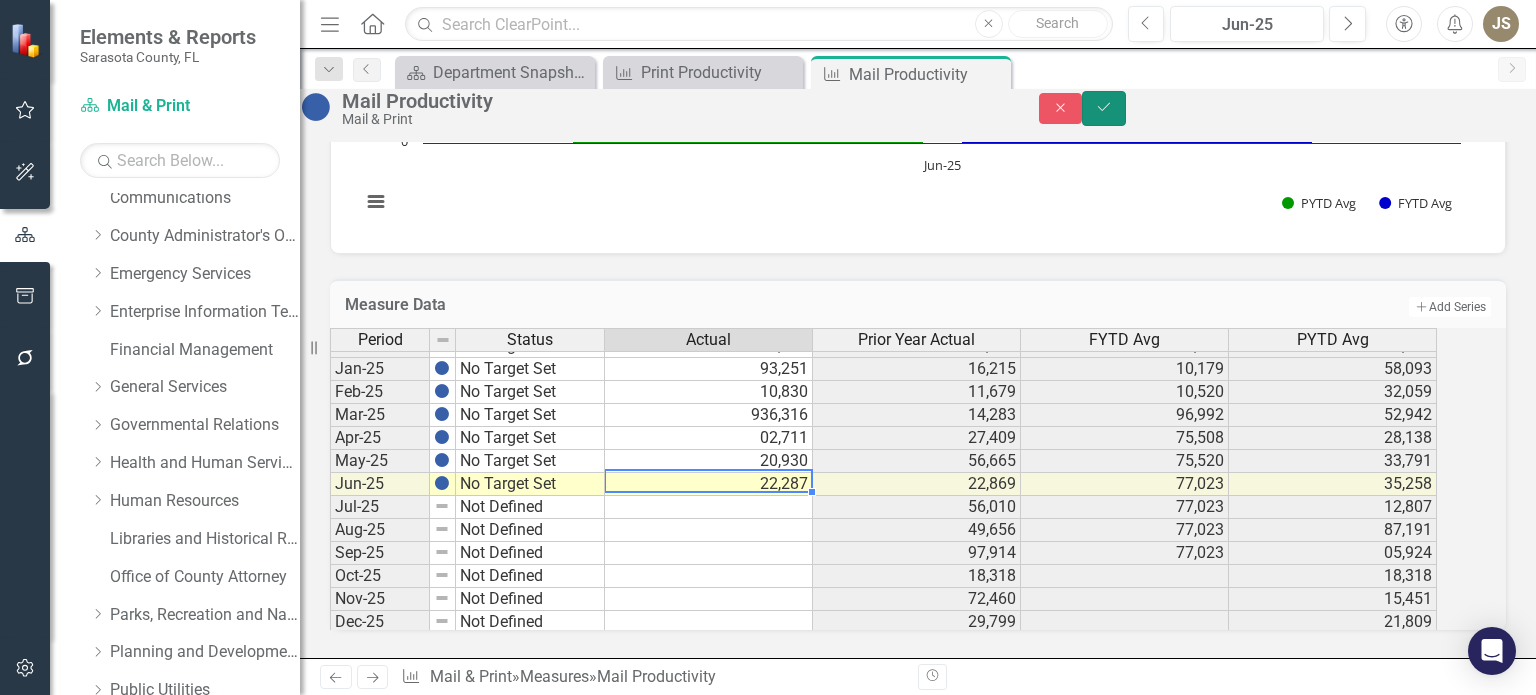 click on "Save" at bounding box center [1104, 108] 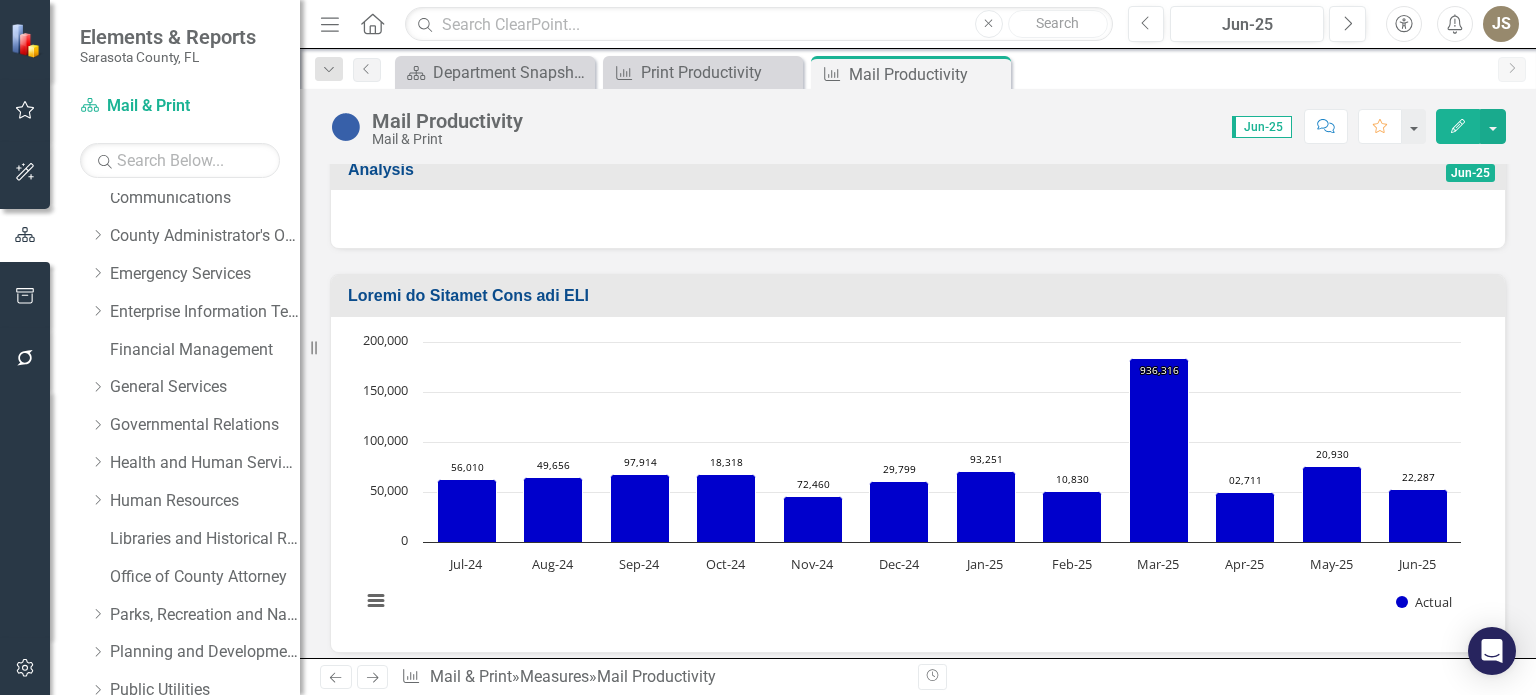 scroll, scrollTop: 400, scrollLeft: 0, axis: vertical 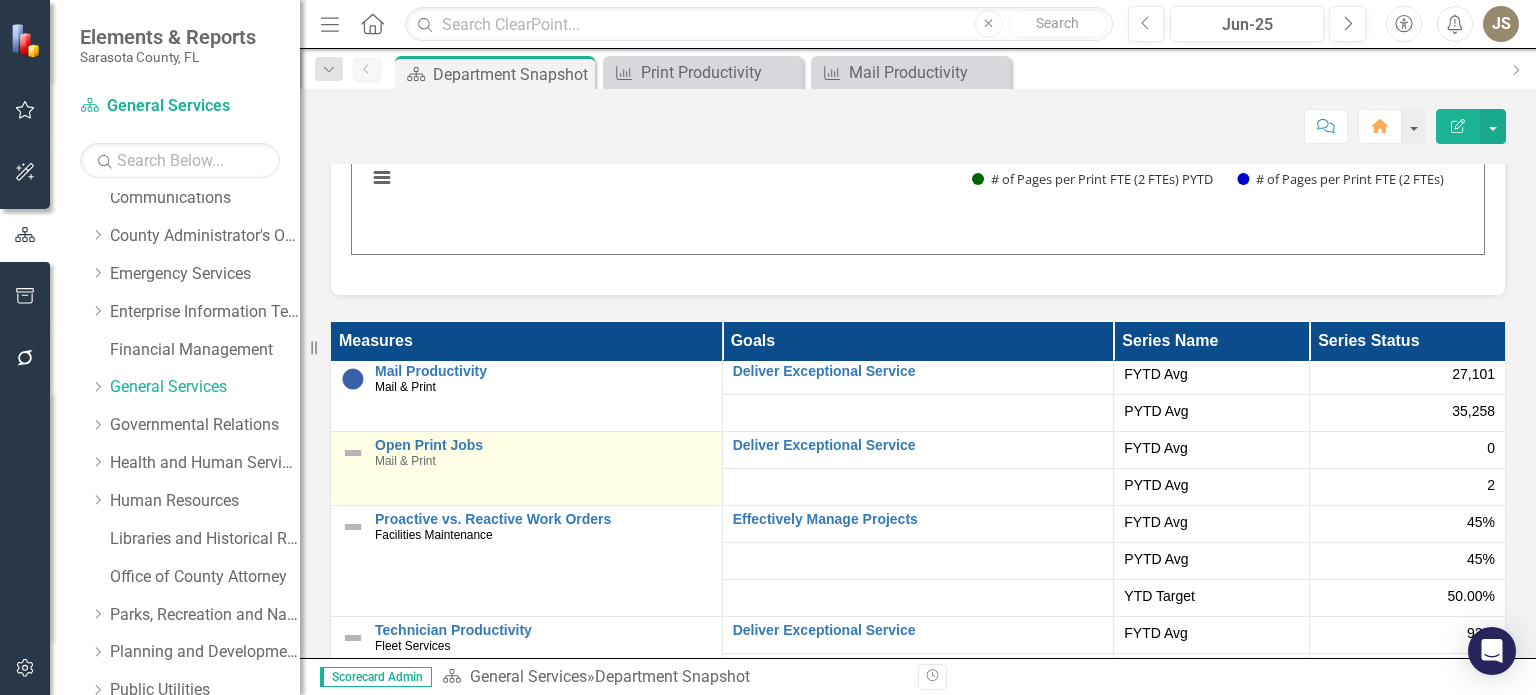 click at bounding box center (353, 453) 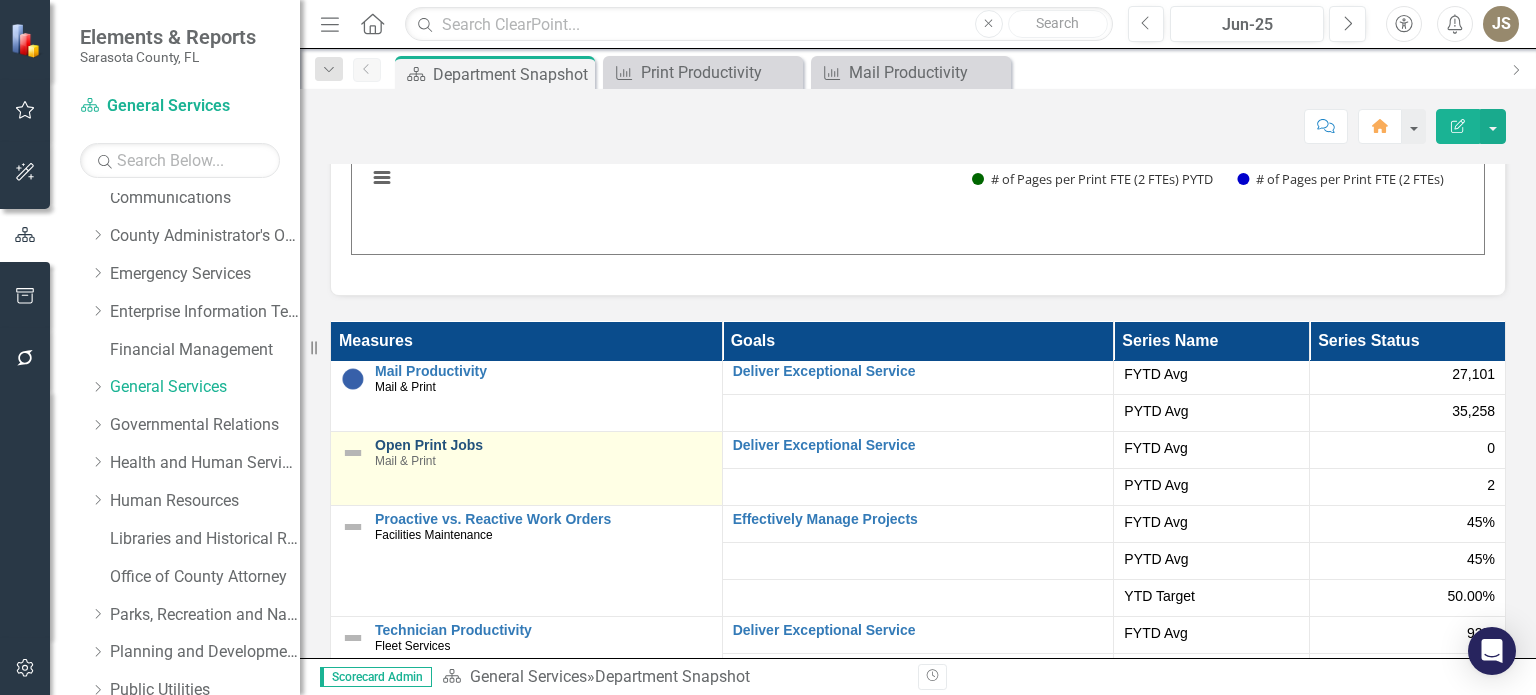 click on "Open Print Jobs" at bounding box center (543, 445) 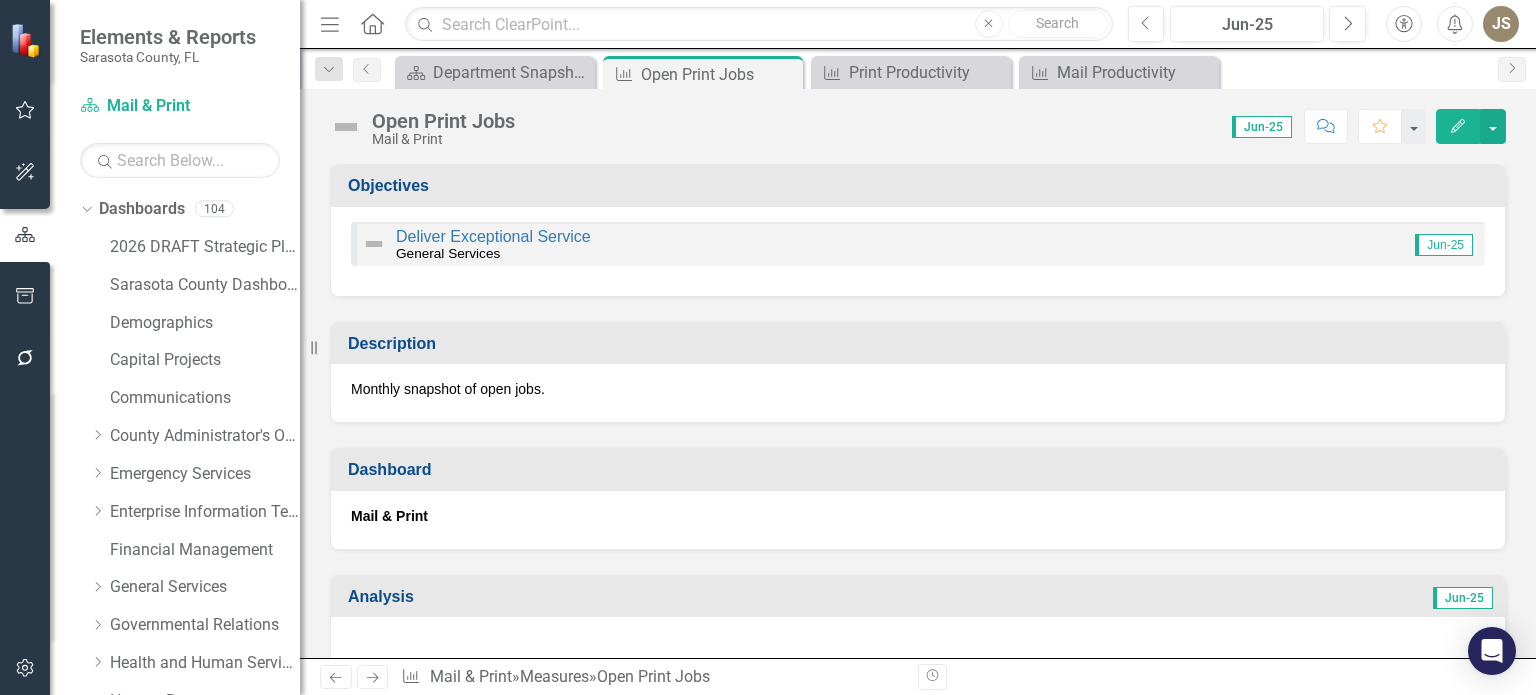 scroll, scrollTop: 0, scrollLeft: 0, axis: both 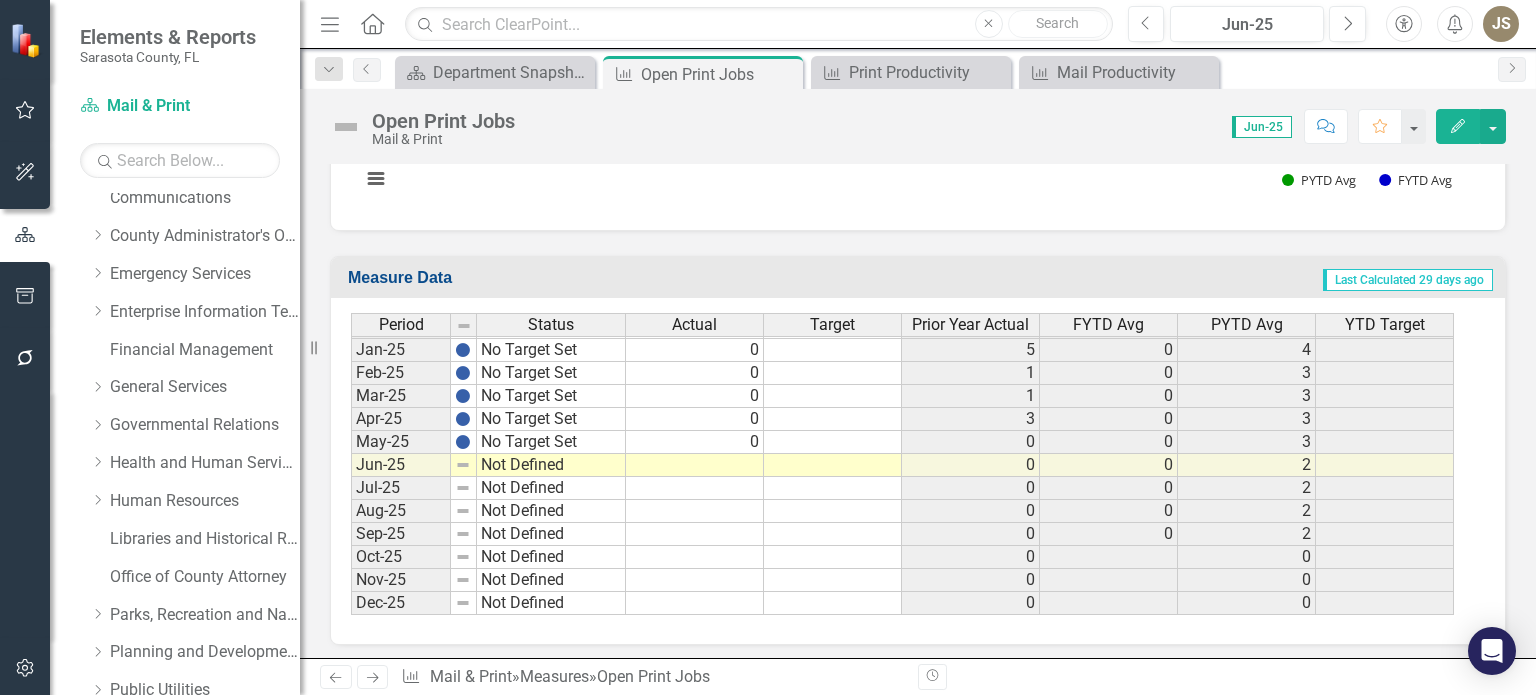 click on "Aug-23 No Target Set 26 15 6 17 Sept-23 No Target Set 0 12 6 17 Oct-23 No Target Set 9 4 9 4 Nov-23 No Target Set 0 10 5 7 Dec-23 No Target Set 1 2 3 5 Jan-24 No Target Set 5 0 4 4 Feb-24 No Target Set 1 0 3 3 Mar-24 No Target Set 1 0 3 3 Apr-24 No Target Set 3 1 3 2 May-24 No Target Set 0 5 3 3 Jun-24 No Target Set 0 0 2 2 Jul-24 No Target Set 0 22 2 4 Aug-24 No Target Set 0 26 2 6 Sep-24 No Target Set 0 0 2 6 Oct-24 No Target Set 0 9 0 9 Nov-24 No Target Set 0 0 0 5 Dec-24 No Target Set 0 1 0 3 Jan-25 No Target Set 0 5 0 4 Feb-25 No Target Set 0 1 0 3 Mar-25 No Target Set 0 1 0 3 Apr-25 No Target Set 0 3 0 3 May-25 No Target Set 0 0 0 3 Jun-25 Not Defined 0 0 2 Jul-25 Not Defined 0 0 2 Aug-25 Not Defined 0 0 2 Sep-25 Not Defined 0 0 2 Oct-25 Not Defined 0 0 Nov-25 Not Defined 0 0 Dec-25 Not Defined 0 0" at bounding box center [902, 281] 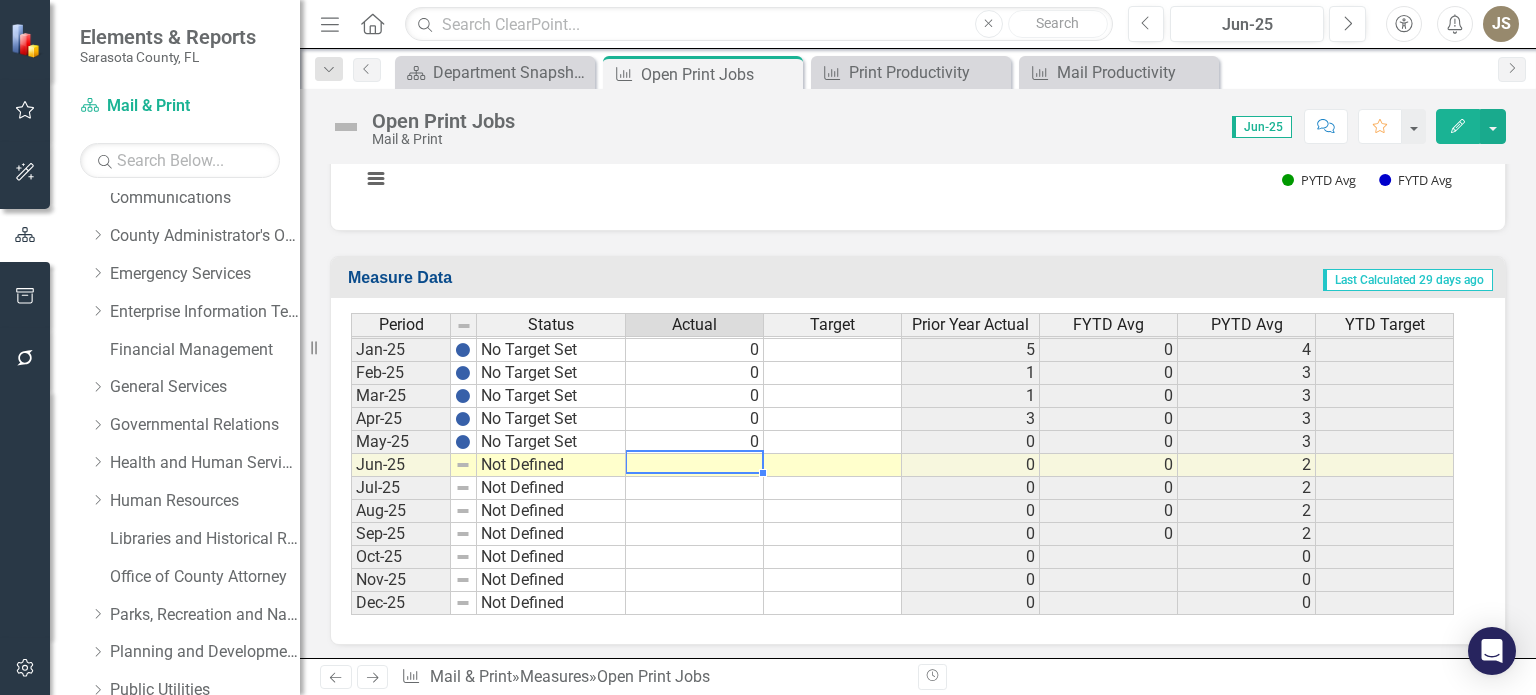 click at bounding box center (695, 465) 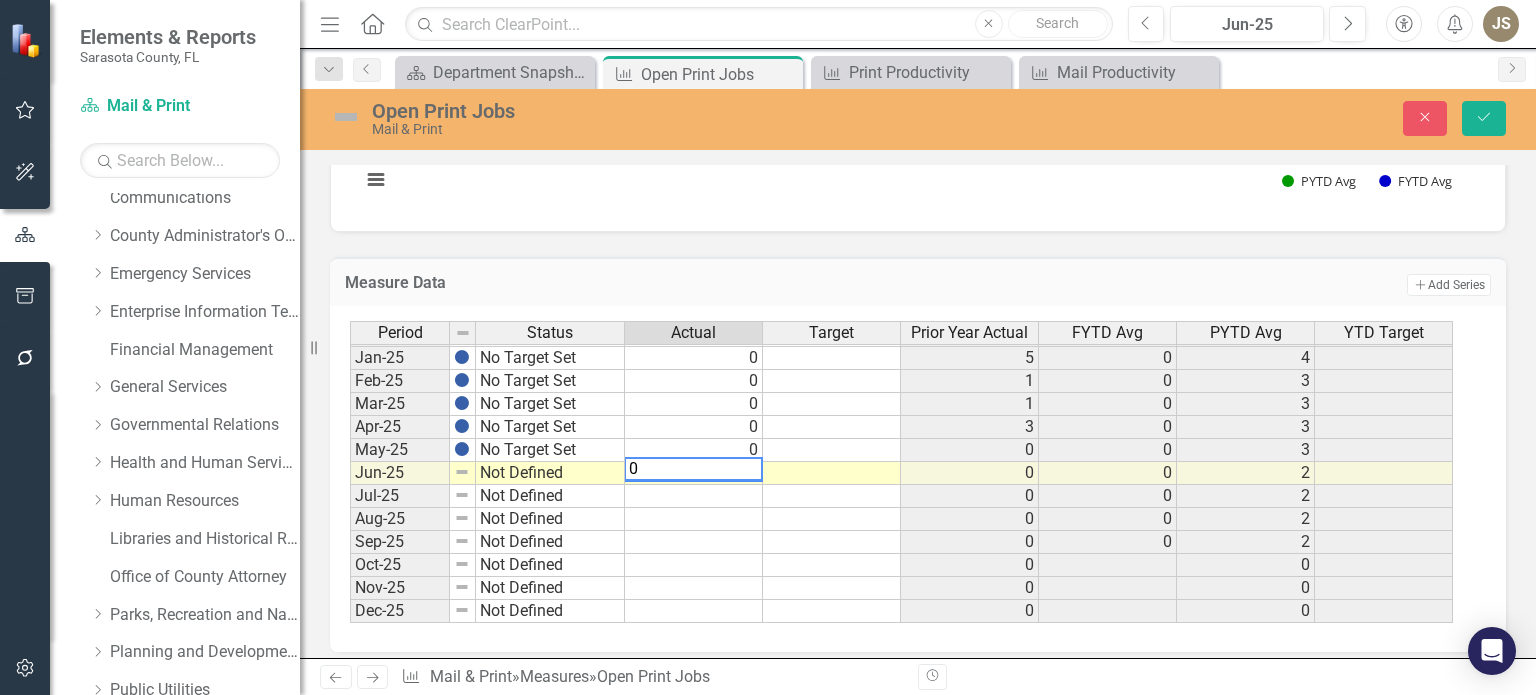 type on "0" 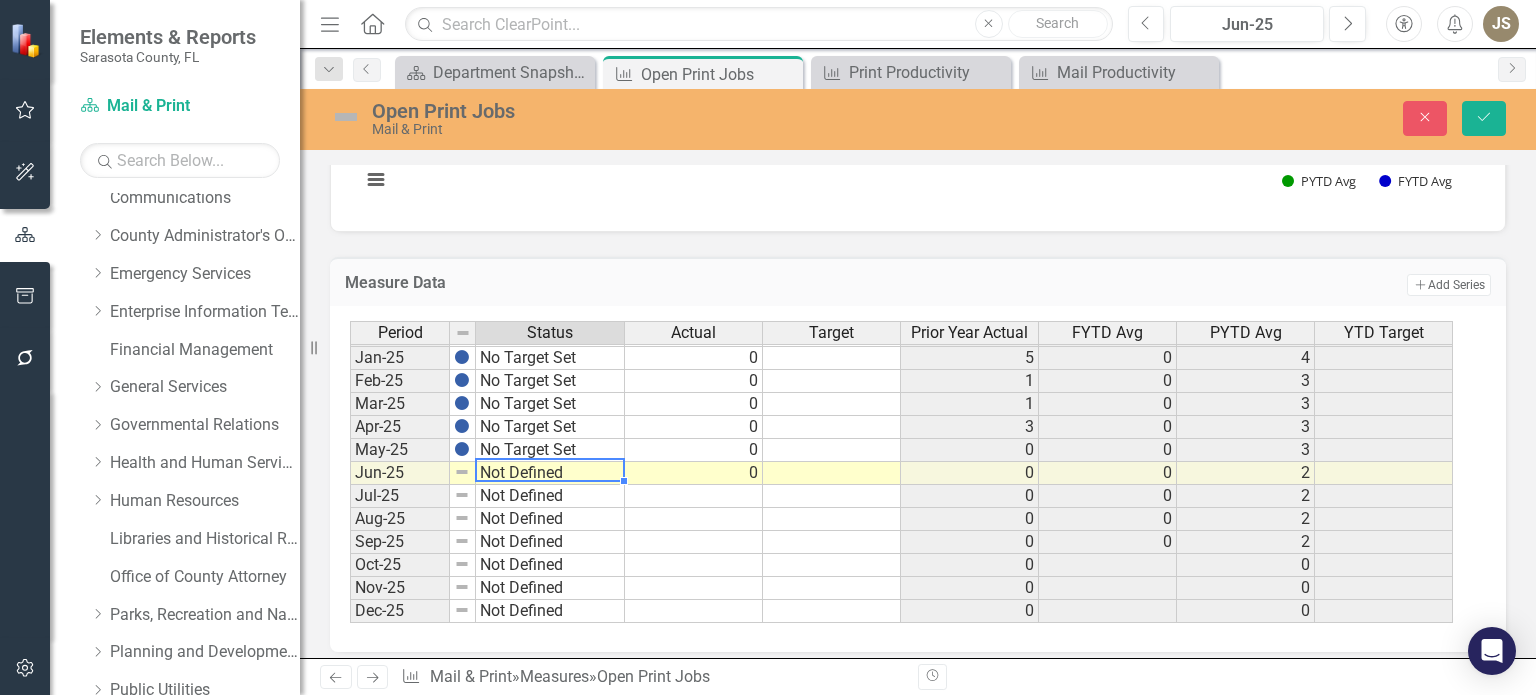 click on "Not Defined" at bounding box center (550, 473) 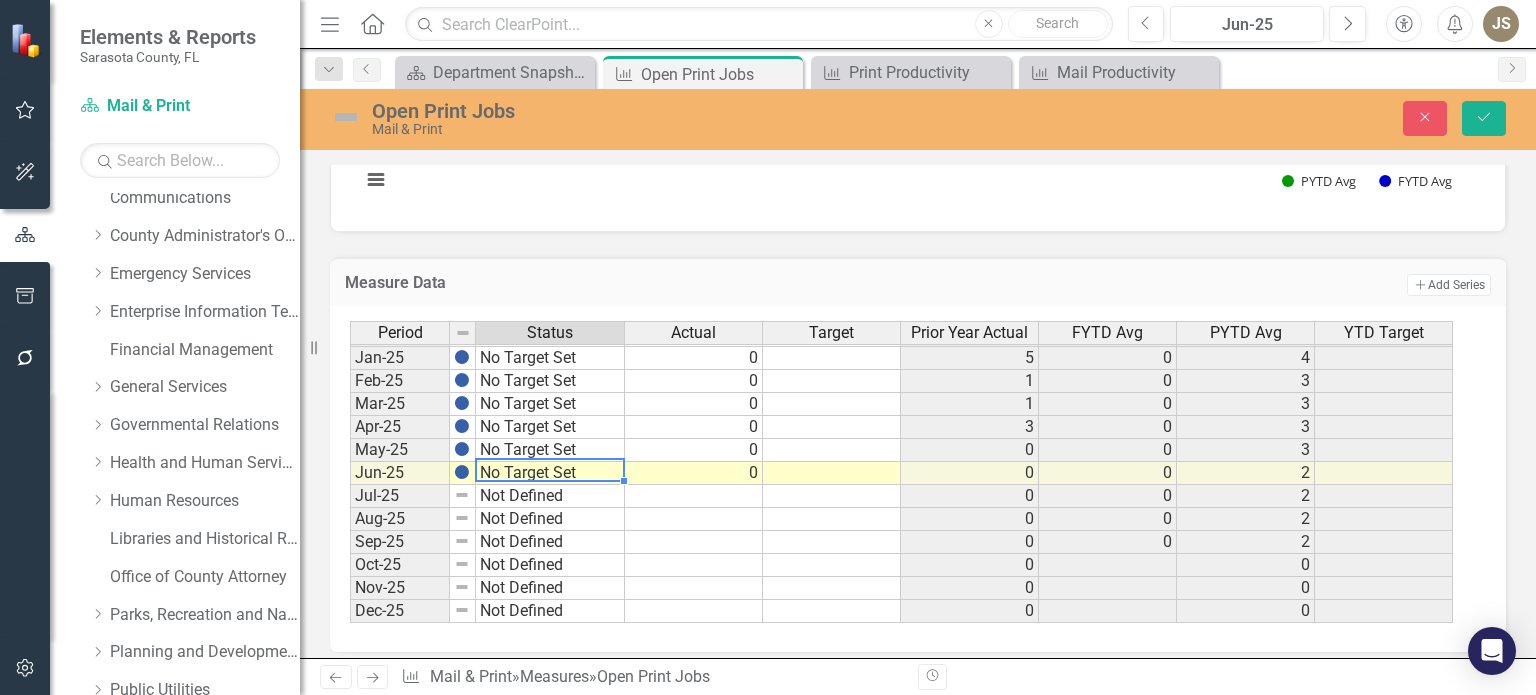 click on "Period Status Actual Target Prior Year Actual FYTD Avg PYTD Avg YTD Target Dec-23 No Target Set 1 2 3 5 Jan-24 No Target Set 5 0 4 4 Feb-24 No Target Set 1 0 3 3 Mar-24 No Target Set 1 0 3 3 Apr-24 No Target Set 3 1 3 2 May-24 No Target Set 0 5 3 3 Jun-24 No Target Set 0 0 2 2 Jul-24 No Target Set 0 22 2 4 Aug-24 No Target Set 0 26 2 6 Sep-24 No Target Set 0 0 2 6 Oct-24 No Target Set 0 9 0 9 Nov-24 No Target Set 0 0 0 5 Dec-24 No Target Set 0 1 0 3 Jan-25 No Target Set 0 5 0 4 Feb-25 No Target Set 0 1 0 3 Mar-25 No Target Set 0 1 0 3 Apr-25 No Target Set 0 3 0 3 May-25 No Target Set 0 0 0 3 Jun-25 Not Defined 0 0 2 Jul-25 Not Defined 0 0 2 Aug-25 Not Defined 0 0 2 Sep-25 Not Defined 0 0 2 Oct-25 Not Defined 0 0 Nov-25 Not Defined 0 0 Dec-25 Not Defined 0 0 Period Status Actual Target Prior Year Actual FYTD Avg PYTD Avg YTD Target Period Status Dec-23 No Target Set Jan-24 No Target Set Feb-24 No Target Set Mar-24 No Target Set Apr-24 No Target Set May-24 No Target Set Jun-24 No Target Set Jul-24 Aug-24 0" at bounding box center [910, 472] 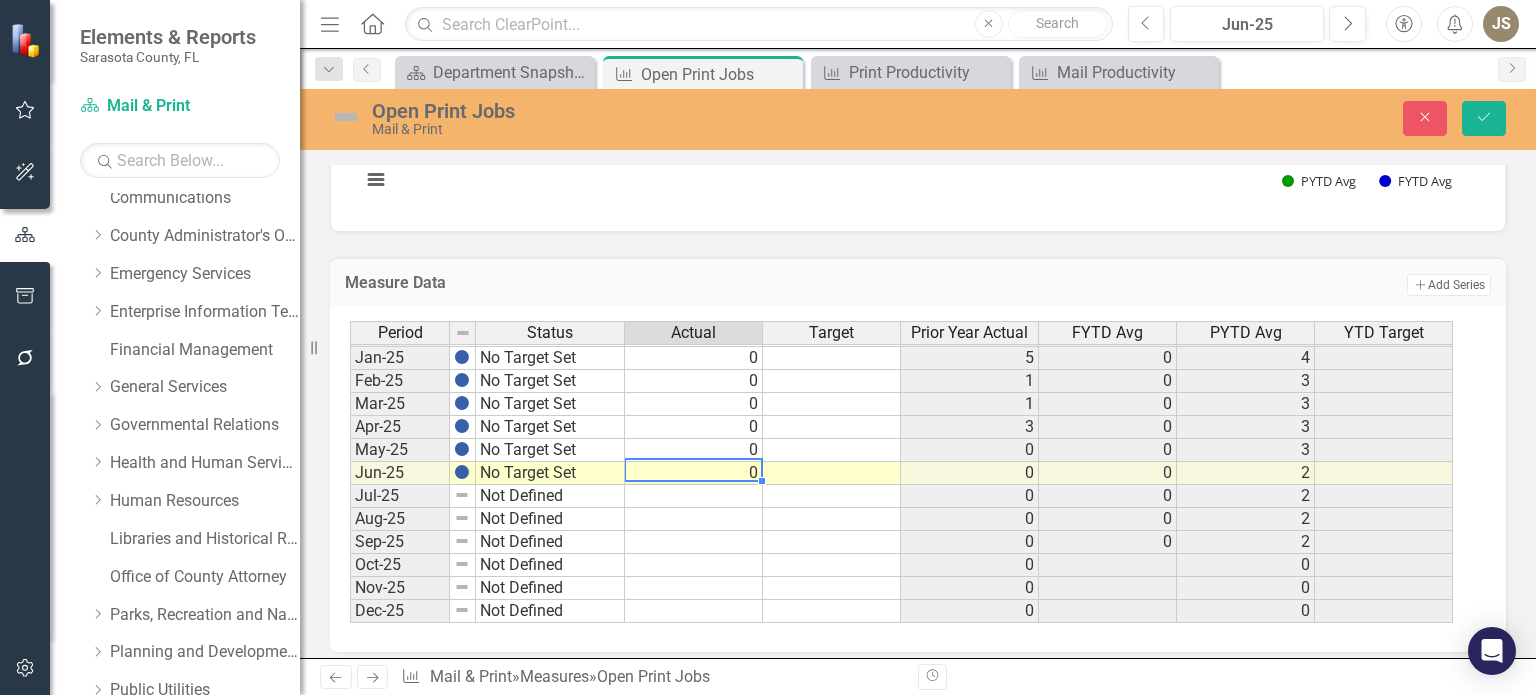 click on "0" at bounding box center (694, 473) 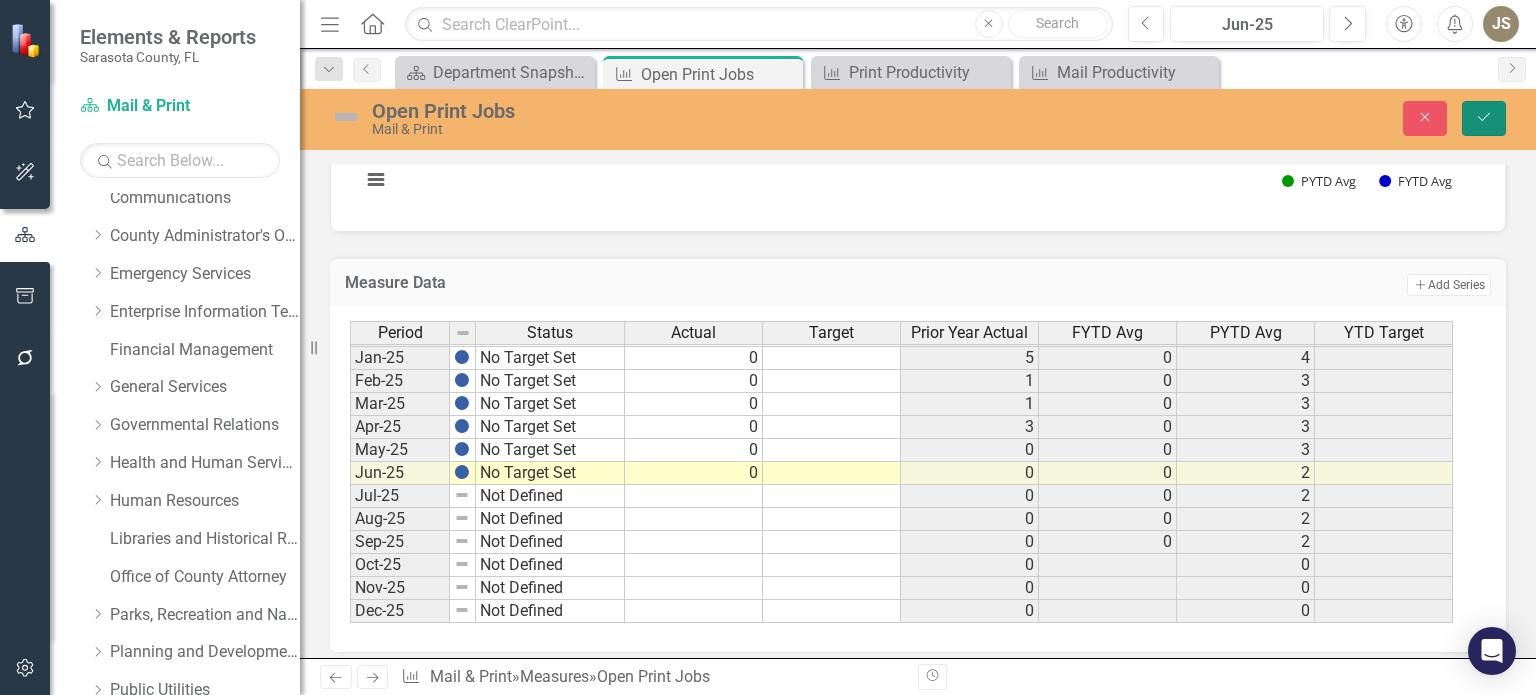 click on "Save" at bounding box center (1484, 117) 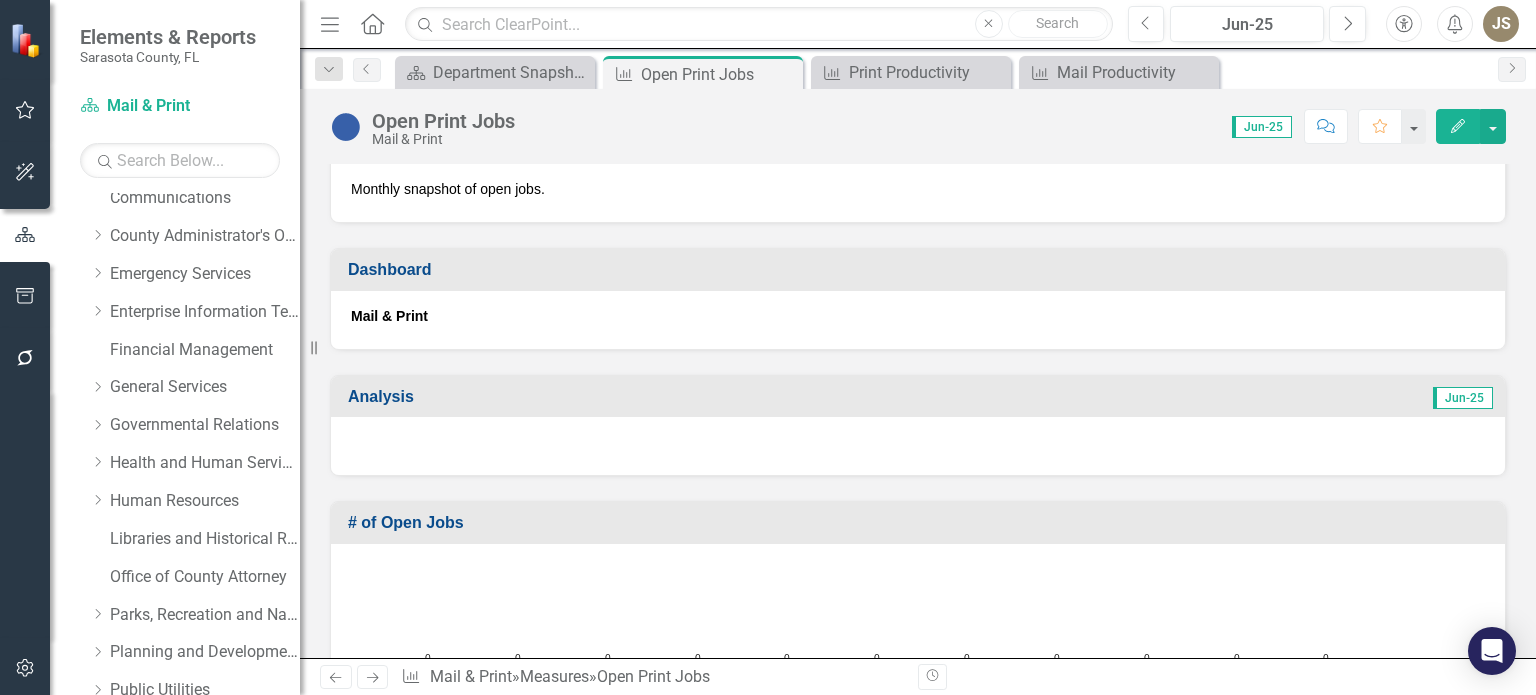 scroll, scrollTop: 0, scrollLeft: 0, axis: both 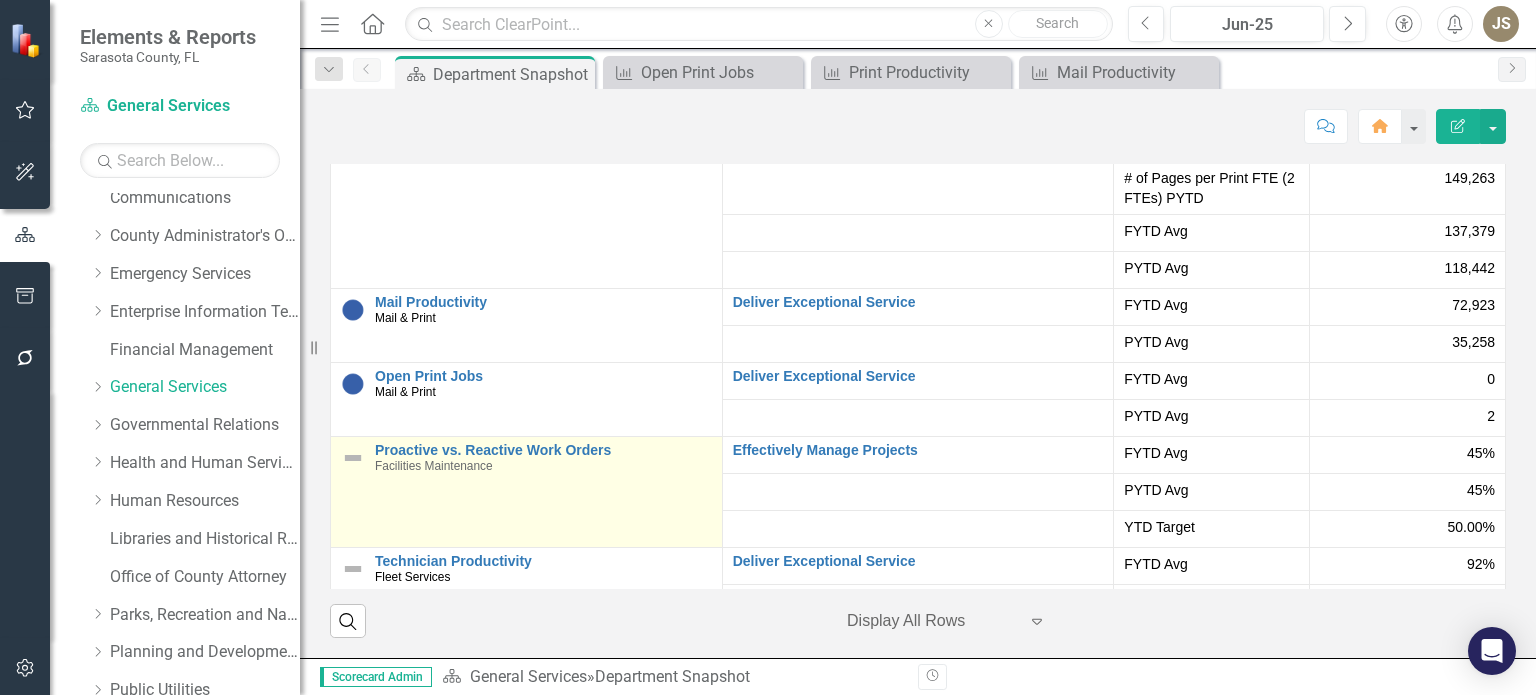 click at bounding box center (353, 458) 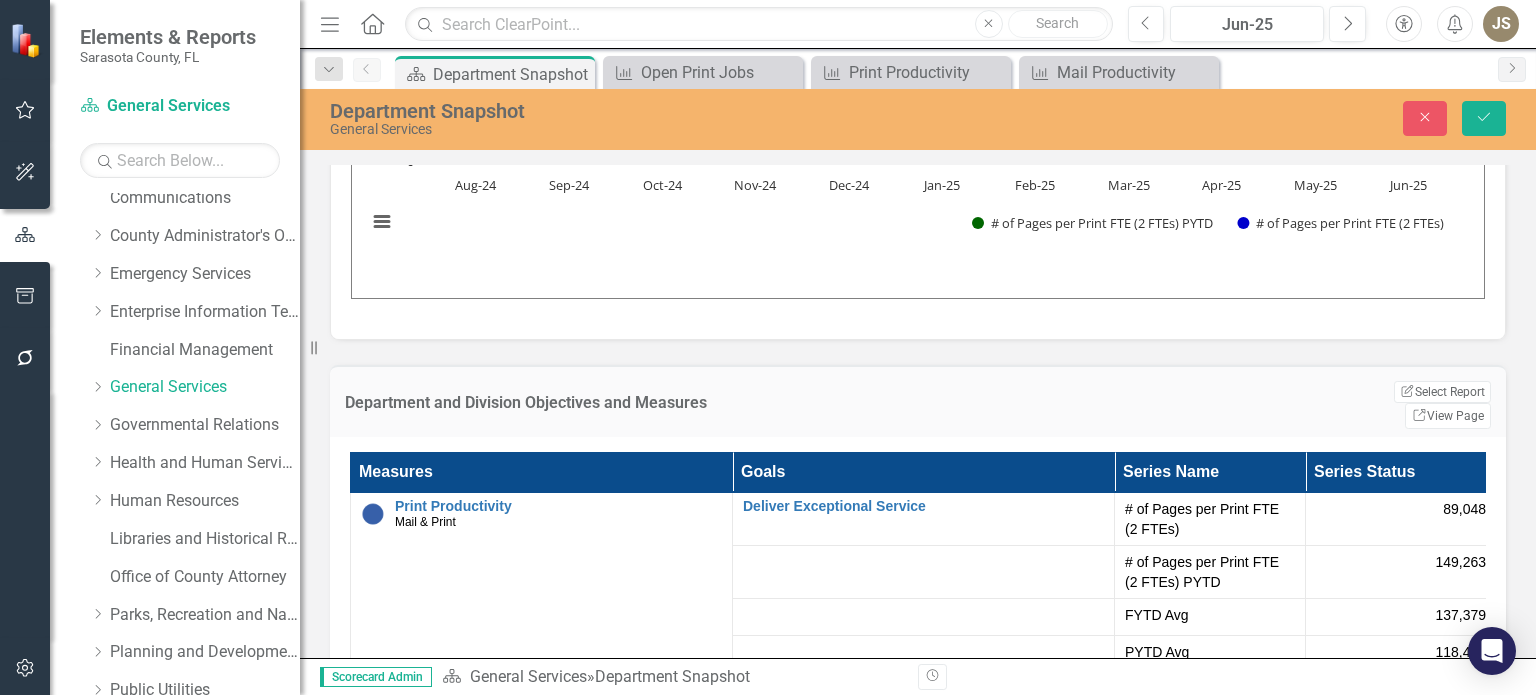 scroll, scrollTop: 4057, scrollLeft: 0, axis: vertical 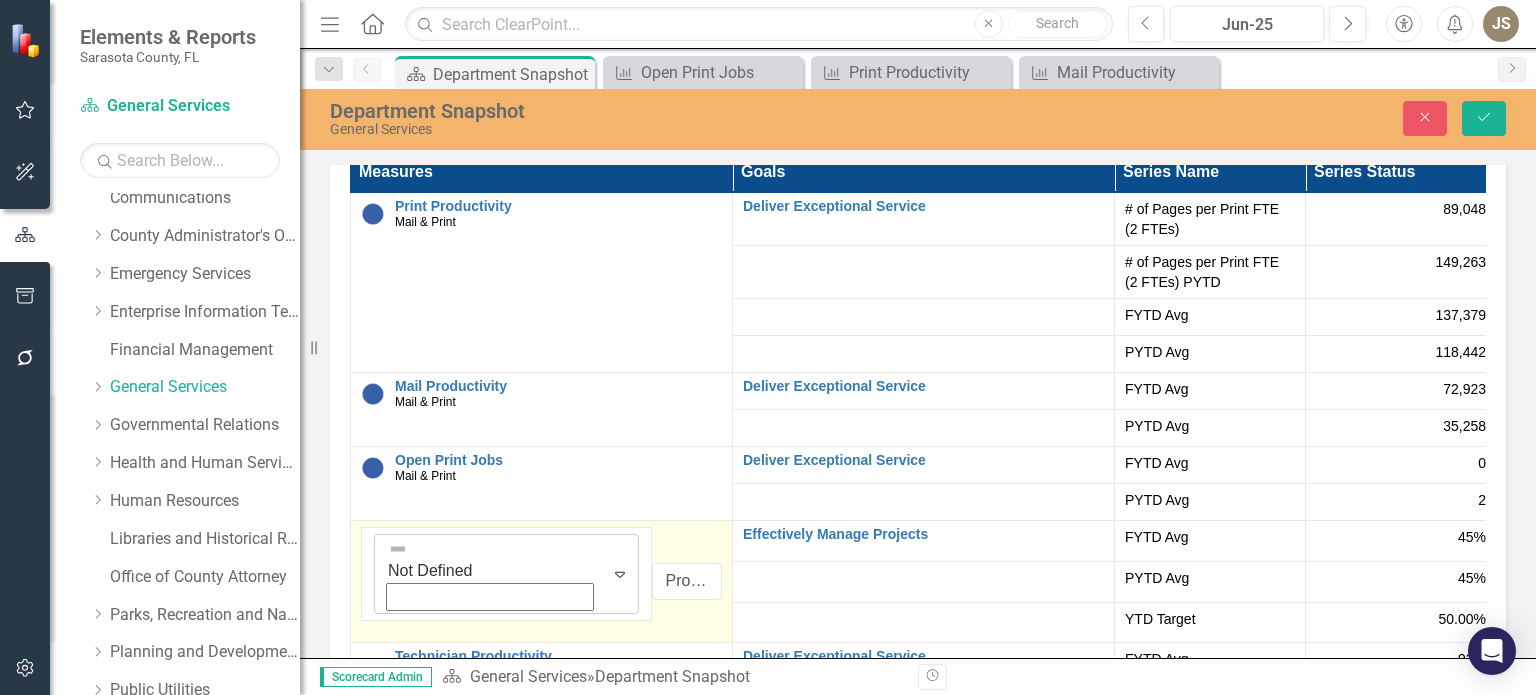 click on "Expand" at bounding box center [620, 574] 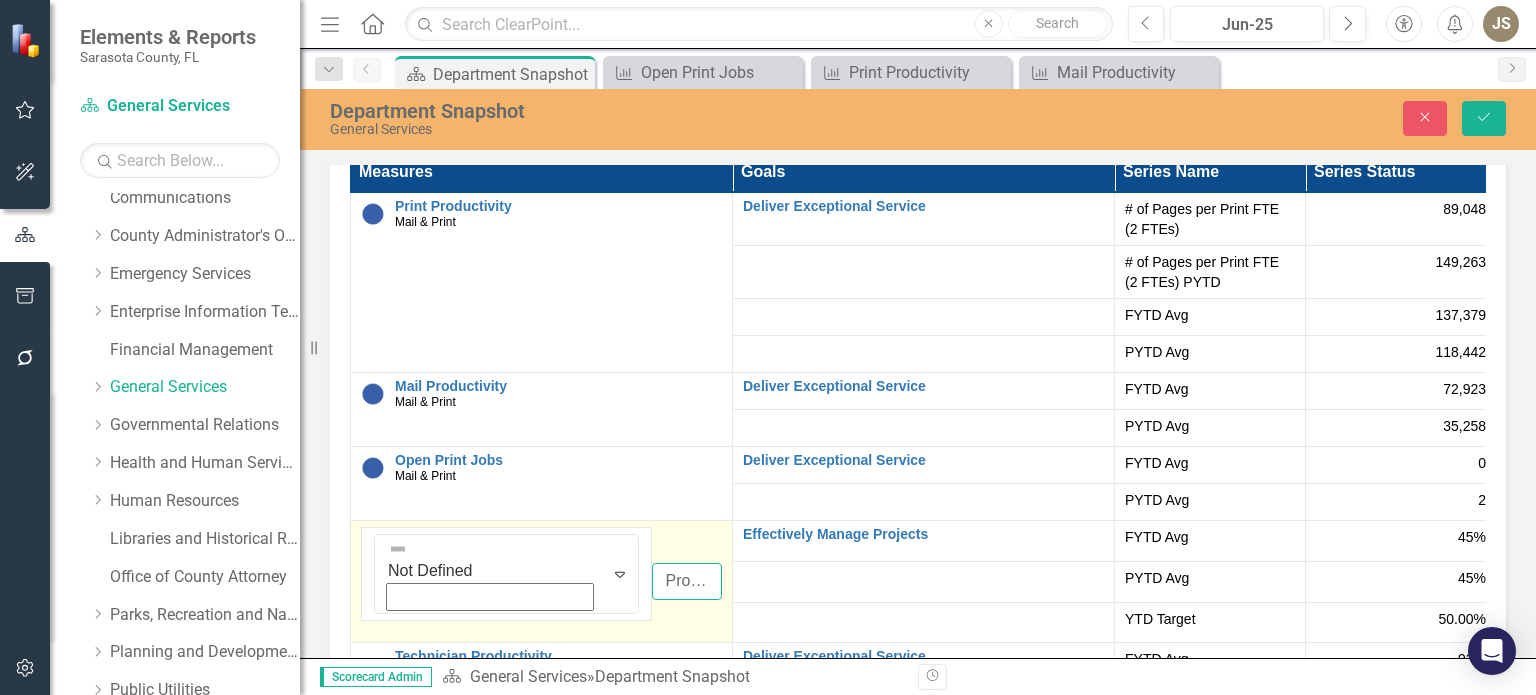 click on "Proactive vs. Reactive Work Orders" at bounding box center (687, 581) 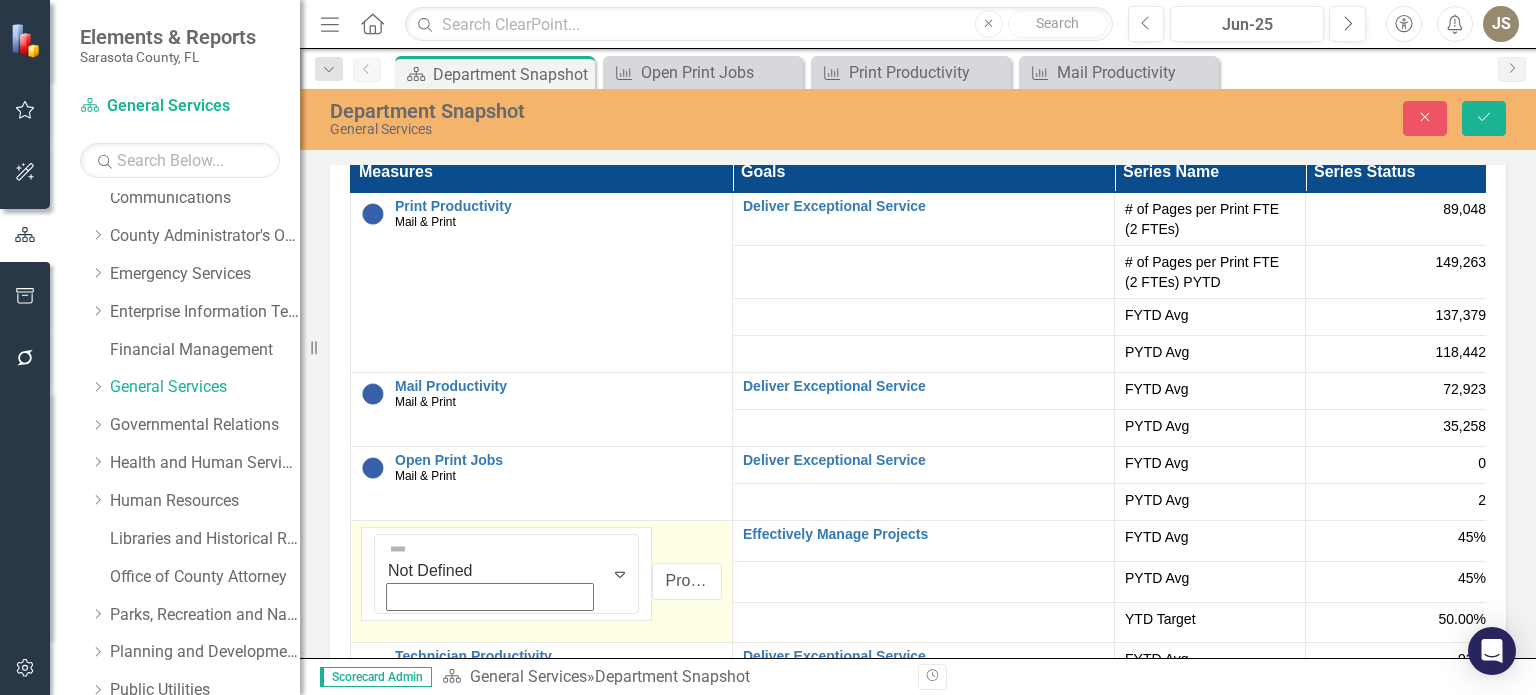 click on "Not Defined Expand Proactive vs. Reactive Work Orders Edit Edit Measure Link Open Element" at bounding box center (542, 282) 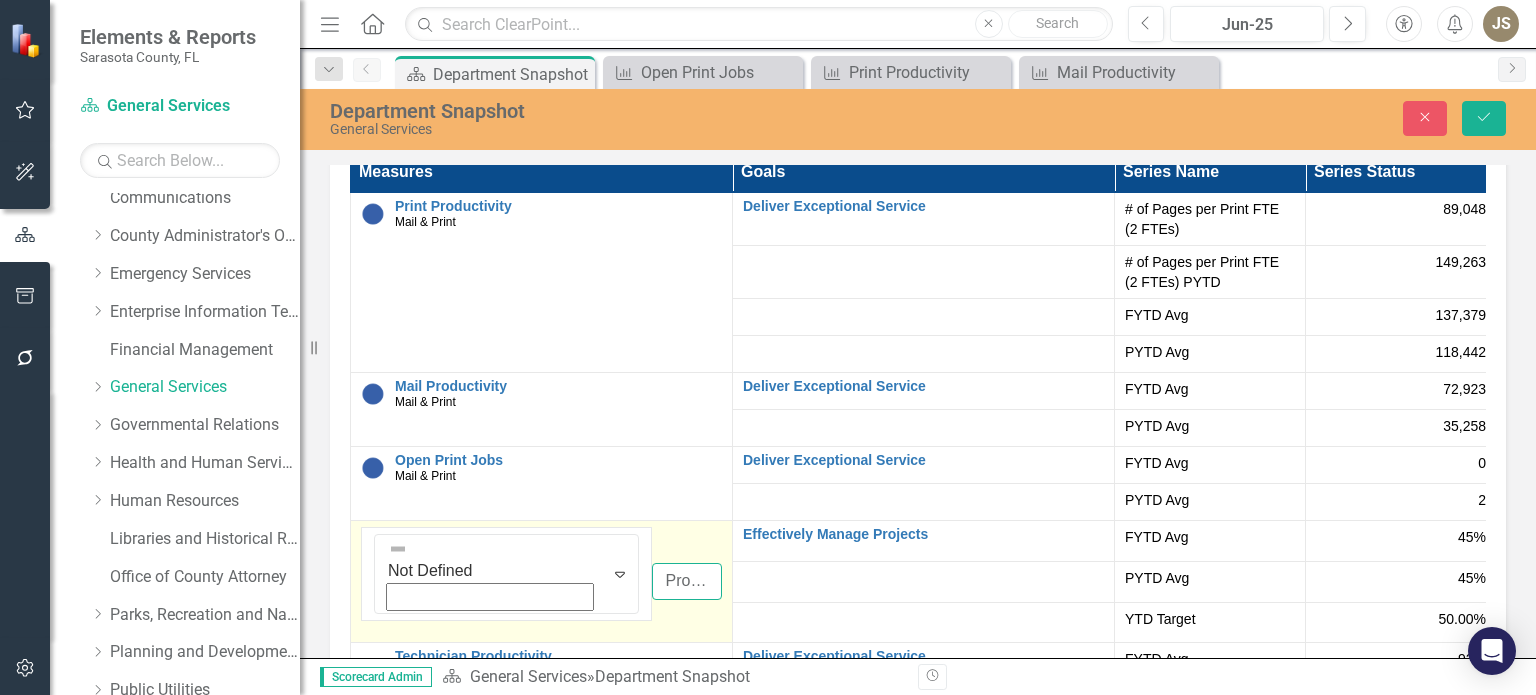 click on "Proactive vs. Reactive Work Orders" at bounding box center [687, 581] 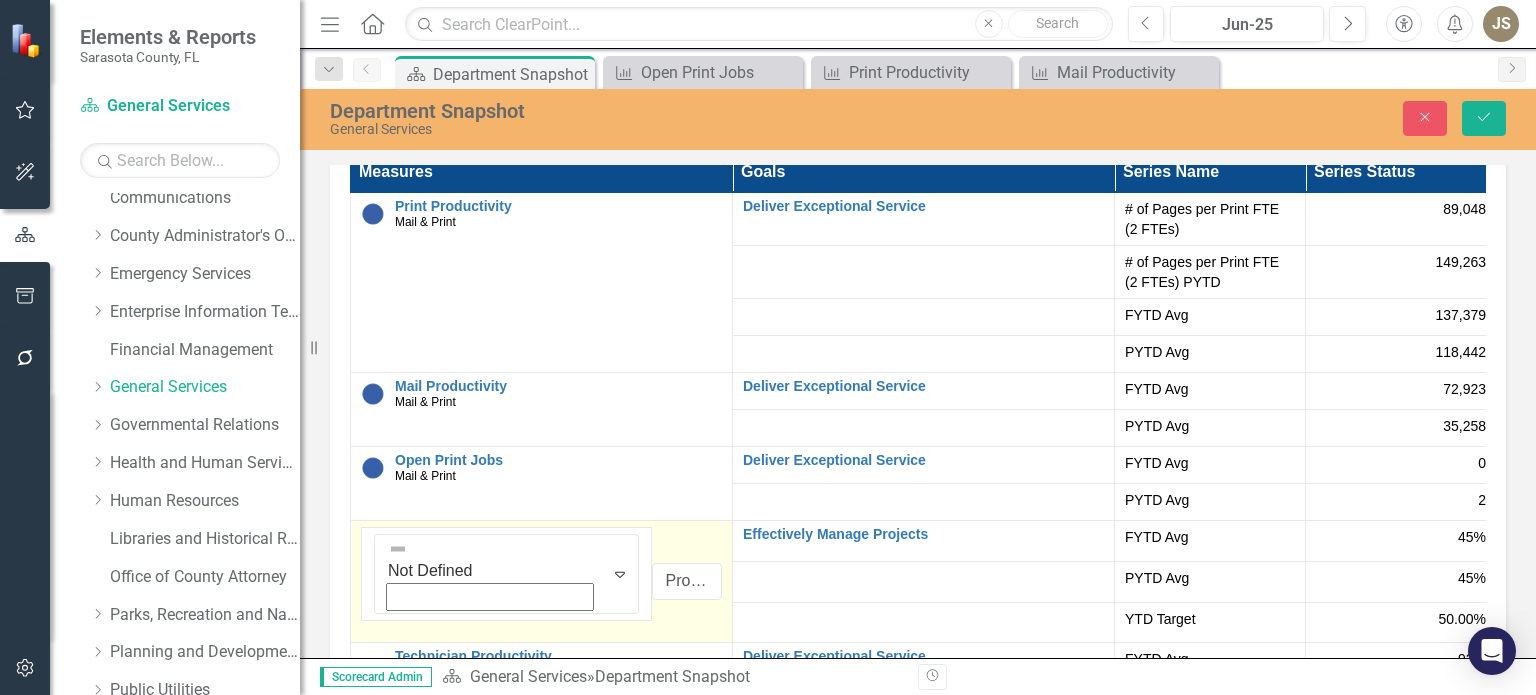 click on "Not Defined Expand Proactive vs. Reactive Work Orders Edit Edit Measure Link Open Element" at bounding box center (542, 282) 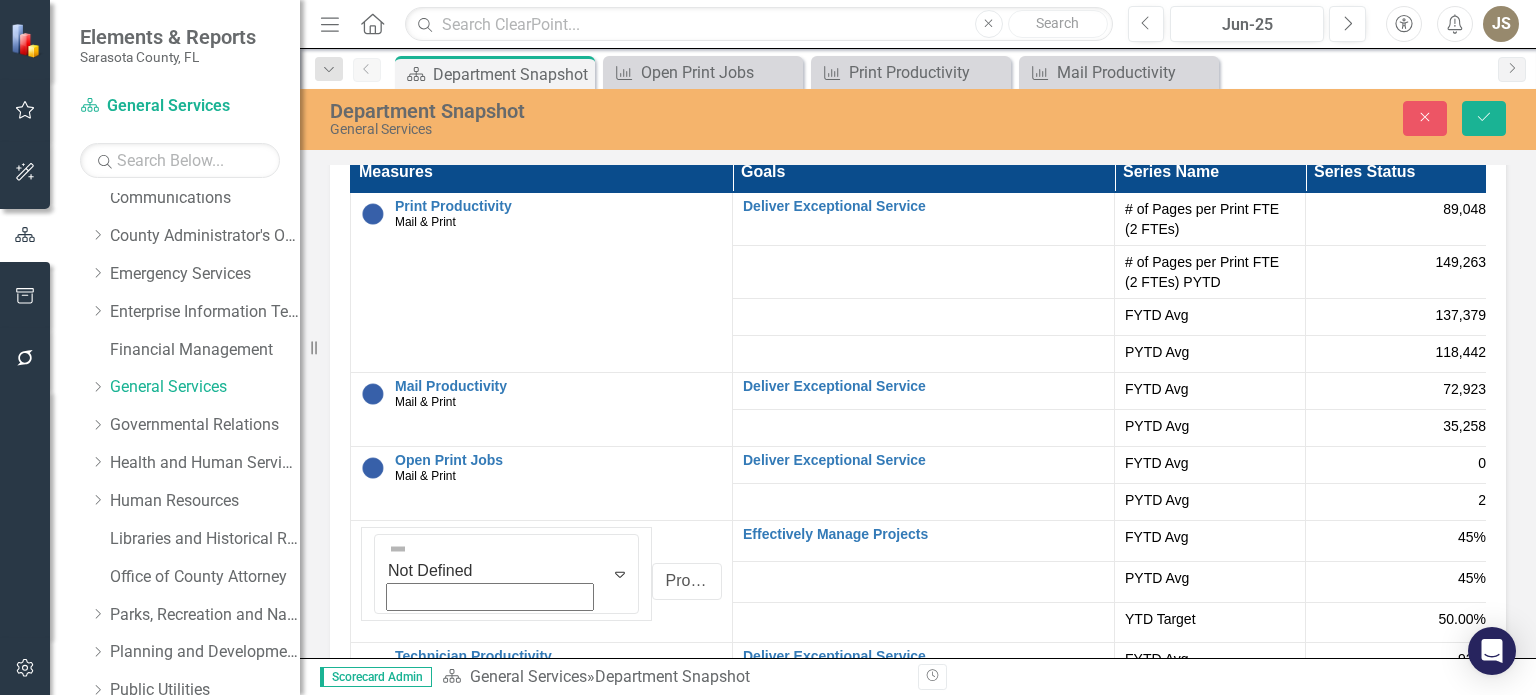 drag, startPoint x: 767, startPoint y: 568, endPoint x: 756, endPoint y: 572, distance: 11.7046995 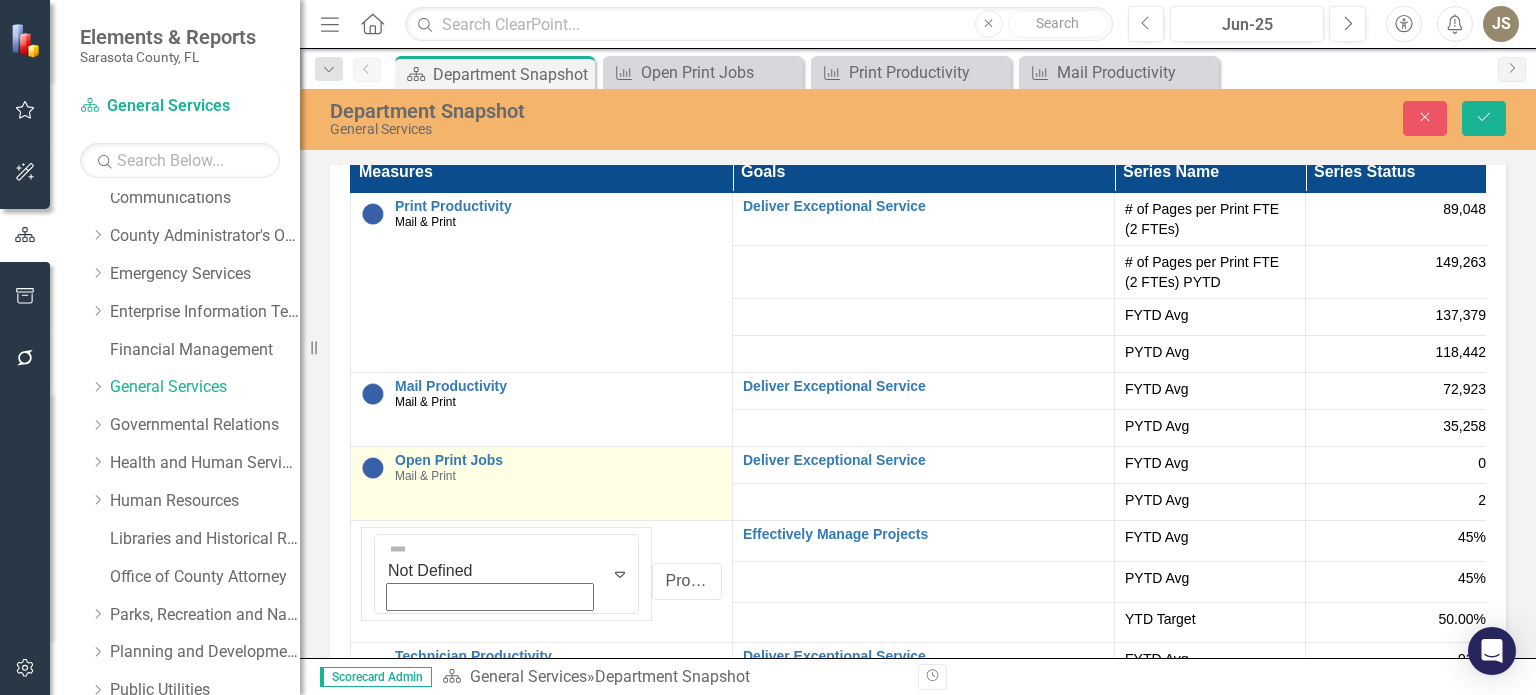 click on "Open Print Jobs Mail & Print Edit Edit Measure Link Open Element" at bounding box center (542, 282) 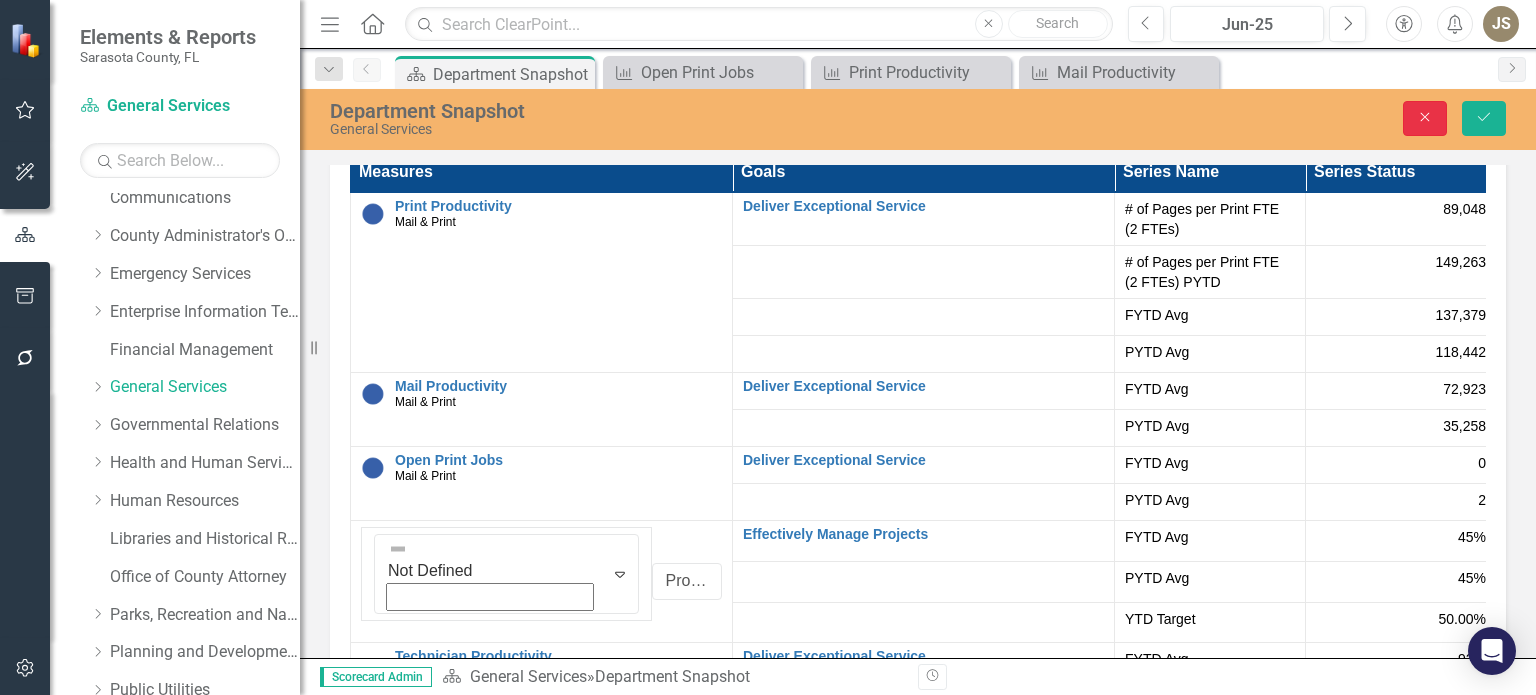 click on "Close" at bounding box center (1425, 117) 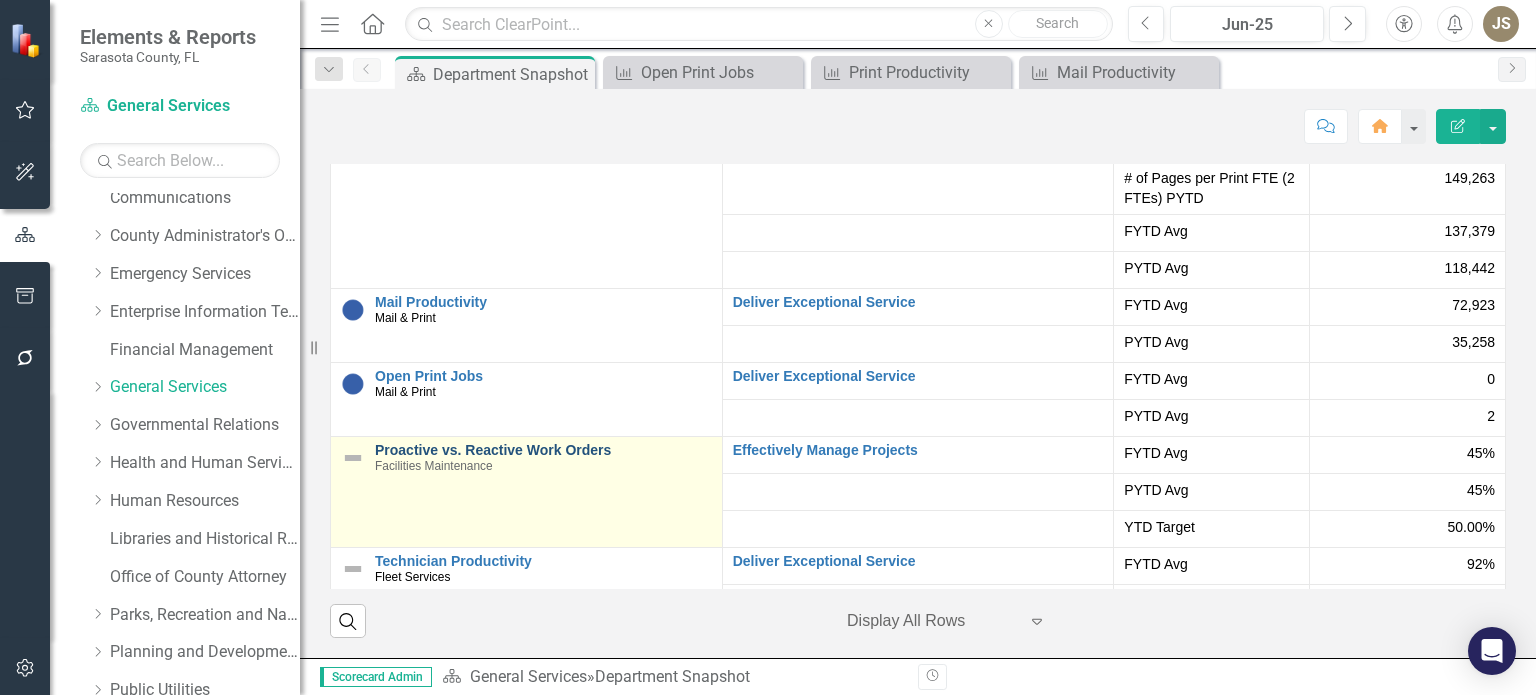 click on "Proactive vs. Reactive Work Orders" at bounding box center (543, 450) 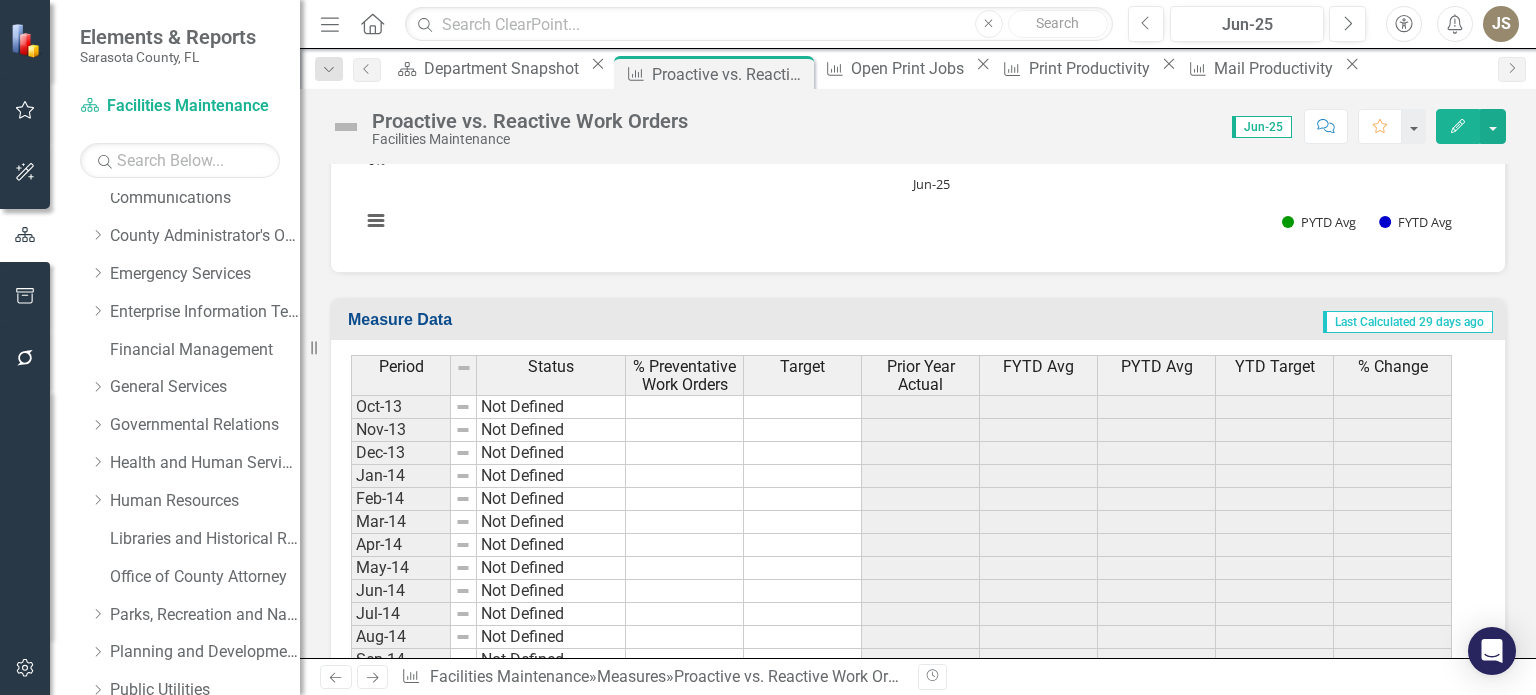 scroll, scrollTop: 1268, scrollLeft: 0, axis: vertical 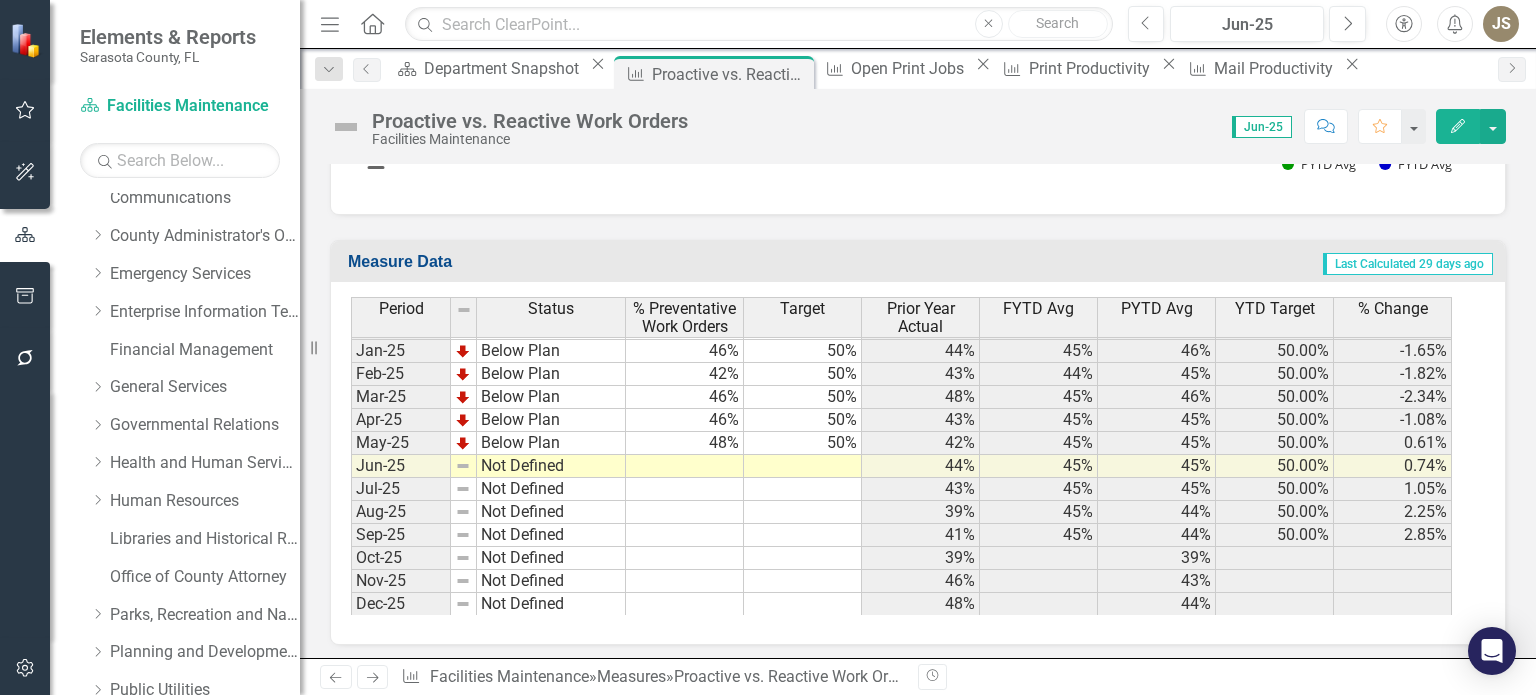 click on "Aug-23 Below Plan 41% 50% 35% 43% 42% 50.00% 1.86% Sept-23 Below Plan 39% 50% 42% 42% 42% 50.00% 1.03% Oct-23 Below Plan 43% 50% 42% 43% 42% 50.00% 1.67% Nov-23 Below Plan 46% 50% 44% 44% 43% 50.00% 3.26% Dec-23 Below Plan 50% 50% 44% 46% 43% 50.00% 6.71% Jan-24 Below Plan 44% 50% 45% 46% 44% 50.00% 4.06% Feb-24 Below Plan 43% 50% 41% 45% 43% 50.00% 4.36% Mar-24 Below Plan 48% 50% 37% 46% 42% 50.00% 8.19% Apr-24 Below Plan 43% 50% 44% 45% 42% 50.00% 6.54% May-24 Below Plan 42% 50% 44% 45% 43% 50.00% 5.13% Jun-24 Below Plan 44% 50% 40% 45% 42% 50.00% 5.83% Jul-24 Below Plan 43% 50% 49% 45% 43% 50.00% 3.98% Aug-24 Below Plan 39% 50% 41% 44% 43% 50.00% 3.26% Sep-24 Below Plan 41% 50% 39% 44% 42% 50.00% 3.48% Oct-24 Below Plan 39% 50% 43% 39% 43% 50.00% -7.53% Nov-24 Below Plan 46% 50% 46% 43% 44% 50.00% -3.60% Dec-24 Below Plan 48% 50% 50% 44% 46% 50.00% -3.68% Jan-25 Below Plan 46% 50% 44% 45% 46% 50.00% -1.65% Feb-25 Below Plan 42% 50% 43% 44% 45% 50.00% -1.82% Mar-25 Below Plan 46% 50% 48% 45% 46% 50.00% 46%" at bounding box center [901, 282] 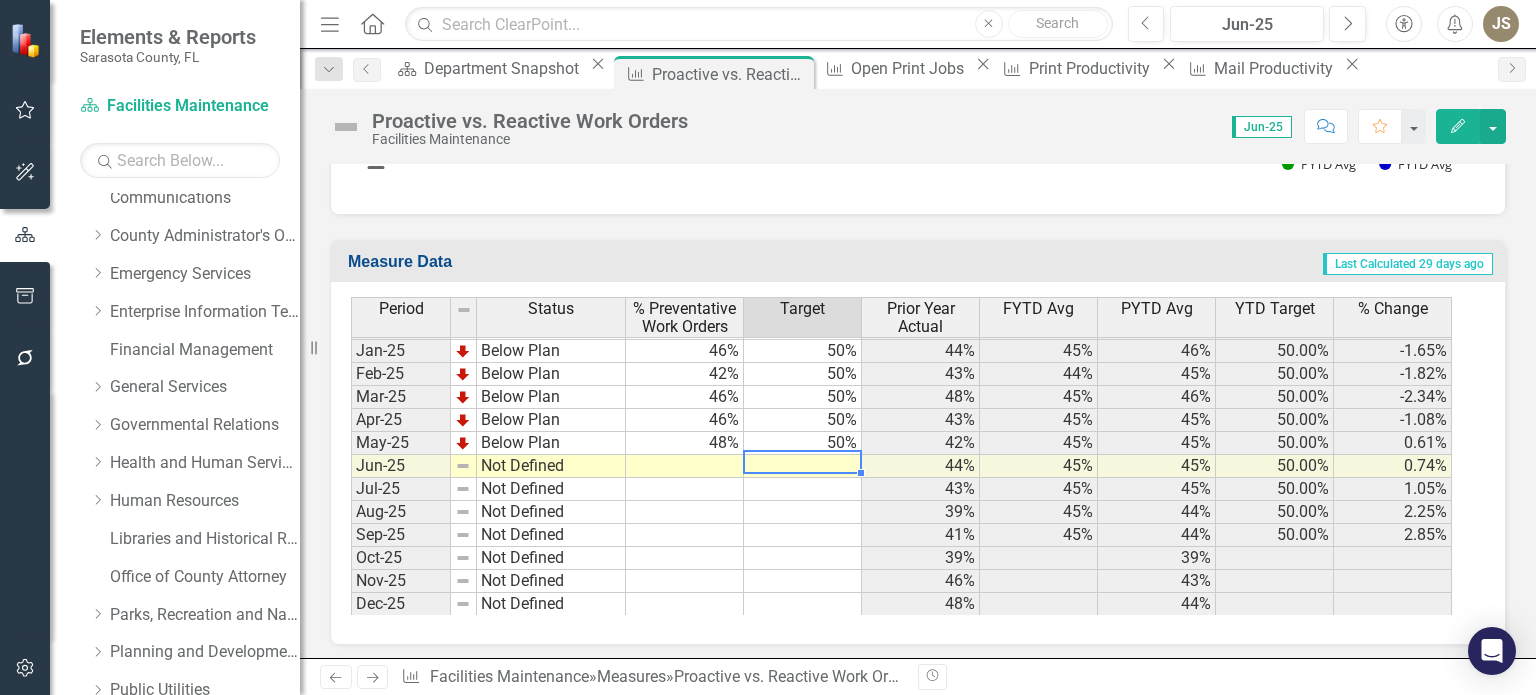 click at bounding box center [685, 466] 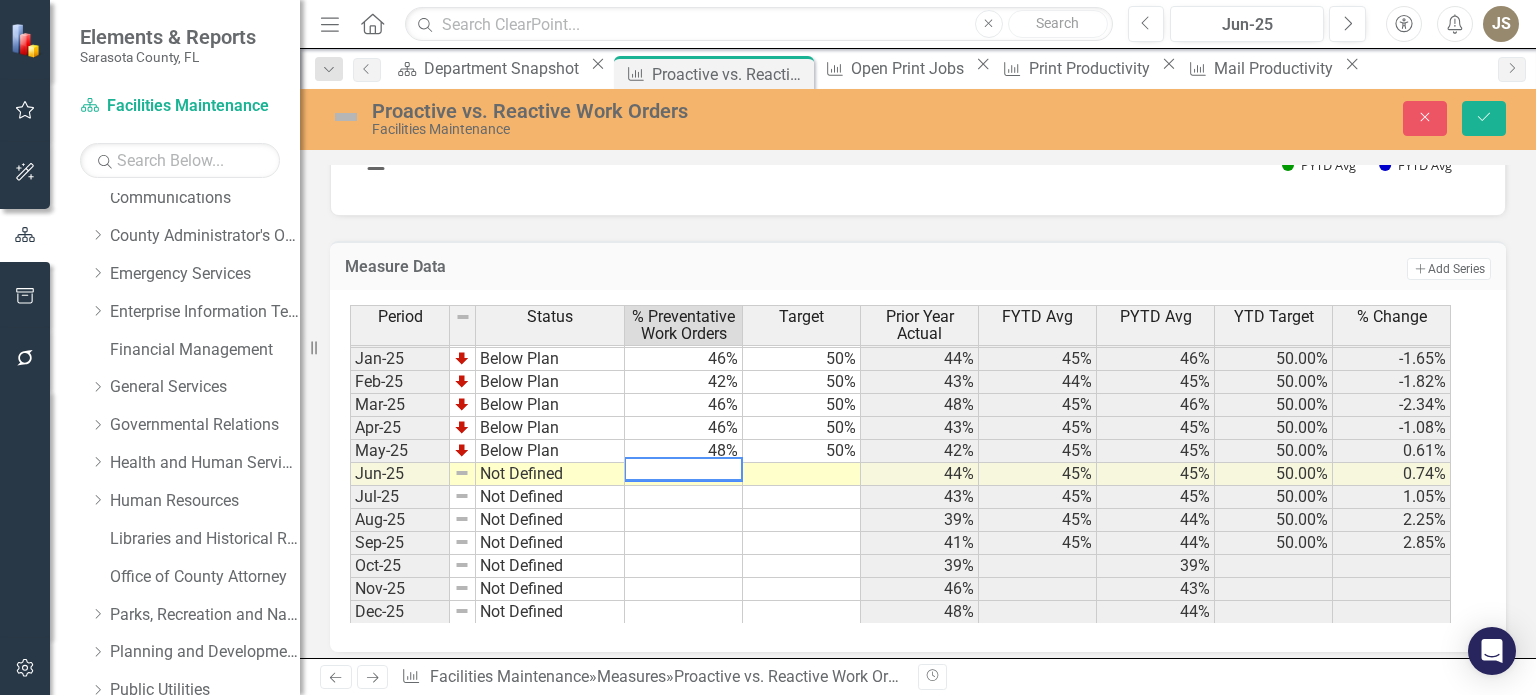 click at bounding box center [684, 60] 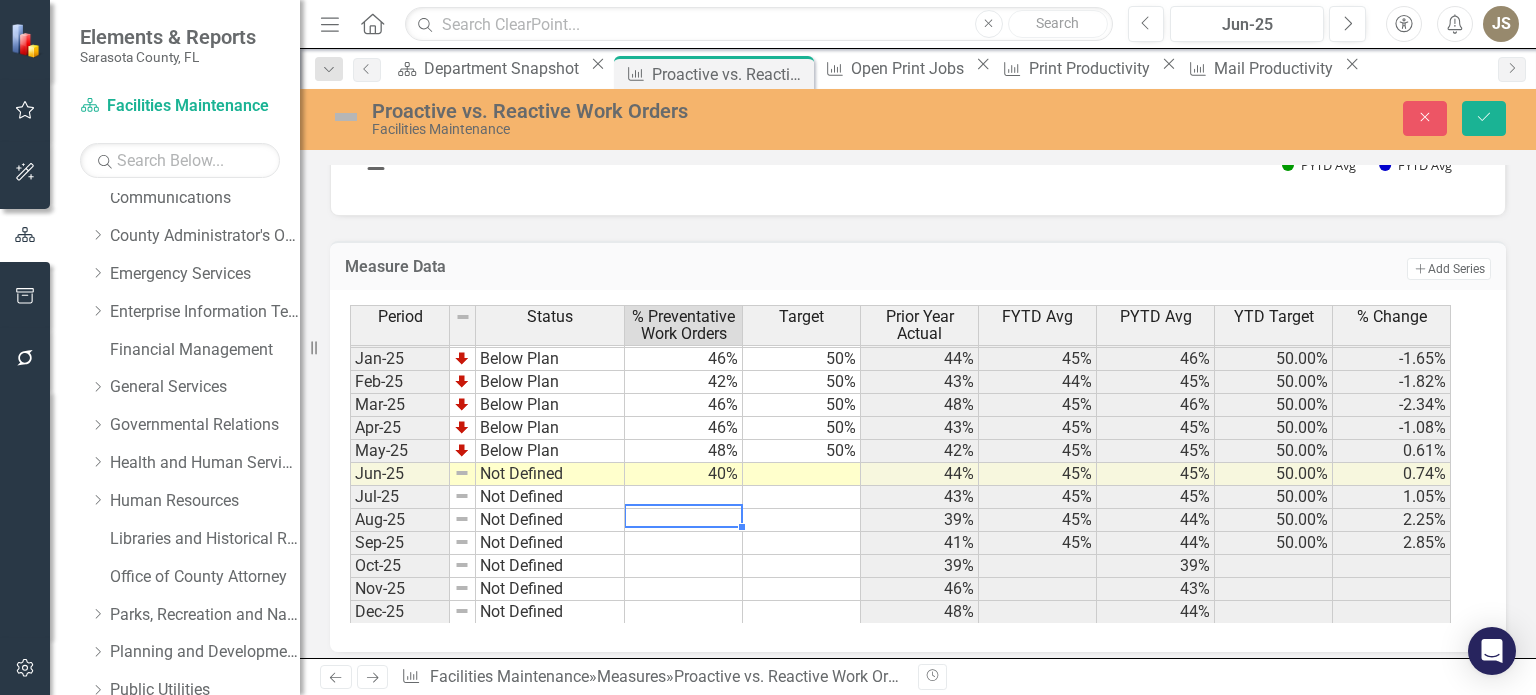 click at bounding box center (802, 474) 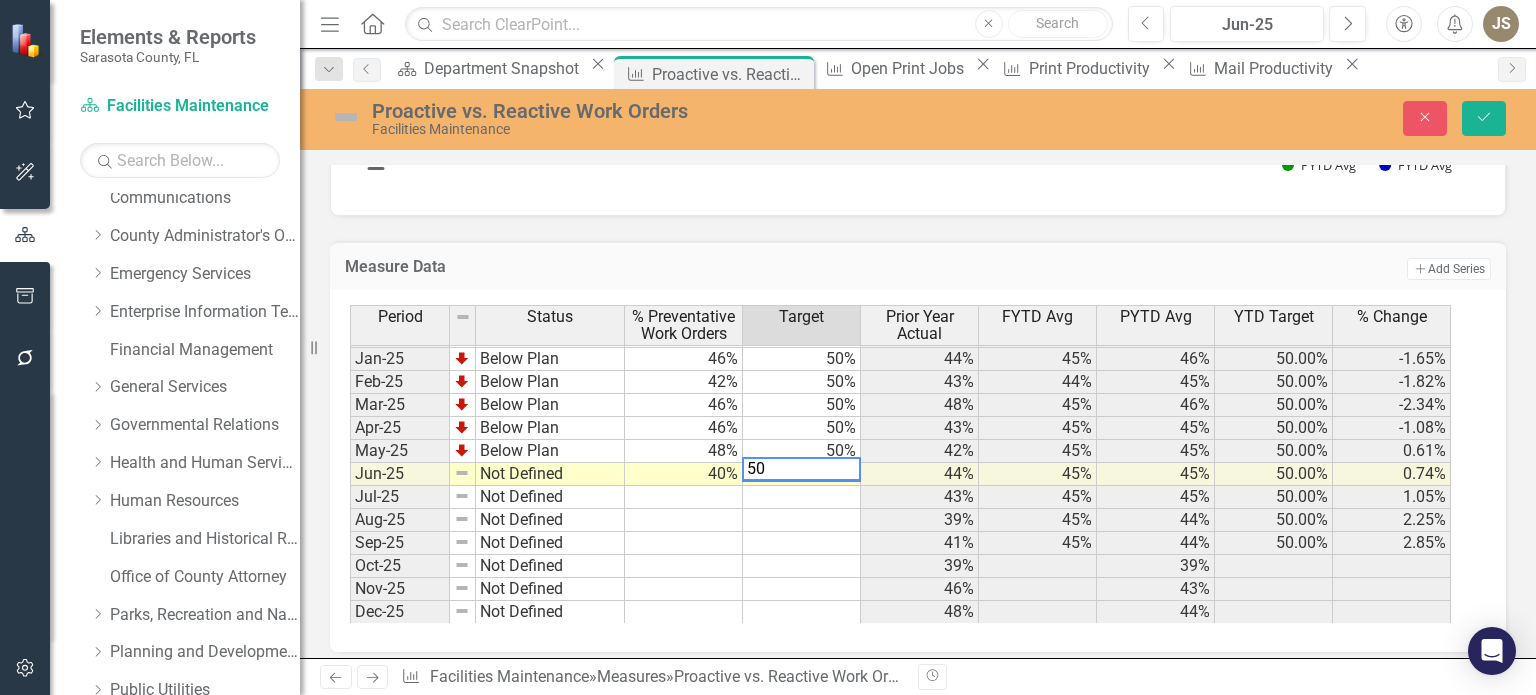 type on "50" 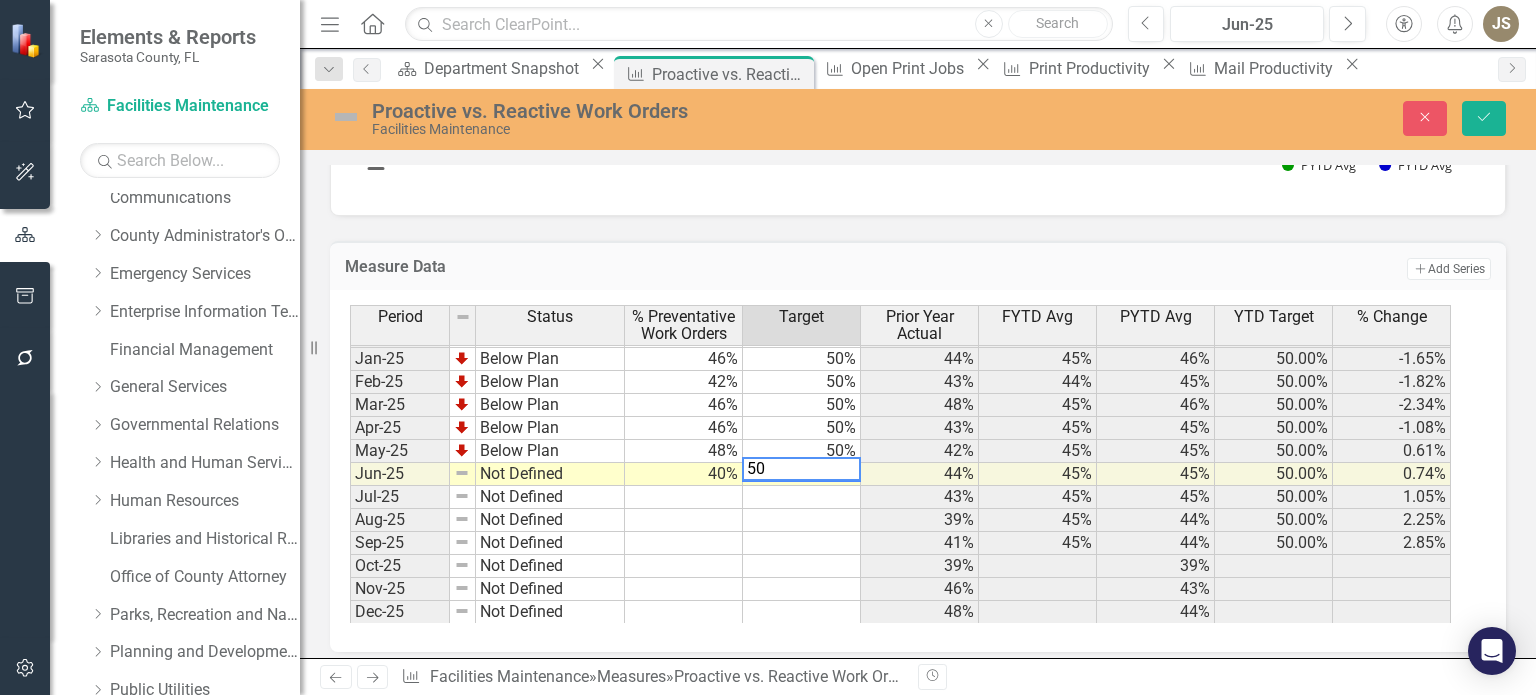 click on "Not Defined" at bounding box center [550, 474] 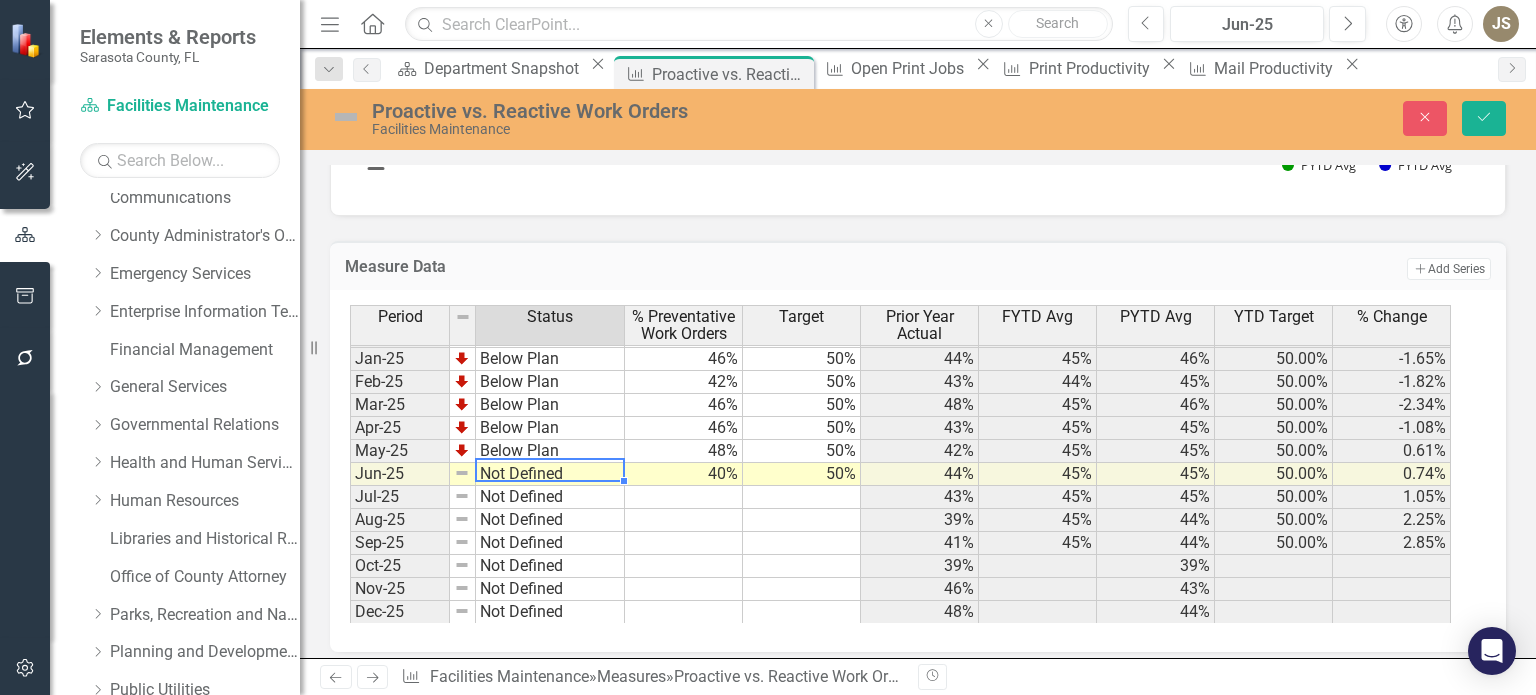 click on "Not Defined" at bounding box center (550, 474) 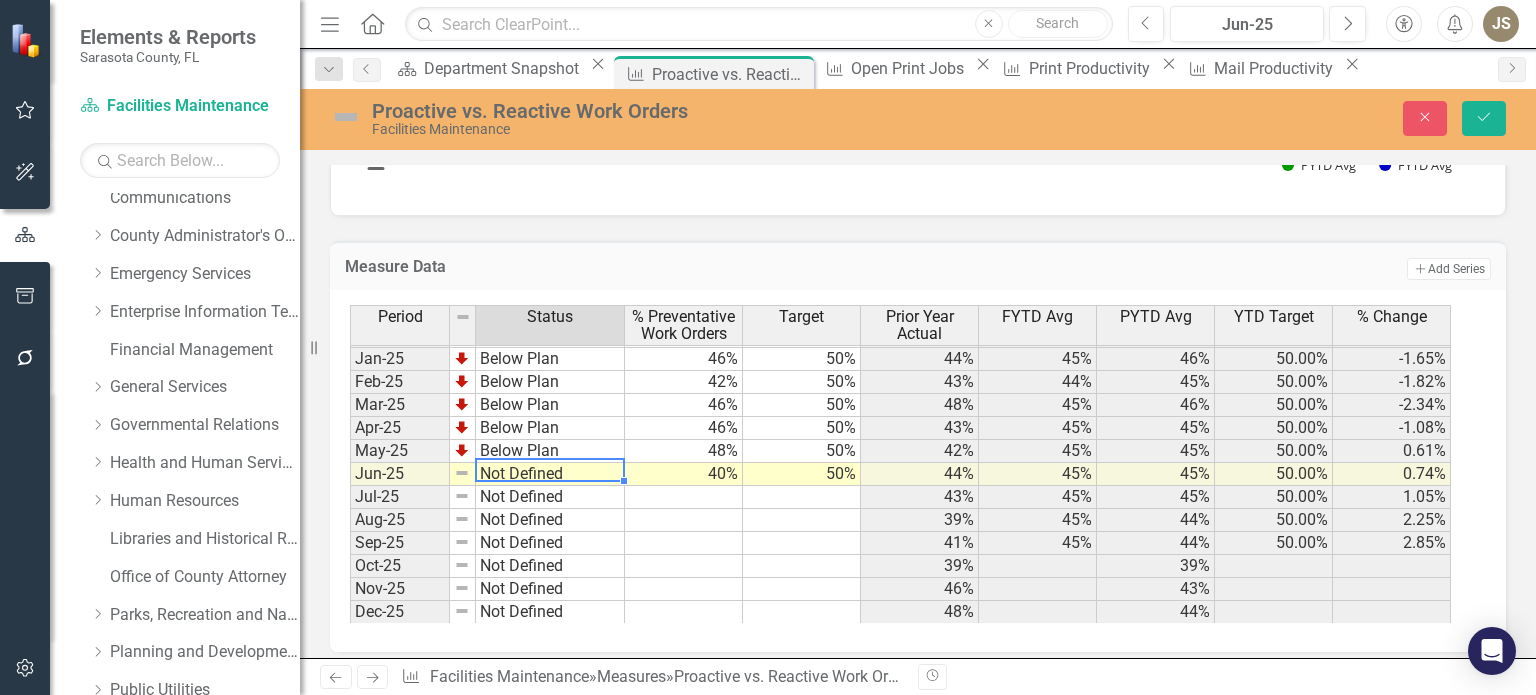 click on "Not Defined" at bounding box center [550, 474] 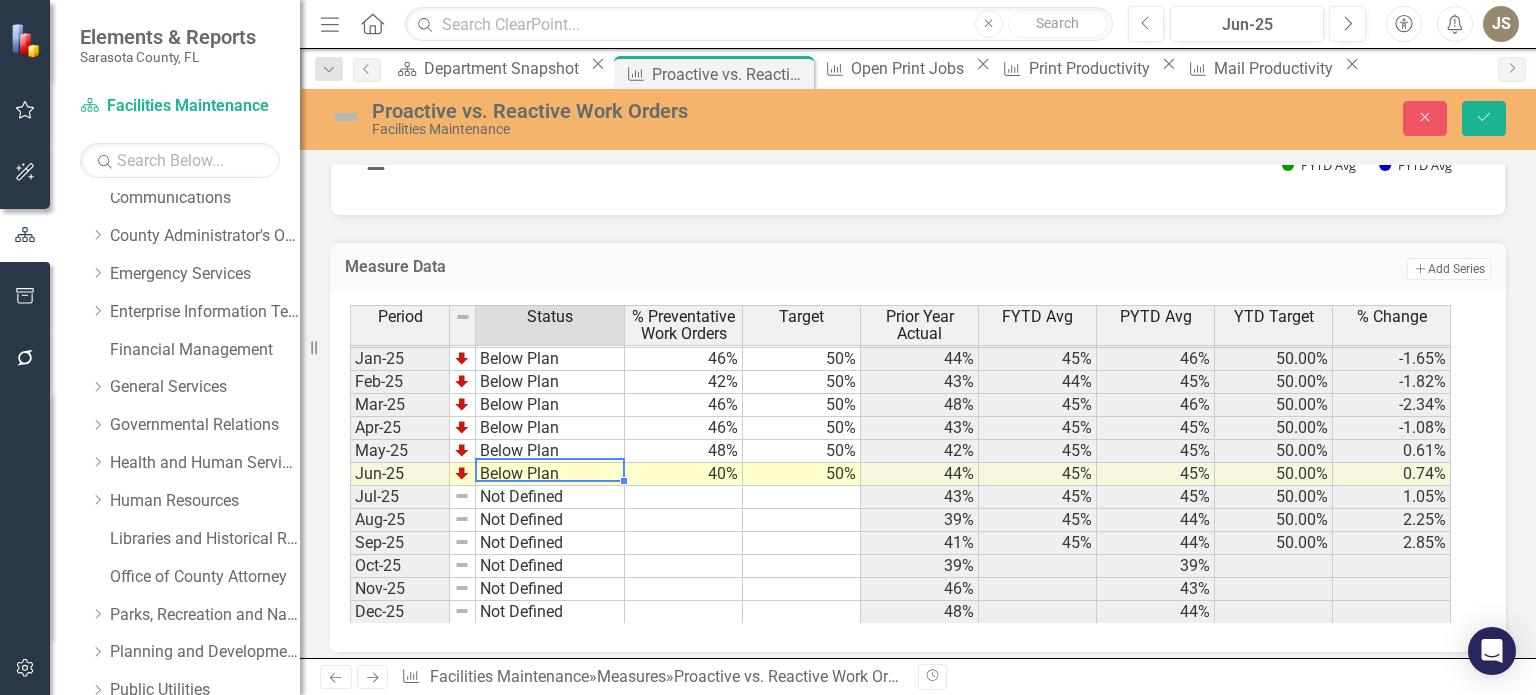 click on "Period Status % Preventative Work Orders Target Prior Year Actual FYTD Avg PYTD Avg YTD Target % Change Dec-23 Below Plan 50% 50% 44% 46% 43% 50.00% 6.71% Jan-24 Below Plan 44% 50% 45% 46% 44% 50.00% 4.06% Feb-24 Below Plan 43% 50% 41% 45% 43% 50.00% 4.36% Mar-24 Below Plan 48% 50% 37% 46% 42% 50.00% 8.19% Apr-24 Below Plan 43% 50% 44% 45% 42% 50.00% 6.54% May-24 Below Plan 42% 50% 44% 45% 43% 50.00% 5.13% Jun-24 Below Plan 44% 50% 40% 45% 42% 50.00% 5.83% Jul-24 Below Plan 43% 50% 49% 45% 43% 50.00% 3.98% Aug-24 Below Plan 39% 50% 41% 44% 43% 50.00% 3.26% Sep-24 Below Plan 41% 50% 39% 44% 42% 50.00% 3.48% Oct-24 Below Plan 39% 50% 43% 39% 43% 50.00% -7.53% Nov-24 Below Plan 46% 50% 46% 43% 44% 50.00% -3.60% Dec-24 Below Plan 48% 50% 50% 44% 46% 50.00% -3.68% Jan-25 Below Plan 46% 50% 44% 45% 46% 50.00% -1.65% Feb-25 Below Plan 42% 50% 43% 44% 45% 50.00% -1.82% Mar-25 Below Plan 46% 50% 48% 45% 46% 50.00% -2.34% Apr-25 Below Plan 46% 50% 43% 45% 45% 50.00% -1.08% May-25 Below Plan 48% 50% 42% 45% 45% 50.00%" at bounding box center [910, 464] 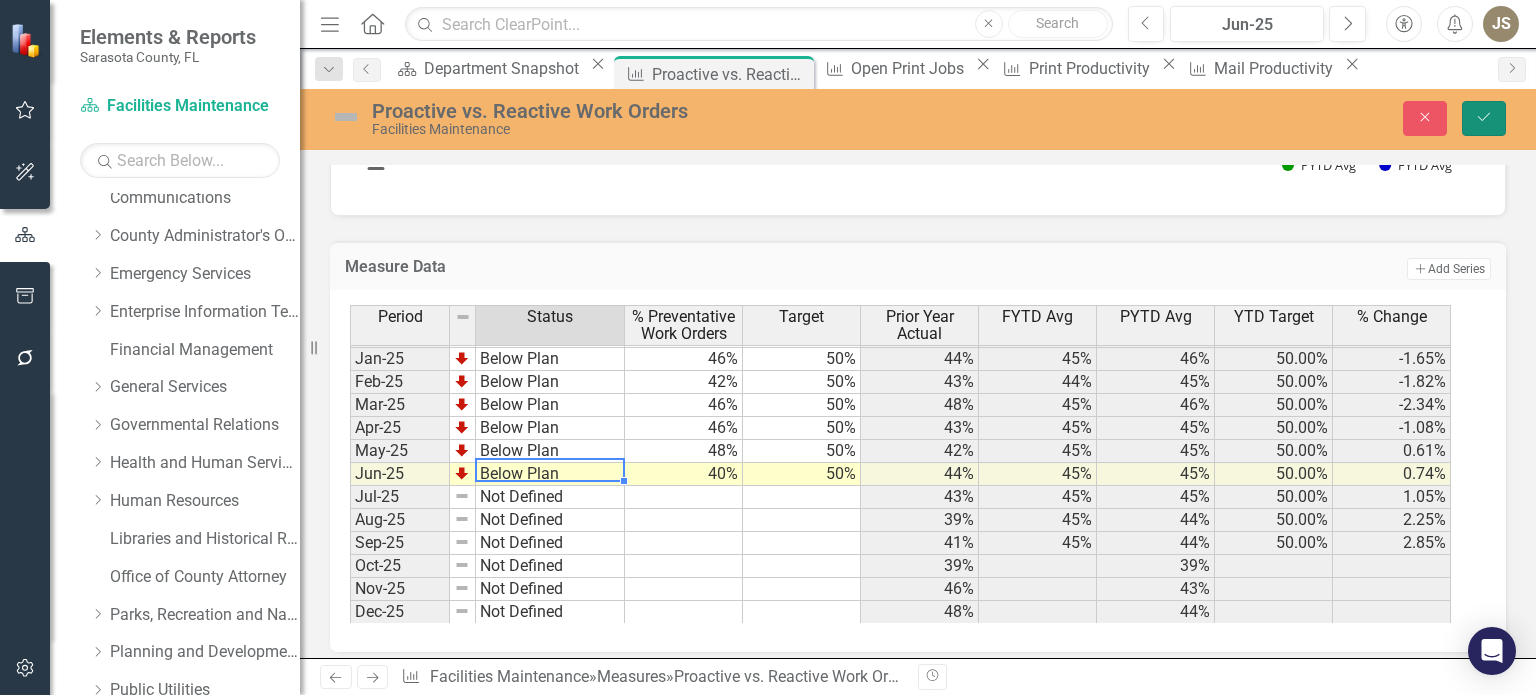 click on "Save" at bounding box center [1484, 117] 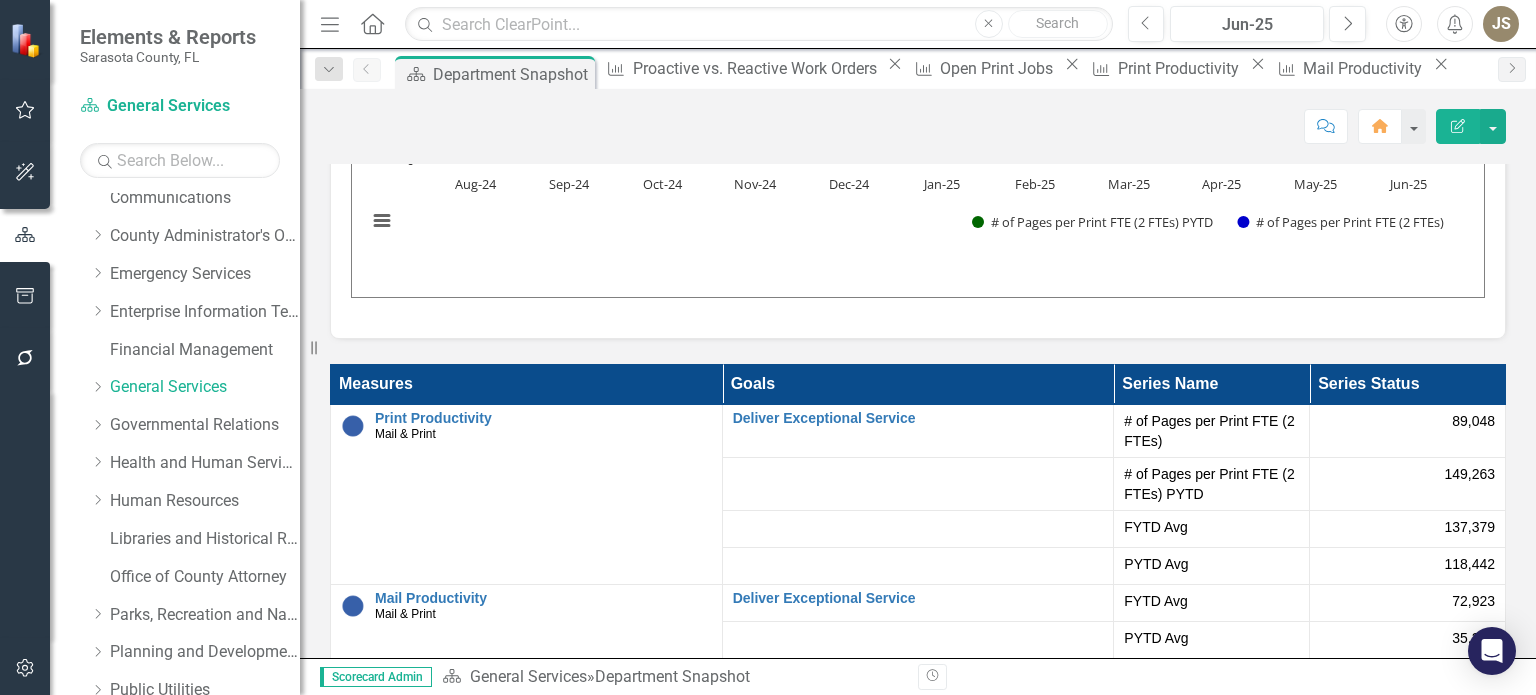 scroll, scrollTop: 4057, scrollLeft: 0, axis: vertical 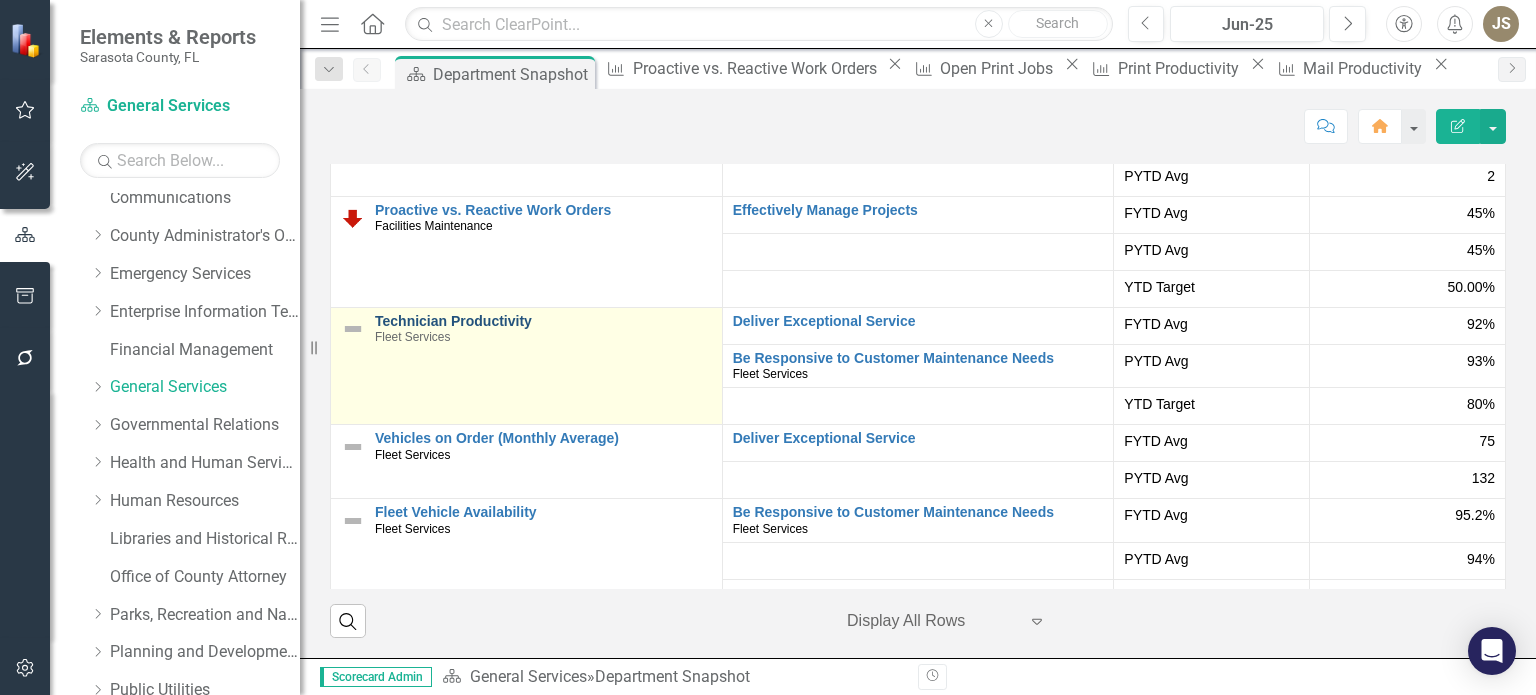 click on "Technician Productivity" at bounding box center (543, 321) 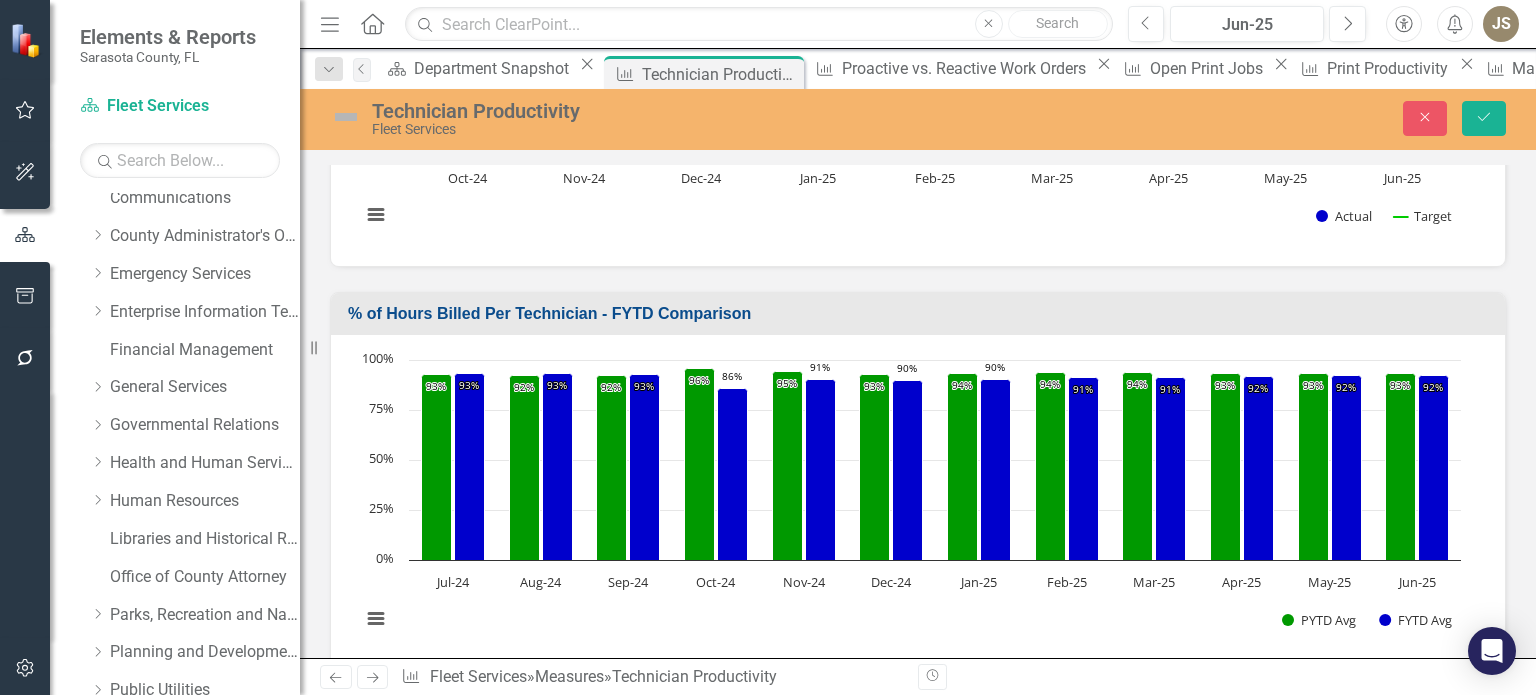 scroll, scrollTop: 900, scrollLeft: 0, axis: vertical 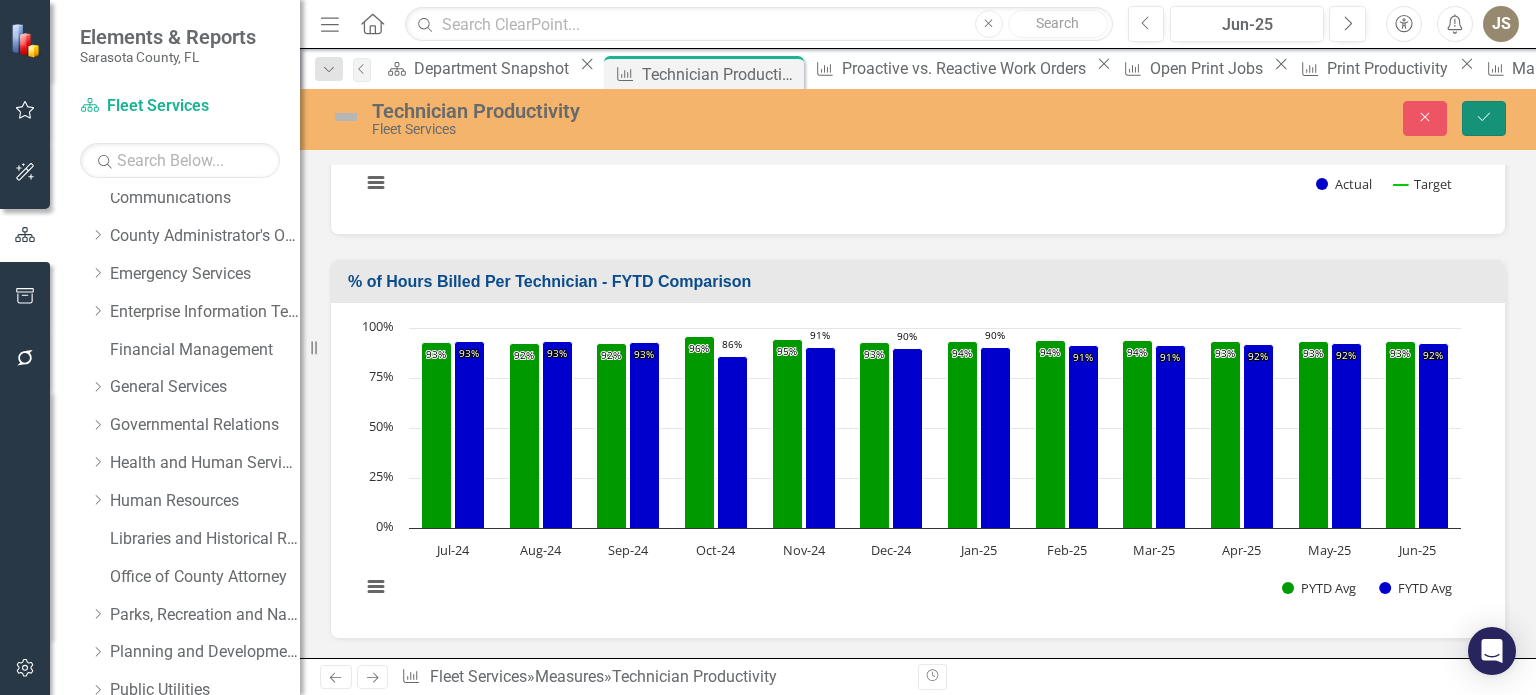 click on "Save" at bounding box center (1484, 118) 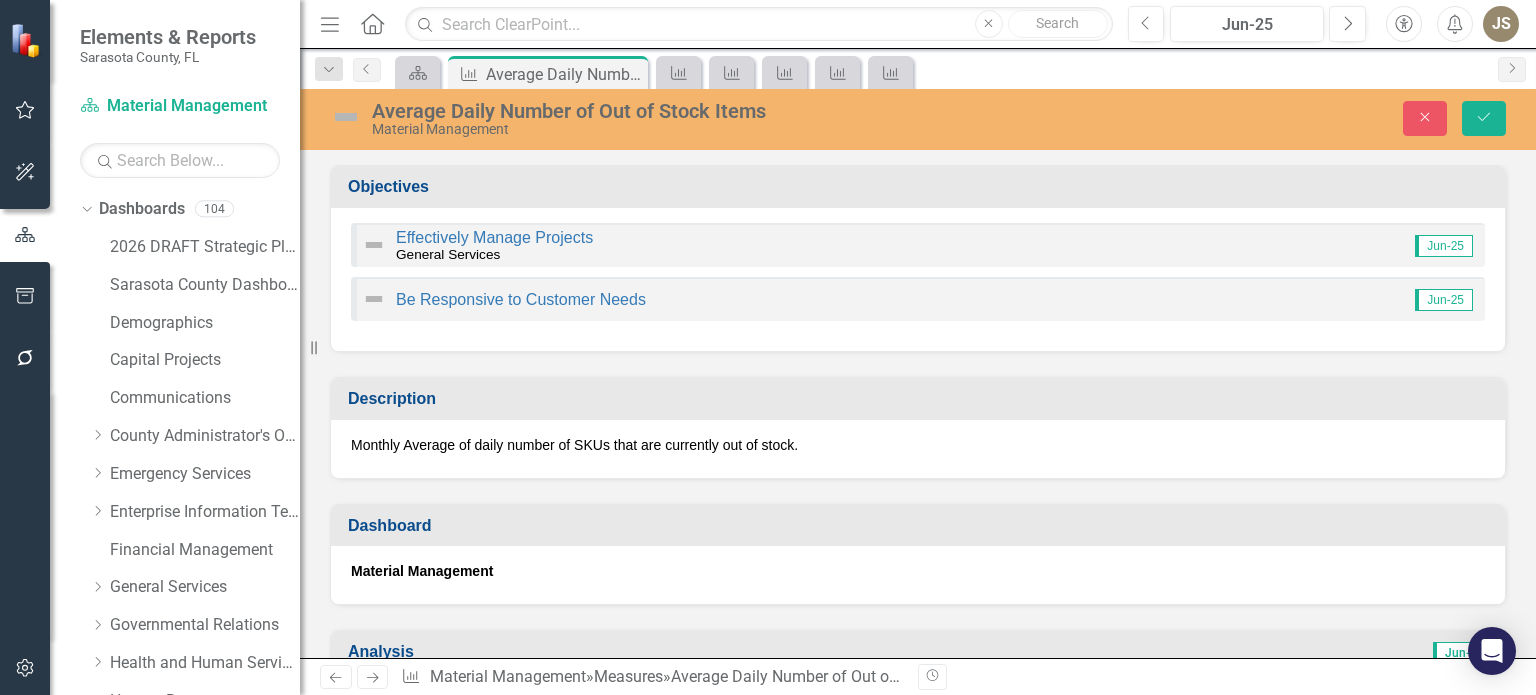scroll, scrollTop: 0, scrollLeft: 0, axis: both 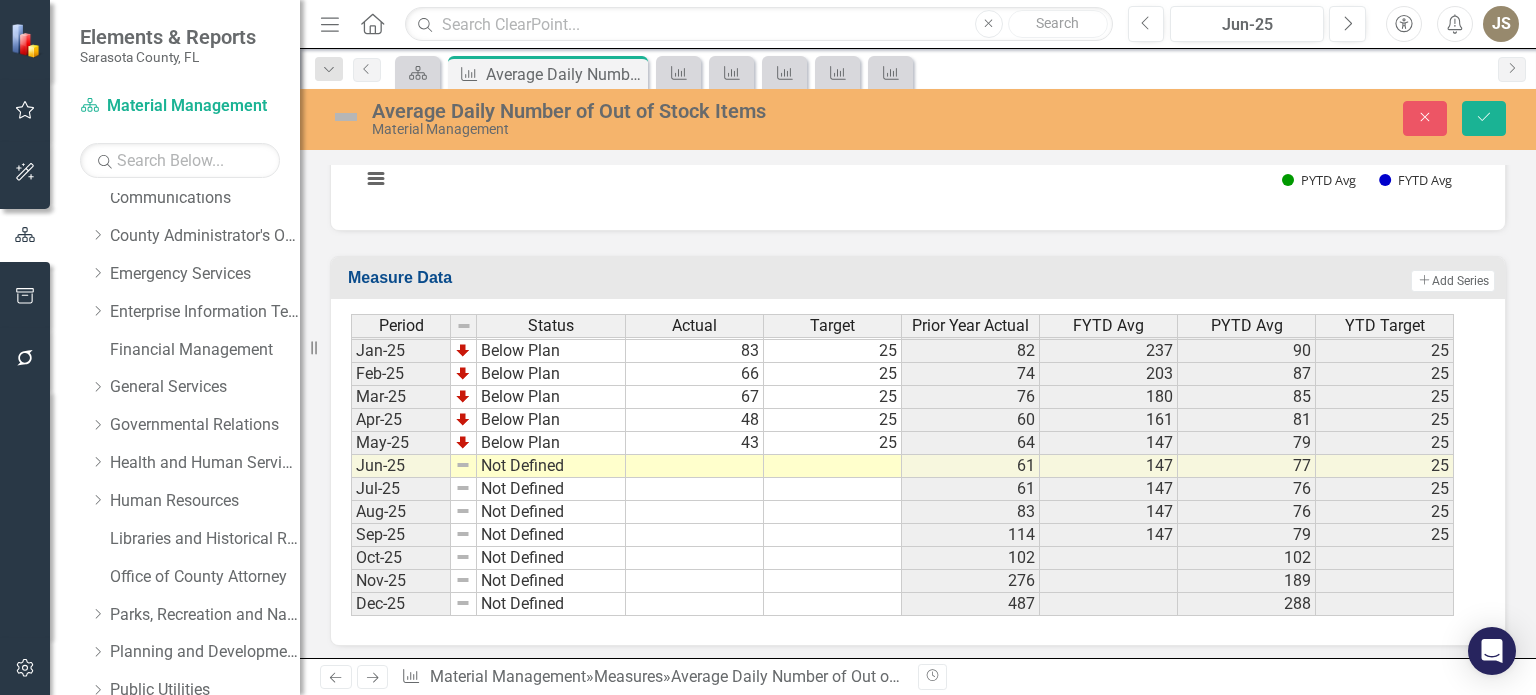 click on "[MONTH]-[YR] Below Plan [NUMBER] [NUMBER] [NUMBER] [NUMBER] [NUMBER] [NUMBER] [MONTH]-[YR] Below Plan [NUMBER] [NUMBER] [NUMBER] [NUMBER] [NUMBER] [NUMBER] [MONTH]-[YR] Below Plan [NUMBER] [NUMBER] [NUMBER] [NUMBER] [NUMBER] [NUMBER] [MONTH]-[YR] Below Plan [NUMBER] [NUMBER] [NUMBER] [NUMBER] [NUMBER] [NUMBER] [MONTH]-[YR] Below Plan [NUMBER] [NUMBER] [NUMBER] [NUMBER] [NUMBER] [NUMBER] [MONTH]-[YR] Below Plan [NUMBER] [NUMBER] [NUMBER] [NUMBER] [NUMBER] [NUMBER] [MONTH]-[YR] Below Plan [NUMBER] [NUMBER] [NUMBER] [NUMBER] [NUMBER] [NUMBER] [MONTH]-[YR] Below Plan [NUMBER] [NUMBER] [NUMBER] [NUMBER] [NUMBER] [NUMBER] [MONTH]-[YR] Below Plan [NUMBER] [NUMBER] [NUMBER] [NUMBER] [NUMBER] [NUMBER] [MONTH]-[YR] Below Plan [NUMBER] [NUMBER] [NUMBER] [NUMBER] [NUMBER] [NUMBER] [MONTH]-[YR] Below Plan [NUMBER] [NUMBER] [NUMBER] [NUMBER] [NUMBER] [NUMBER] [MONTH]-[YR] Below Plan [NUMBER] [NUMBER] [NUMBER] [NUMBER] [NUMBER] [NUMBER] [MONTH]-[YR] Below Plan [NUMBER] [NUMBER] [NUMBER] [NUMBER] [NUMBER] [NUMBER] [MONTH]-[YR] Below Plan [NUMBER] [NUMBER] [NUMBER] [NUMBER] [NUMBER] [NUMBER] [MONTH]-[YR] Below Plan [NUMBER] [NUMBER] [NUMBER] [NUMBER] [NUMBER] [NUMBER] [MONTH]-[YR] Below Plan [NUMBER] [NUMBER] [NUMBER] [NUMBER] [NUMBER] [NUMBER] [MONTH]-[YR] Below Plan [NUMBER] [NUMBER] [NUMBER] [NUMBER] [NUMBER] [NUMBER] [MONTH]-[YR] Not Defined [NUMBER] [NUMBER] [NUMBER] [NUMBER] [MONTH]-[YR] Not Defined [NUMBER] [NUMBER] [NUMBER] [NUMBER] [MONTH]-[YR] Not Defined [NUMBER] [NUMBER] [NUMBER] [NUMBER] [MONTH]-[YR] Not Defined [NUMBER] [NUMBER] [NUMBER] [MONTH]-[YR] Not Defined [NUMBER] [NUMBER] [NUMBER] [MONTH]-[YR] Not Defined [NUMBER] [NUMBER] [NUMBER]" at bounding box center (902, 282) 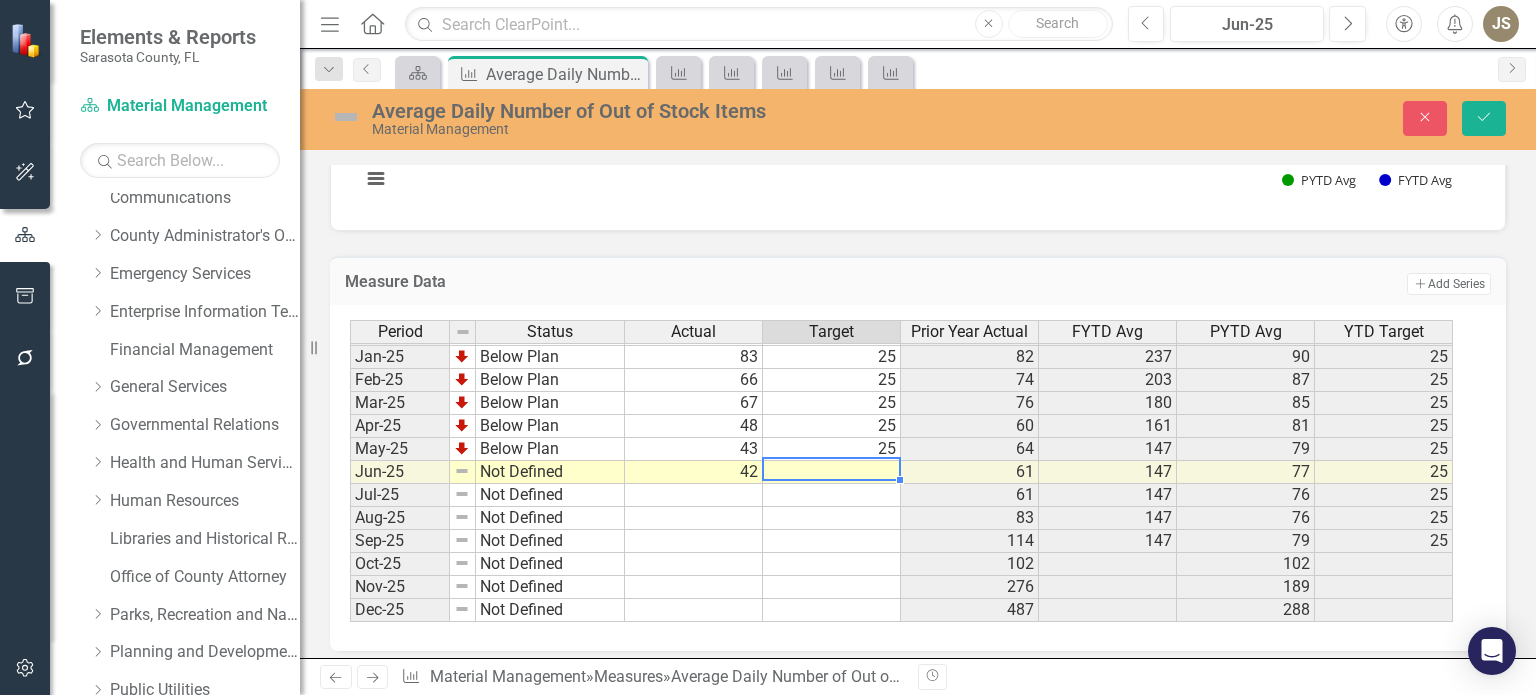 click at bounding box center (832, 472) 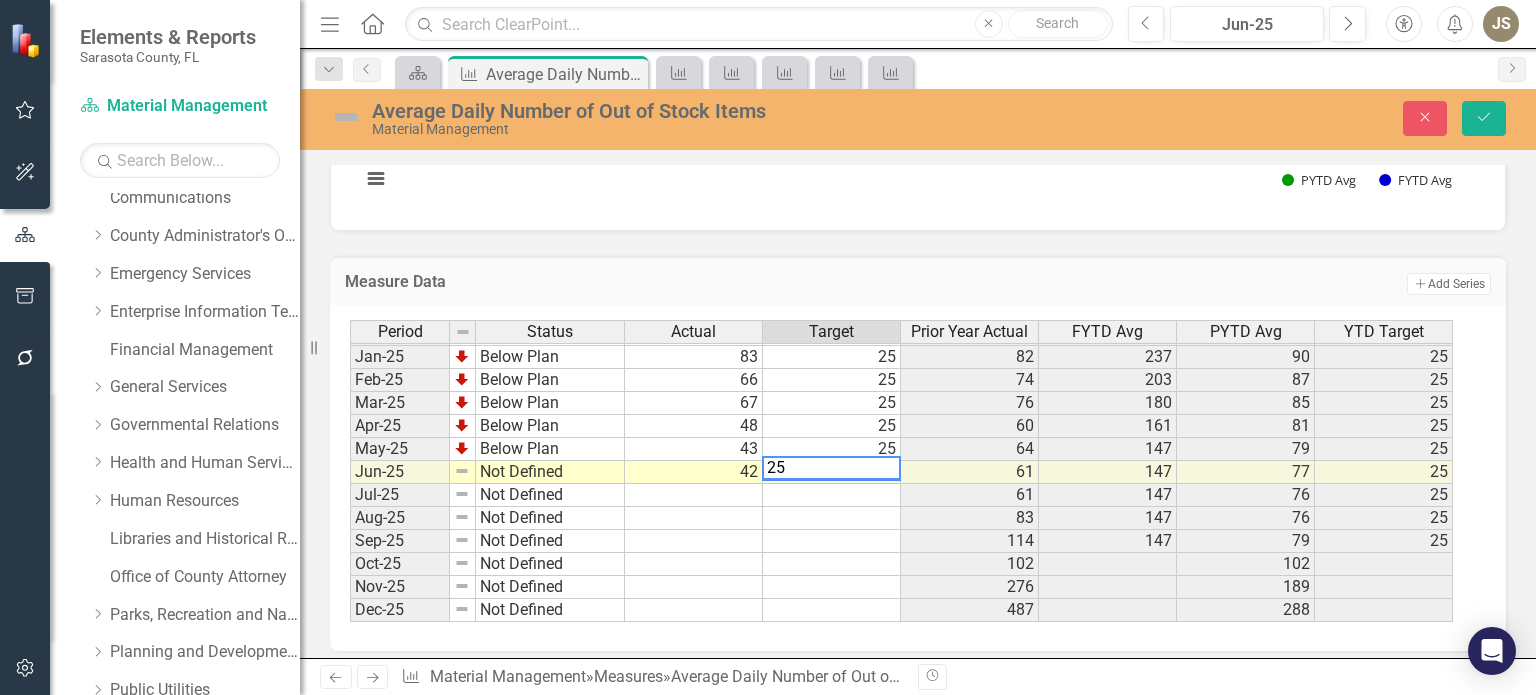 type on "25" 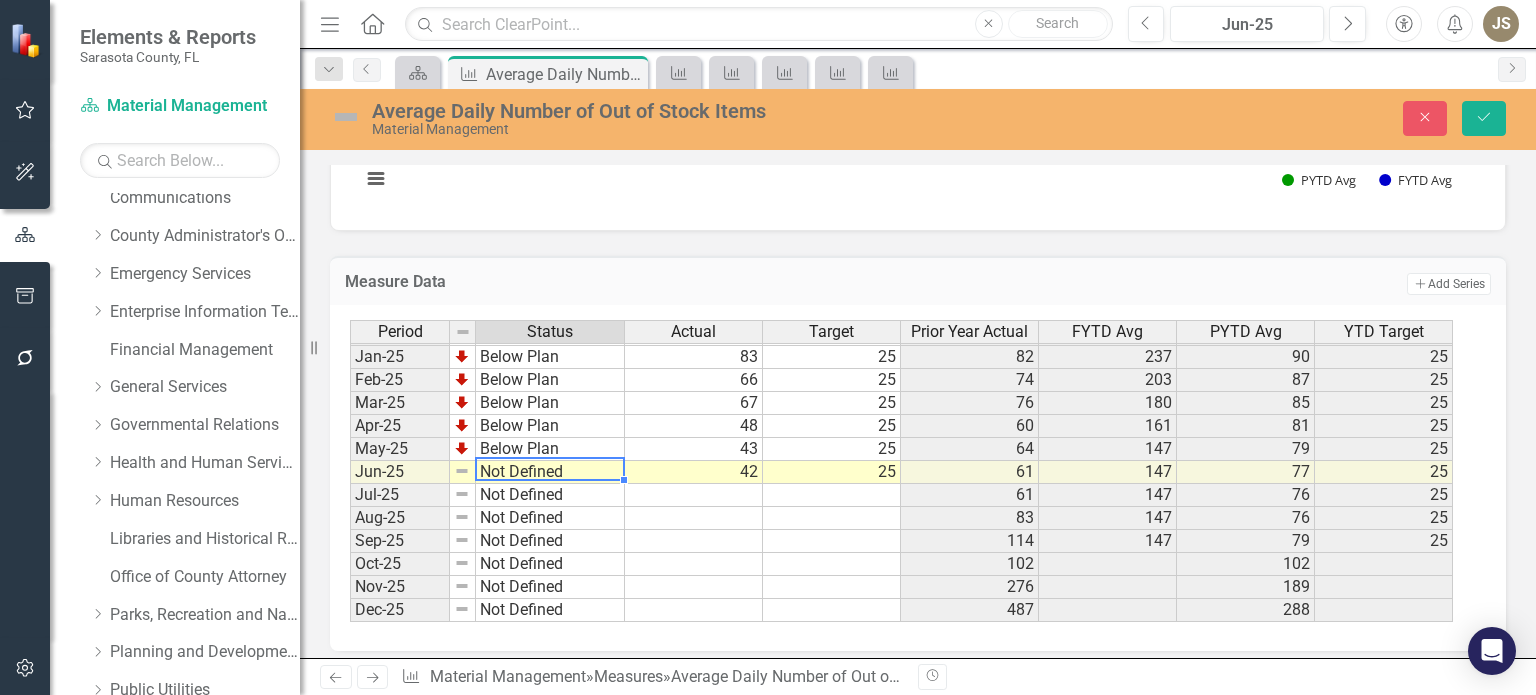click on "Not Defined" at bounding box center (550, 472) 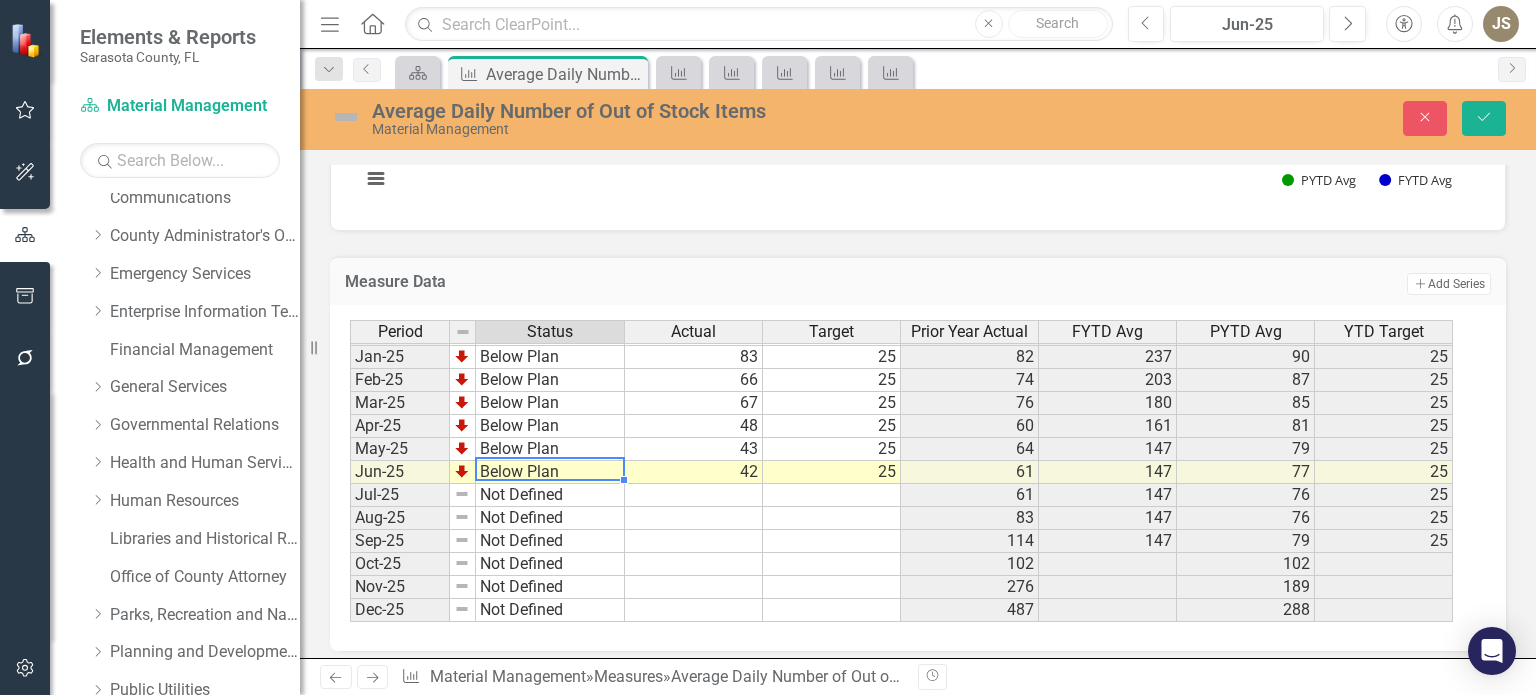 click on "Period Status Actual Target Prior Year Actual FYTD Avg PYTD Avg YTD Target [MONTH]-[YR] Below Plan [NUMBER] [NUMBER] [NUMBER] [NUMBER] [NUMBER] [NUMBER] [MONTH]-[YR] Below Plan [NUMBER] [NUMBER] [NUMBER] [NUMBER] [NUMBER] [NUMBER] [MONTH]-[YR] Below Plan [NUMBER] [NUMBER] [NUMBER] [NUMBER] [NUMBER] [NUMBER] [MONTH]-[YR] Below Plan [NUMBER] [NUMBER] [NUMBER] [NUMBER] [NUMBER] [NUMBER] [MONTH]-[YR] Below Plan [NUMBER] [NUMBER] [NUMBER] [NUMBER] [NUMBER] [NUMBER] [MONTH]-[YR] Below Plan [NUMBER] [NUMBER] [NUMBER] [NUMBER] [NUMBER] [NUMBER] [MONTH]-[YR] Below Plan [NUMBER] [NUMBER] [NUMBER] [NUMBER] [NUMBER] [NUMBER] [MONTH]-[YR] Below Plan [NUMBER] [NUMBER] [NUMBER] [NUMBER] [NUMBER] [NUMBER] [MONTH]-[YR] Below Plan [NUMBER] [NUMBER] [NUMBER] [NUMBER] [NUMBER] [NUMBER] [MONTH]-[YR] Below Plan [NUMBER] [NUMBER] [NUMBER] [NUMBER] [NUMBER] [NUMBER] [MONTH]-[YR] Below Plan [NUMBER] [NUMBER] [NUMBER] [NUMBER] [NUMBER] [NUMBER] [MONTH]-[YR] Below Plan [NUMBER] [NUMBER] [NUMBER] [NUMBER] [NUMBER] [NUMBER] [MONTH]-[YR] Below Plan [NUMBER] [NUMBER] [NUMBER] [NUMBER] [NUMBER] [NUMBER] [MONTH]-[YR] Below Plan [NUMBER] [NUMBER] [NUMBER] [NUMBER] [NUMBER] [NUMBER] [MONTH]-[YR] Below Plan [NUMBER] [NUMBER] [NUMBER] [NUMBER] [NUMBER] [NUMBER] [MONTH]-[YR] Below Plan [NUMBER] [NUMBER] [NUMBER] [NUMBER] [NUMBER] [NUMBER] [MONTH]-[YR] Below Plan [NUMBER] [NUMBER] [NUMBER] [NUMBER] [NUMBER] [NUMBER] [MONTH]-[YR] Below Plan [NUMBER] [NUMBER] [NUMBER] [NUMBER] [NUMBER] [NUMBER] [MONTH]-[YR] Below Plan [NUMBER] [NUMBER] [NUMBER] [NUMBER] [NUMBER] [NUMBER] [MONTH]-[YR] Below Plan [NUMBER] [NUMBER] [NUMBER] [NUMBER] [NUMBER] [NUMBER] [MONTH]-[YR] Below Plan [NUMBER] [NUMBER] [NUMBER] [NUMBER] [NUMBER] [NUMBER] [MONTH]-[YR] Below Plan [NUMBER] [NUMBER] [NUMBER] [NUMBER] [NUMBER] [NUMBER] [MONTH]-[YR] Not Defined [NUMBER] [NUMBER] [NUMBER] [MONTH]-[YR] Not Defined [NUMBER] [NUMBER] [NUMBER] [NUMBER] [MONTH]-[YR] Not Defined [NUMBER] [NUMBER] [NUMBER] [NUMBER] [MONTH]-[YR] Not Defined [NUMBER] [NUMBER] [NUMBER] [MONTH]-[YR] Not Defined [NUMBER] [NUMBER] [NUMBER] [MONTH]-[YR] Not Defined [NUMBER] [NUMBER] [NUMBER] Period Status Actual Target Prior Year Actual FYTD Avg PYTD Avg YTD Target [NUMBER]" at bounding box center [910, 471] 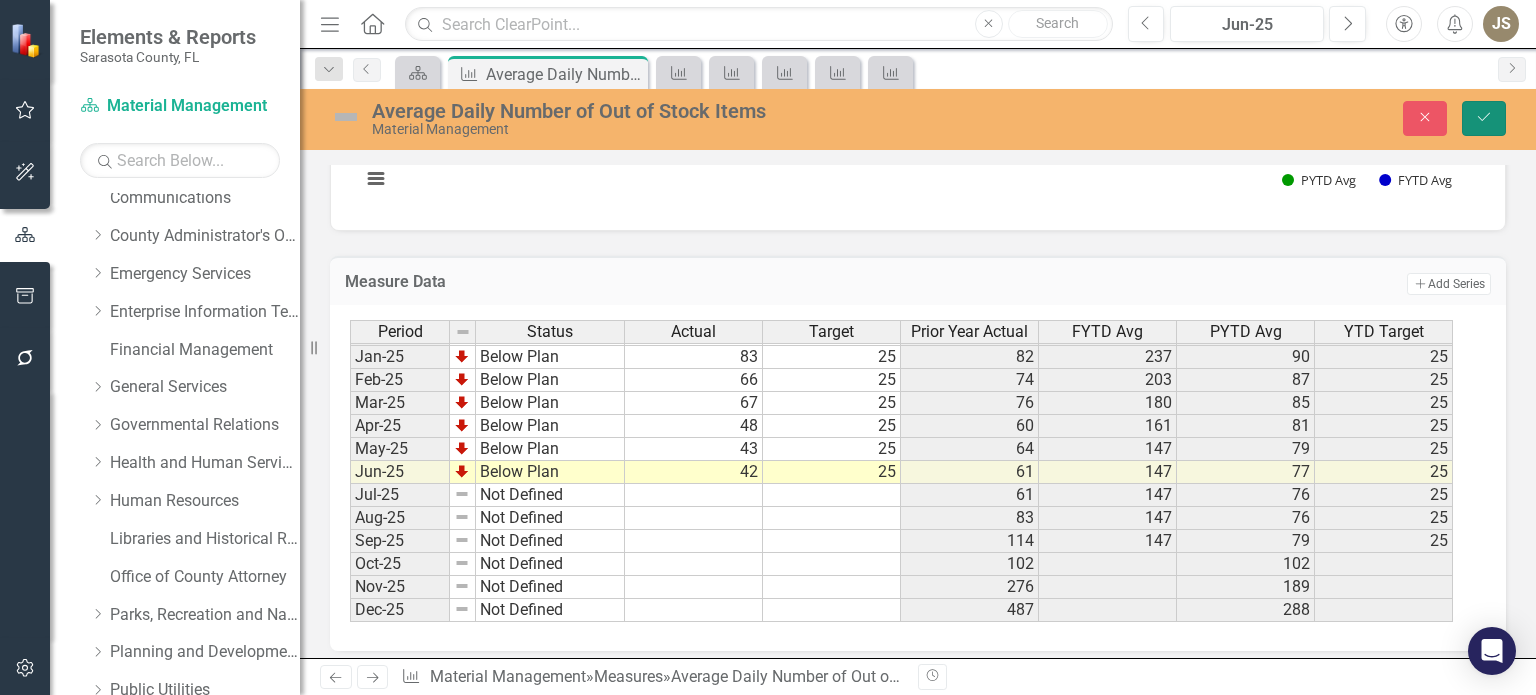 click on "Save" at bounding box center (1484, 118) 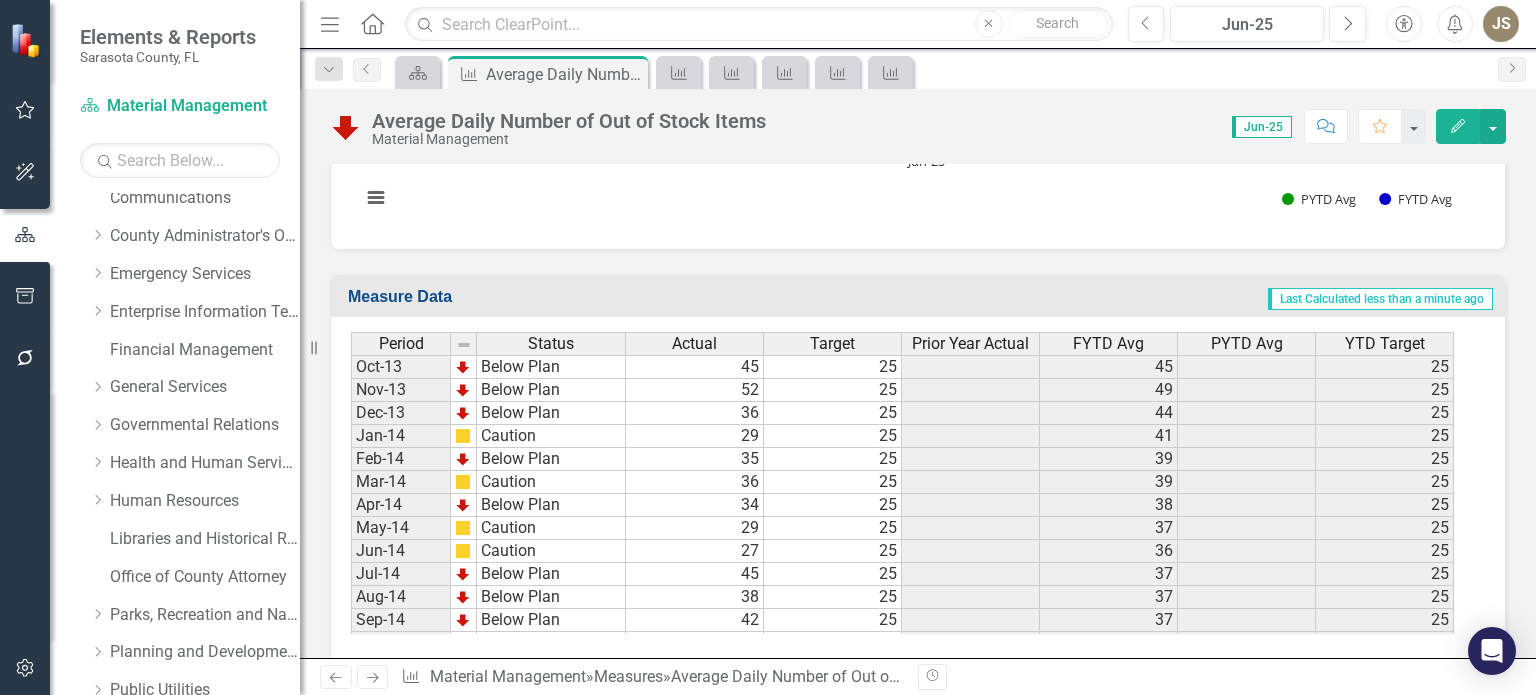 scroll, scrollTop: 1300, scrollLeft: 0, axis: vertical 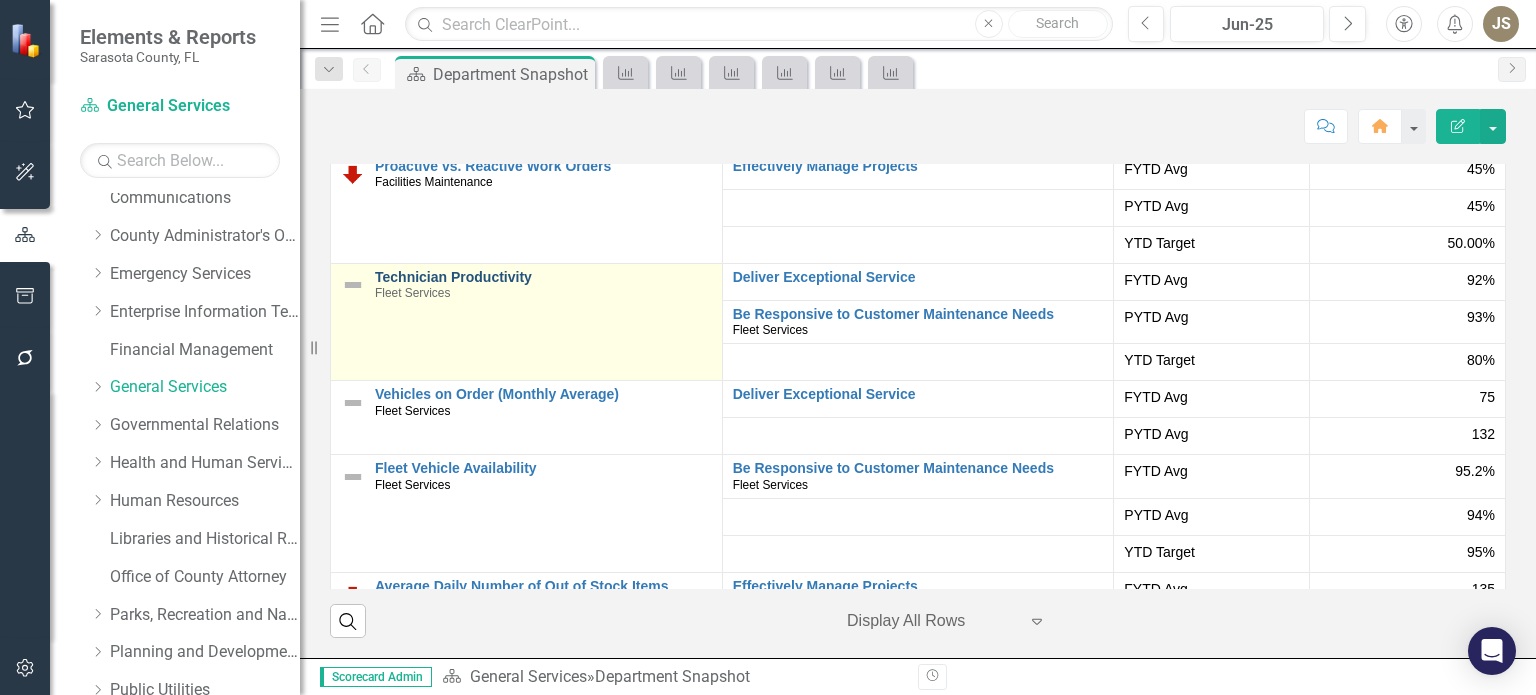click on "Technician Productivity" at bounding box center [543, 277] 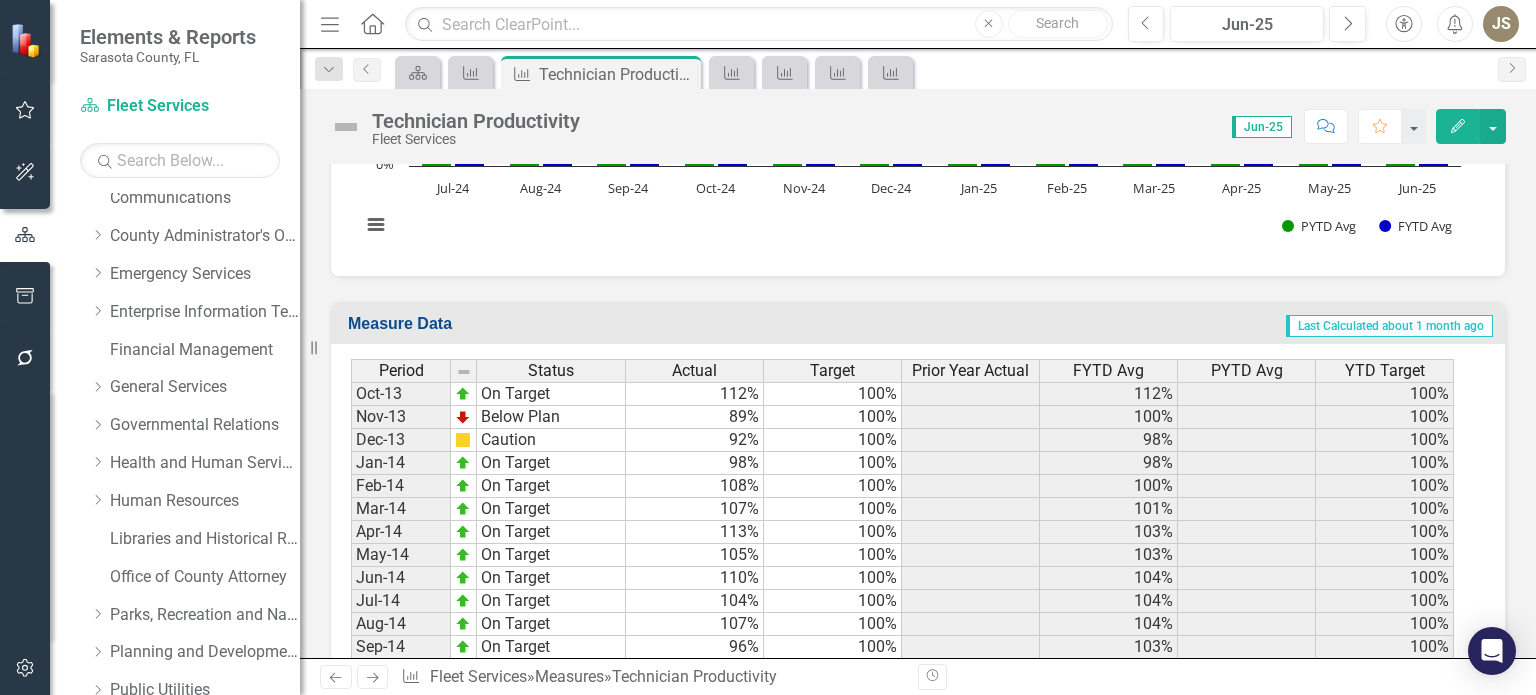 scroll, scrollTop: 1307, scrollLeft: 0, axis: vertical 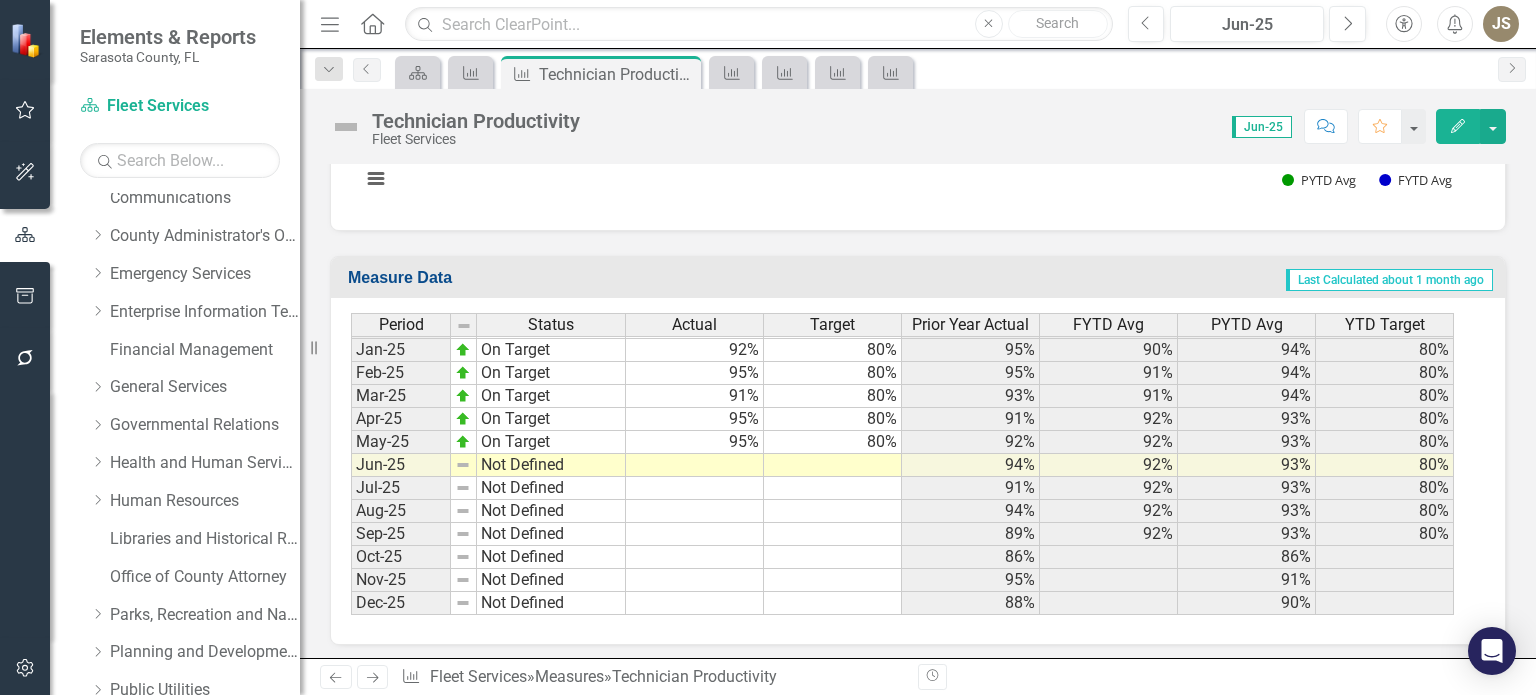 click on "Aug-23 On Target 87% 80% 94% 92% 95% 80% Sept-23 On Target 93% 80% 93% 92% 94% 80% Oct-23 On Target 96% 80% 87% 96% 87% 80% Nov-23 On Target 93% 80% 94% 95% 91% 80% Dec-23 On Target 90% 80% 93% 93% 91% 80% Jan-24 On Target 95% 80% 94% 94% 92% 80% Feb-24 On Target 95% 80% 93% 94% 92% 80% Mar-24 On Target 93% 80% 94% 94% 93% 80% Apr-24 On Target 91% 80% 92% 93% 92% 80% May-24 On Target 92% 80% 94% 93% 93% 80% Jun-24 On Target 94% 80% 92% 93% 93% 80% Jul-24 On Target 91% 80% 94% 93% 93% 80% Aug-24 On Target 94% 80% 87% 93% 92% 80% Sep-24 On Target 89% 80% 93% 93% 92% 80% Oct-24 On Target 86% 80% 96% 86% 96% 80% Nov-24 On Target 95% 80% 93% 91% 95% 80% Dec-24 On Target 88% 80% 90% 90% 93% 80% Jan-25 On Target 92% 80% 95% 90% 94% 80% Feb-25 On Target 95% 80% 95% 91% 94% 80% Mar-25 On Target 91% 80% 93% 91% 94% 80% Apr-25 On Target 95% 80% 91% 92% 93% 80% May-25 On Target 95% 80% 92% 92% 93% 80% Jun-25 Not Defined 94% 92% 93% 80% Jul-25 Not Defined 91% 92% 93% 80% Aug-25 Not Defined 94% 92% 93% 80% Sep-25 89% 92%" at bounding box center (902, 281) 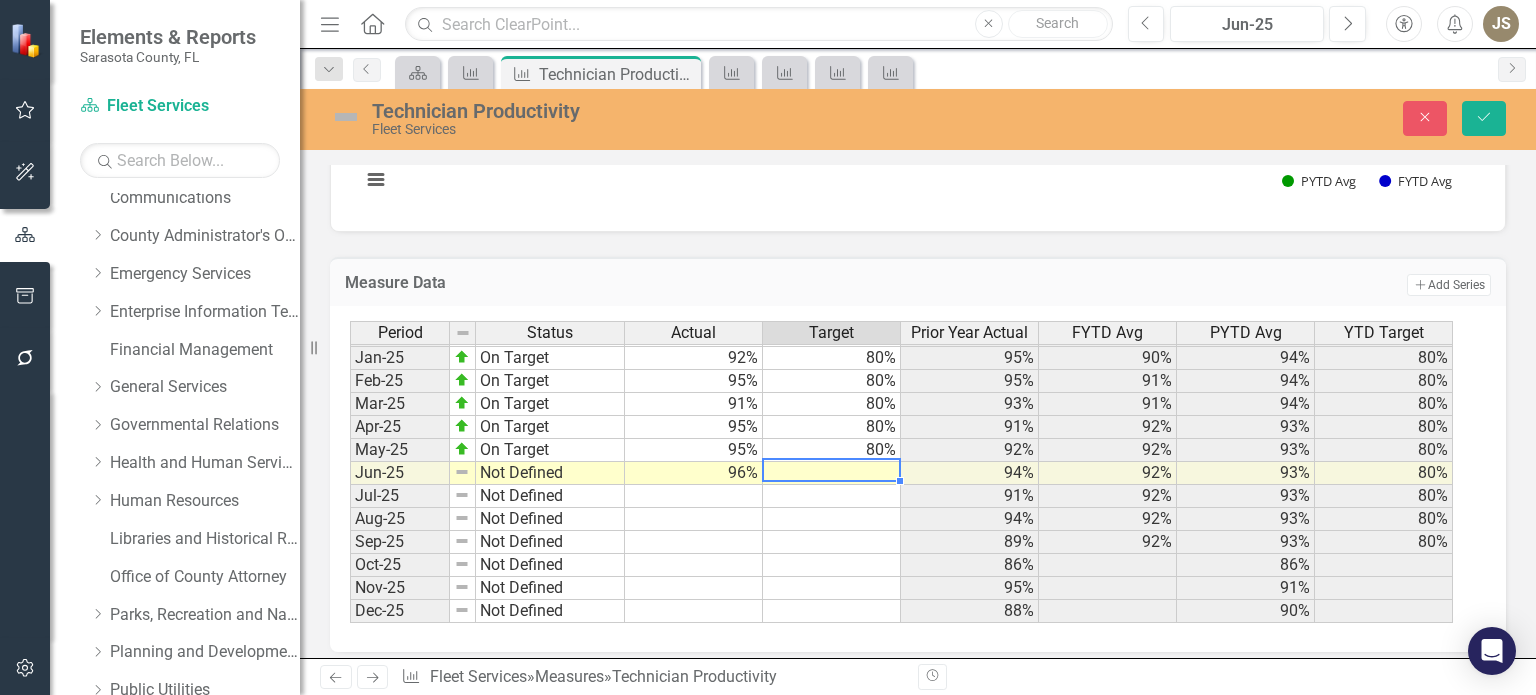 click at bounding box center (832, 473) 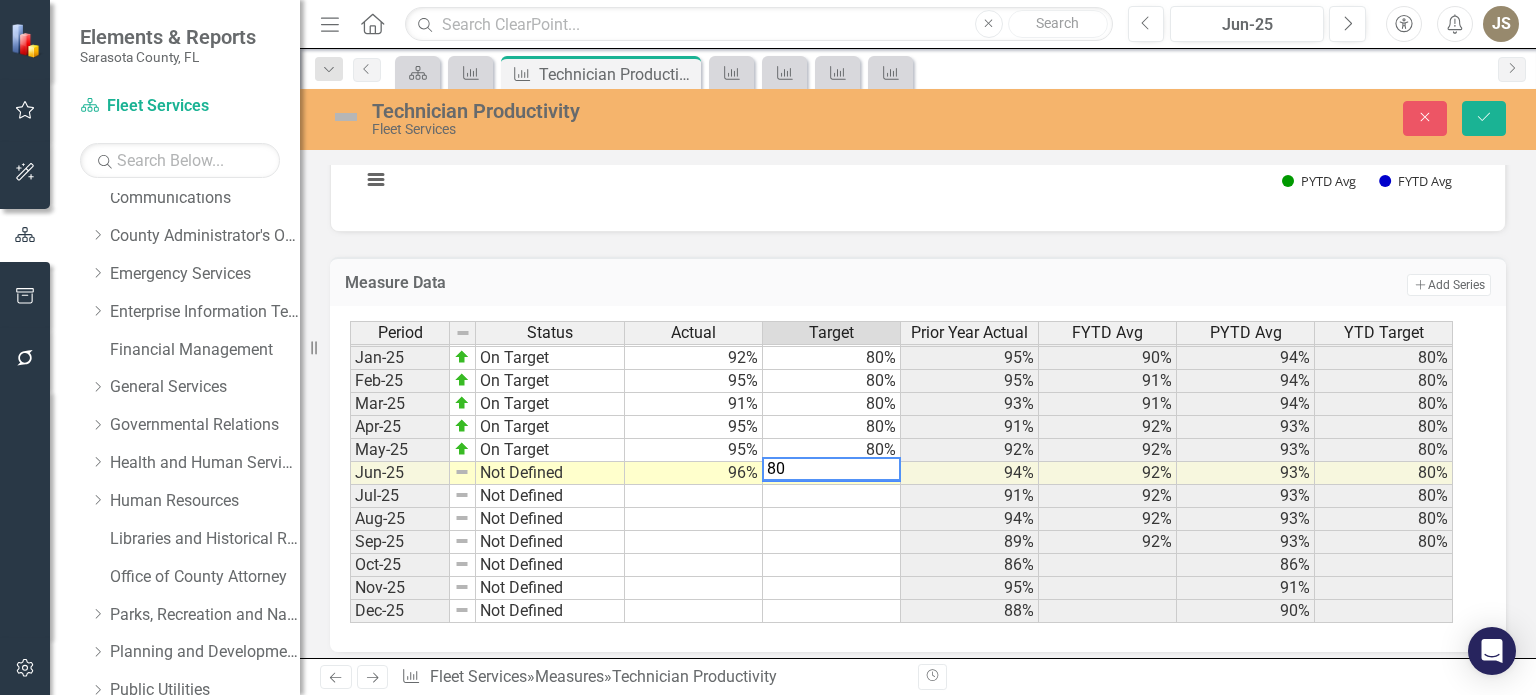 type on "80" 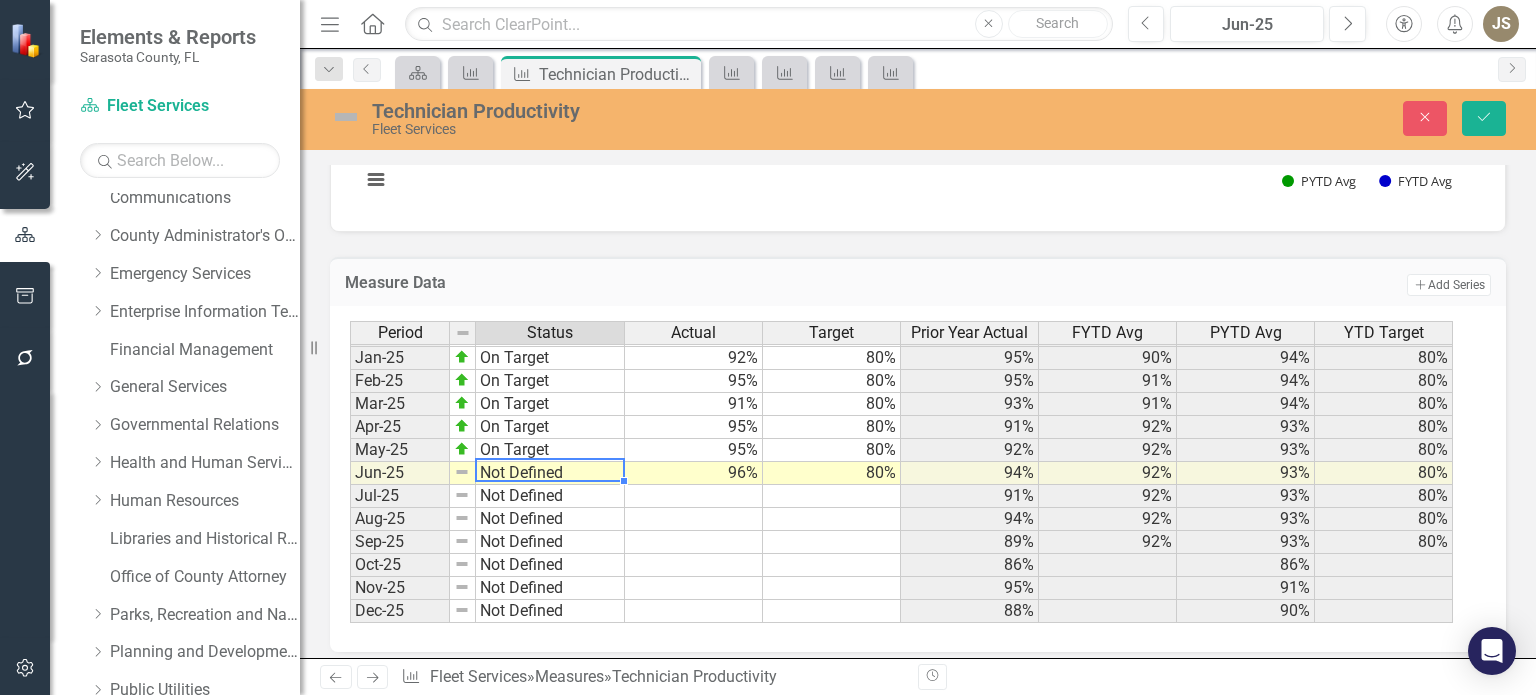 click on "Not Defined" at bounding box center [550, 473] 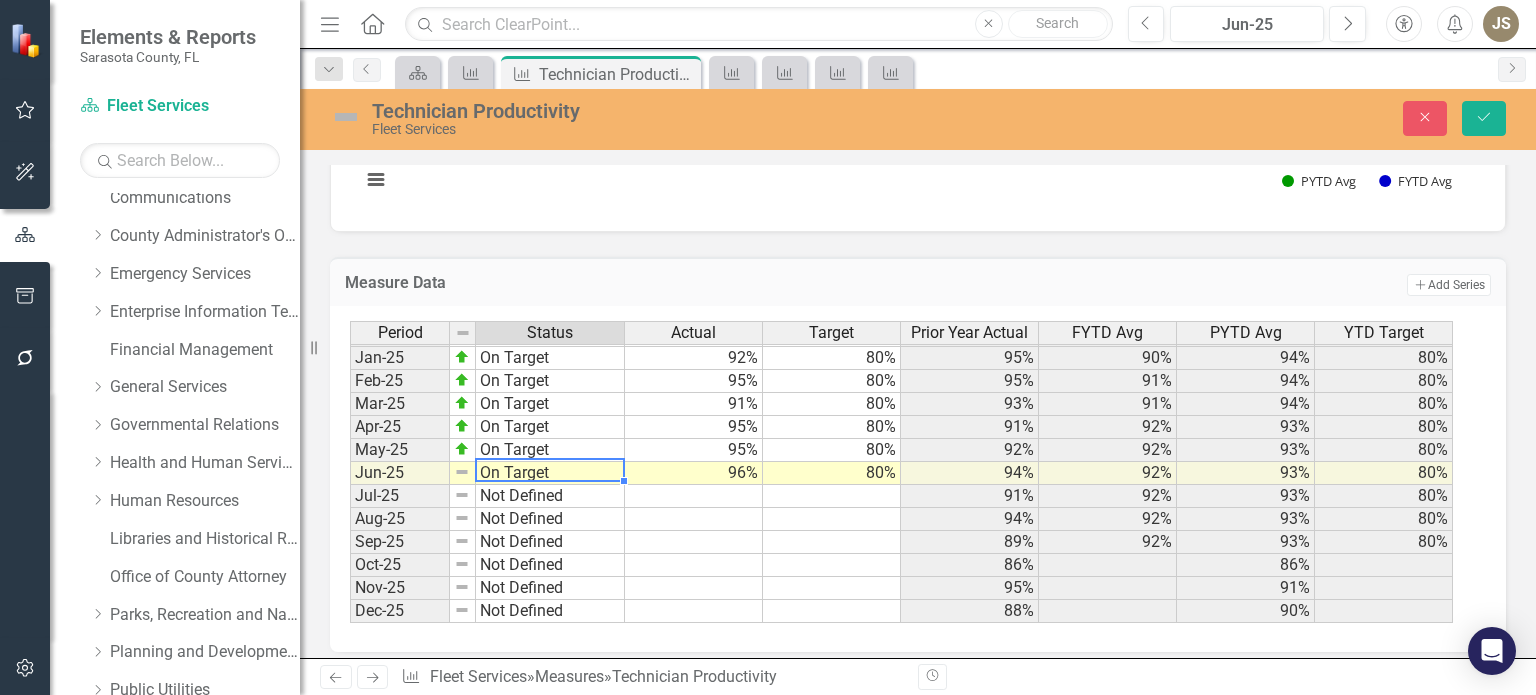 click on "Period Status Actual Target Prior Year Actual FYTD Avg PYTD Avg YTD Target Dec-23 On Target 90% 80% 93% 93% 91% 80% Jan-24 On Target 95% 80% 94% 94% 92% 80% Feb-24 On Target 95% 80% 93% 94% 92% 80% Mar-24 On Target 93% 80% 94% 94% 93% 80% Apr-24 On Target 91% 80% 92% 93% 92% 80% May-24 On Target 92% 80% 94% 93% 93% 80% Jun-24 On Target 94% 80% 92% 93% 93% 80% Jul-24 On Target 91% 80% 94% 93% 93% 80% Aug-24 On Target 94% 80% 87% 93% 92% 80% Sep-24 On Target 89% 80% 93% 93% 92% 80% Oct-24 On Target 86% 80% 96% 86% 96% 80% Nov-24 On Target 95% 80% 93% 91% 95% 80% Dec-24 On Target 88% 80% 90% 90% 93% 80% Jan-25 On Target 92% 80% 95% 90% 94% 80% Feb-25 On Target 95% 80% 95% 91% 94% 80% Mar-25 On Target 91% 80% 93% 91% 94% 80% Apr-25 On Target 95% 80% 91% 92% 93% 80% May-25 On Target 95% 80% 92% 92% 93% 80% Jun-25 On Target 96% 80% 94% 92% 93% 80% Jul-25 Not Defined 91% 92% 93% 80% Aug-25 Not Defined 94% 92% 93% 80% Sep-25 Not Defined 89% 92% 93% 80% Oct-25 Not Defined 86% 86% Nov-25 Not Defined 95% 91% Dec-25 88%" at bounding box center (910, 472) 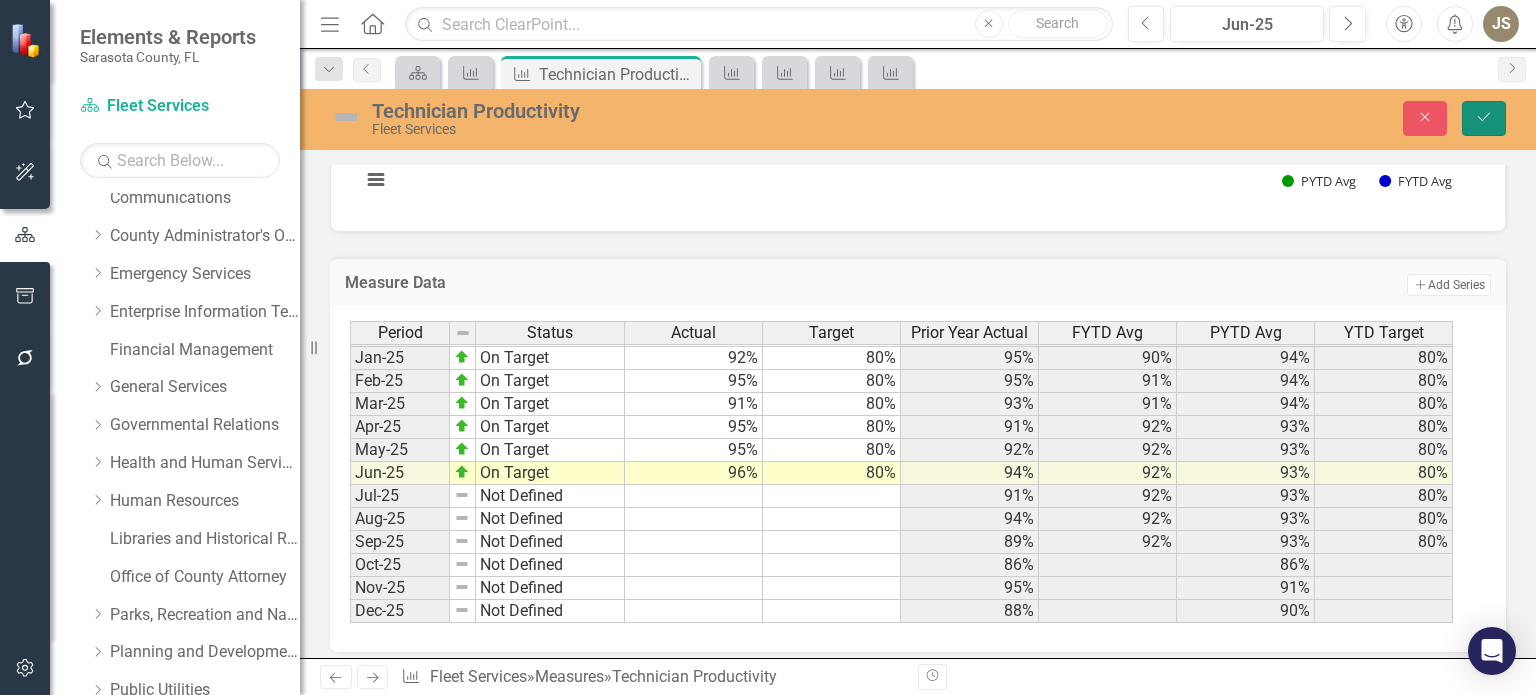 click on "Save" at bounding box center (1484, 117) 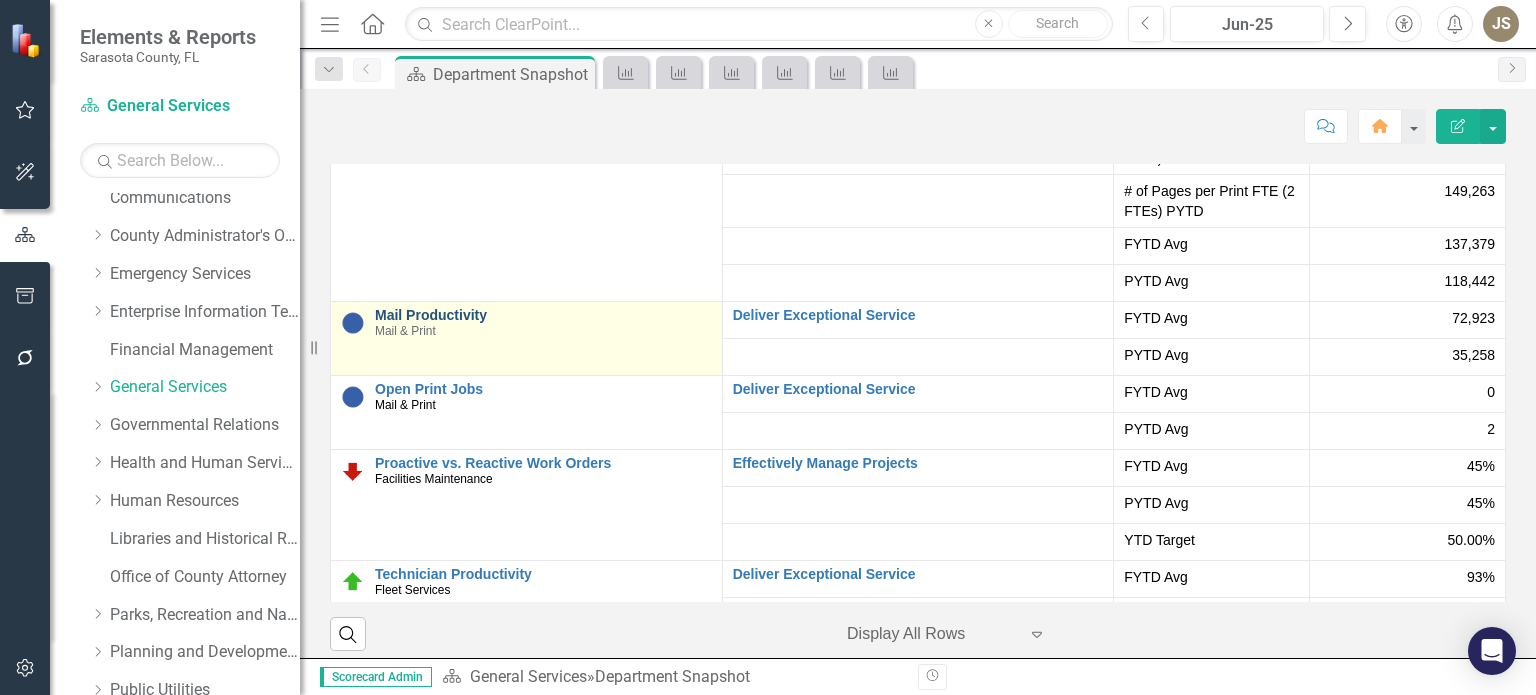 scroll, scrollTop: 4057, scrollLeft: 0, axis: vertical 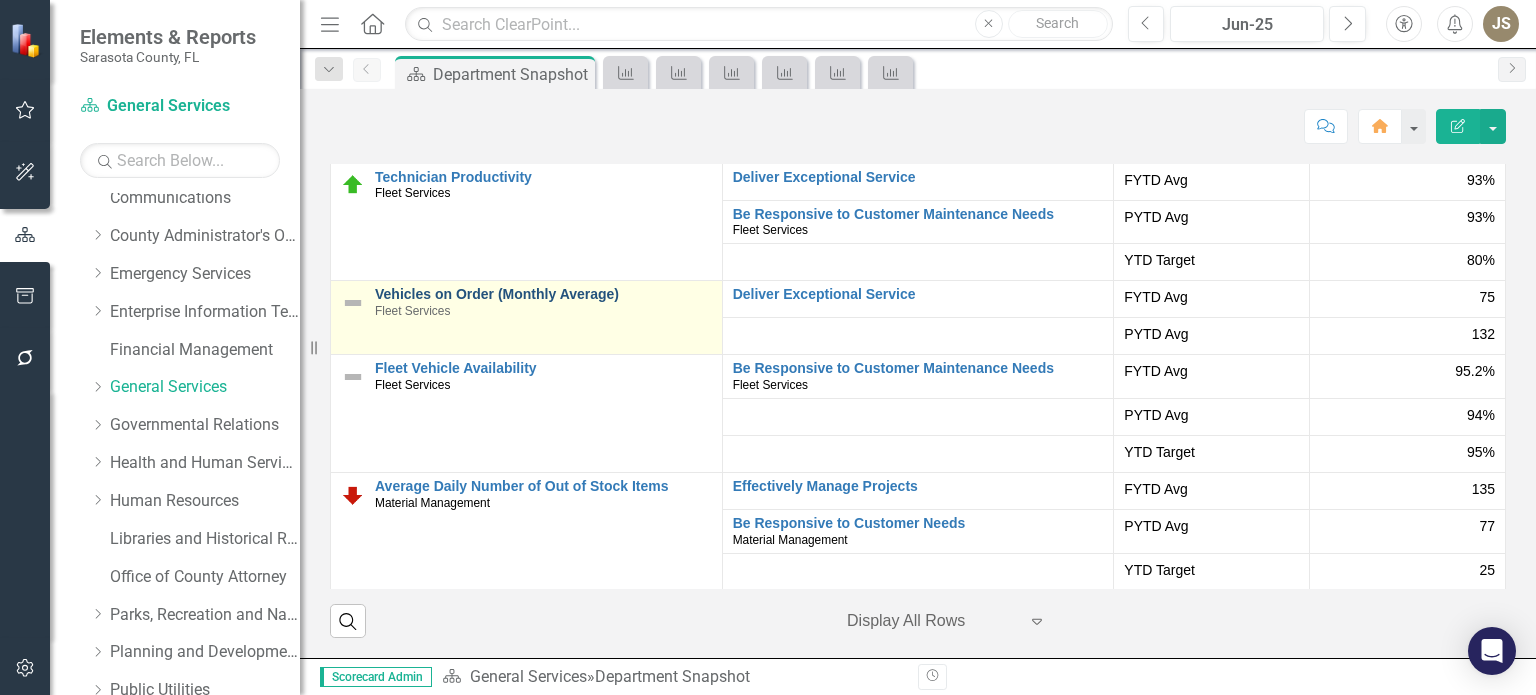 click on "Vehicles on Order (Monthly Average)" at bounding box center [543, 294] 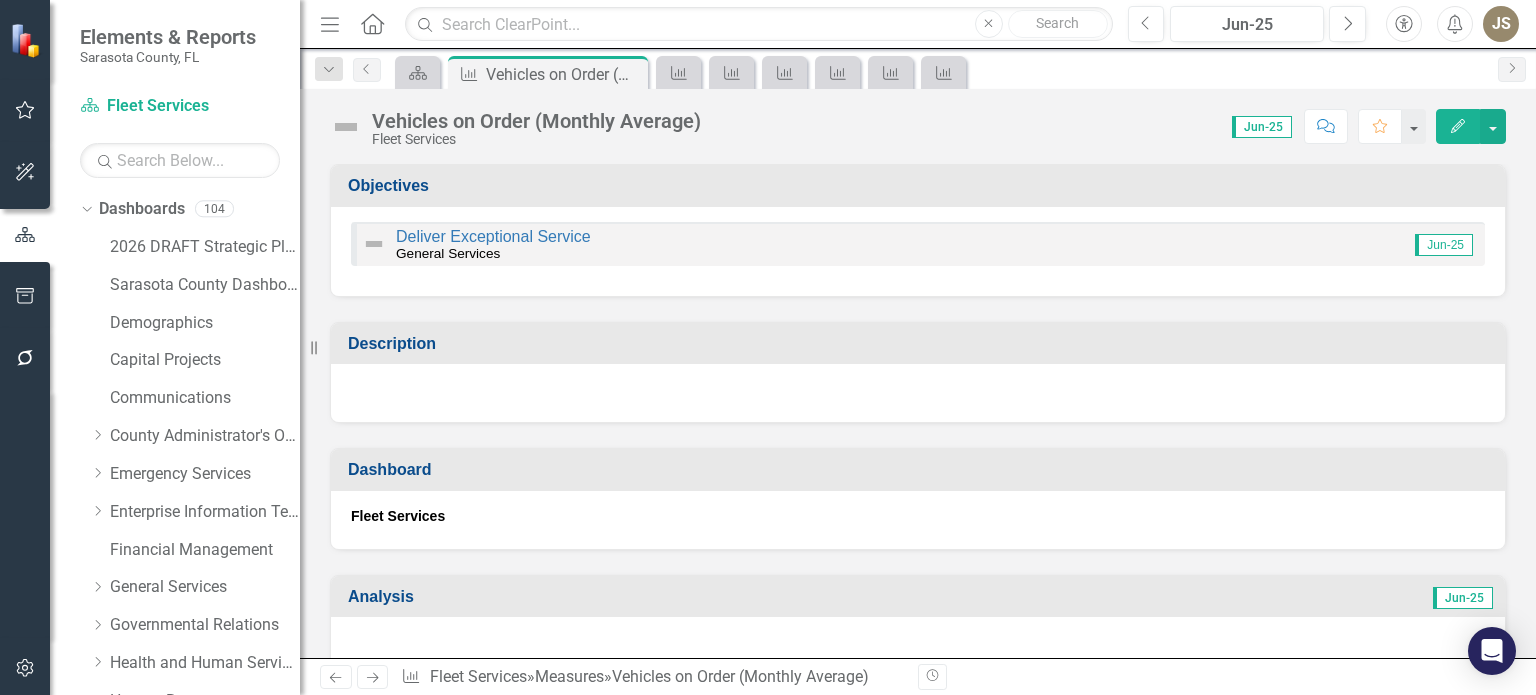 scroll, scrollTop: 0, scrollLeft: 0, axis: both 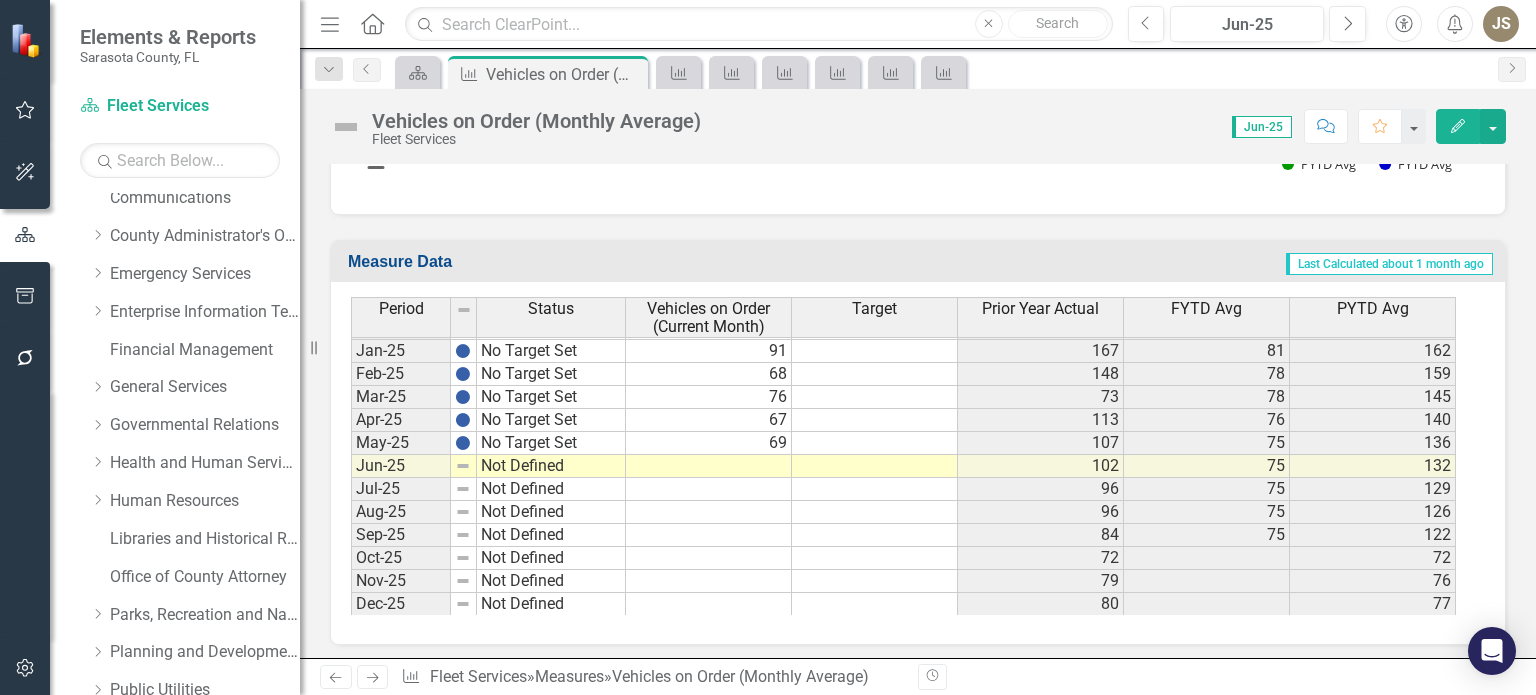 click on "[MONTH]-[YEAR] No Target Set 170 91 146 123 [MONTH]-[YEAR] No Target Set 160 91 147 120 [MONTH]-[YEAR] No Target Set 161 121 161 121 [MONTH]-[YEAR] No Target Set 161 138 161 130 [MONTH]-[YEAR] No Target Set 159 151 160 137 [MONTH]-[YEAR] No Target Set 167 130 162 135 [MONTH]-[YEAR] No Target Set 148 112 159 130 [MONTH]-[YEAR] No Target Set 73 119 145 129 [MONTH]-[YEAR] No Target Set 113 175 140 135 [MONTH]-[YEAR] No Target Set 107 154 136 138 [MONTH]-[YEAR] No Target Set 102 162 132 140 [MONTH]-[YEAR] No Target Set 96 169 129 143 [MONTH]-[YEAR] No Target Set 96 170 126 146 [MONTH]-[YEAR] No Target Set 84 160 122 147 [MONTH]-[YEAR] No Target Set 72 161 72 161 [MONTH]-[YEAR] No Target Set 79 161 76 161 [MONTH]-[YEAR] No Target Set 80 159 77 160 [MONTH]-[YEAR] No Target Set 91 167 81 162 [MONTH]-[YEAR] No Target Set 68 148 78 159 [MONTH]-[YEAR] No Target Set 76 73 78 145 [MONTH]-[YEAR] No Target Set 67 113 76 140 [MONTH]-[YEAR] No Target Set 69 107 75 136 [MONTH]-[YEAR] Not Defined 102 75 132 [MONTH]-[YEAR] Not Defined 96 75 129 [MONTH]-[YEAR] Not Defined 96 75 126 [MONTH]-[YEAR] Not Defined 84 75 122 [MONTH]-[YEAR] Not Defined 72 72 [MONTH]-[YEAR] Not Defined 79 76 [MONTH]-[YEAR] Not Defined 80 77" at bounding box center [903, 282] 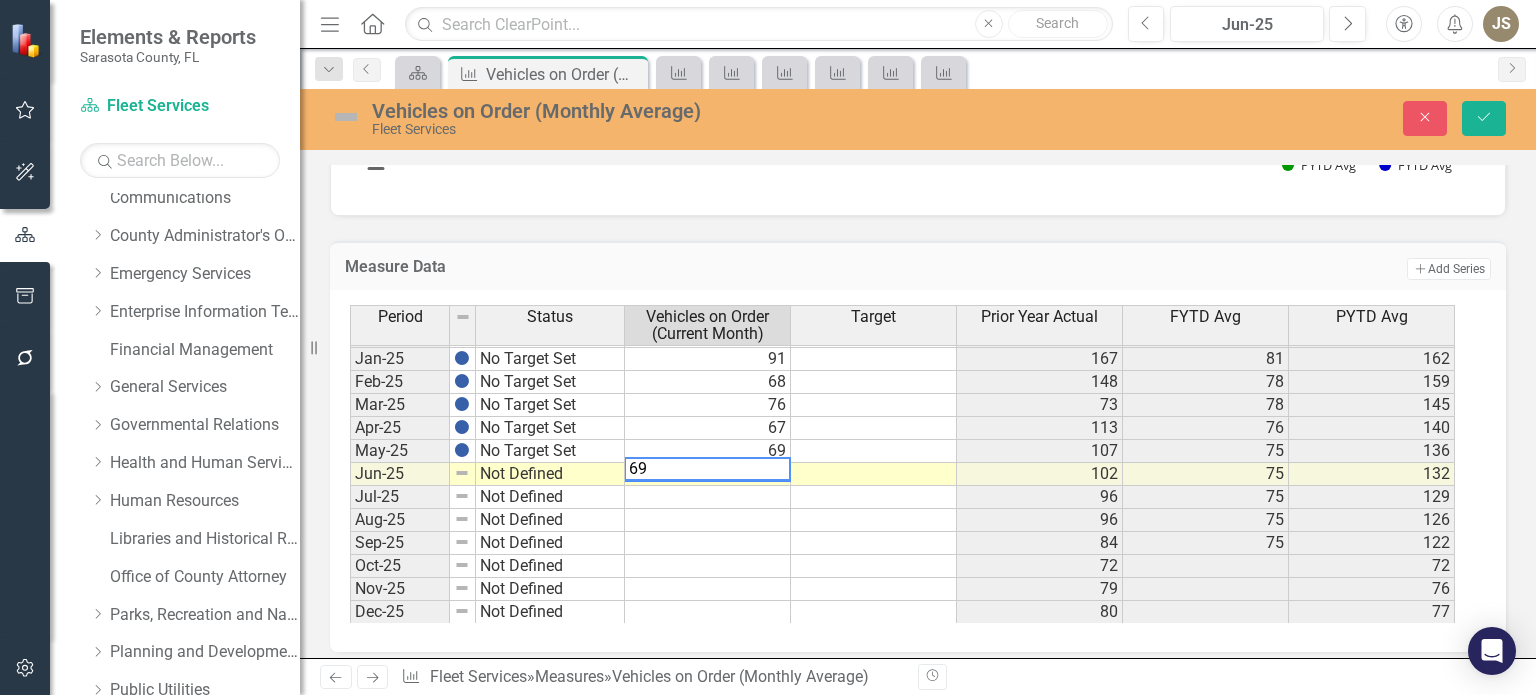type on "69" 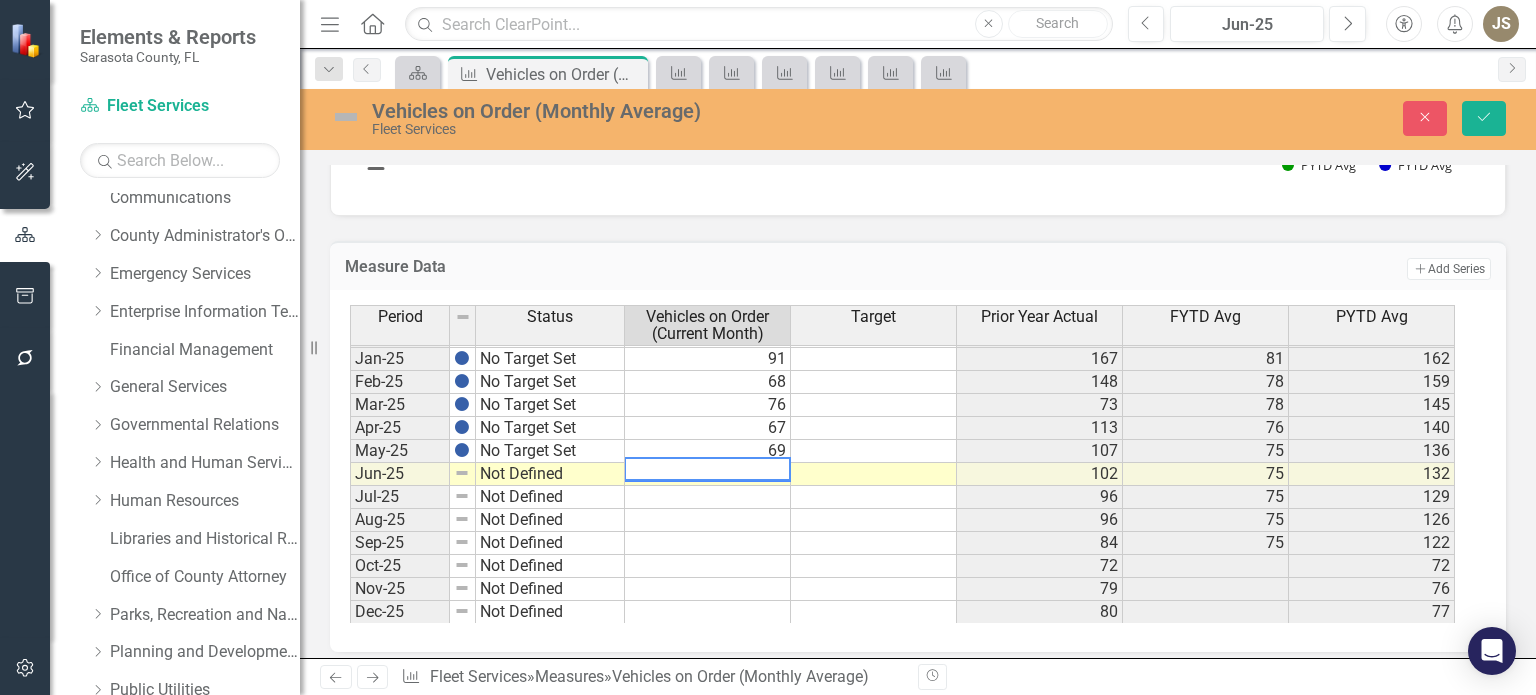 click at bounding box center [874, 60] 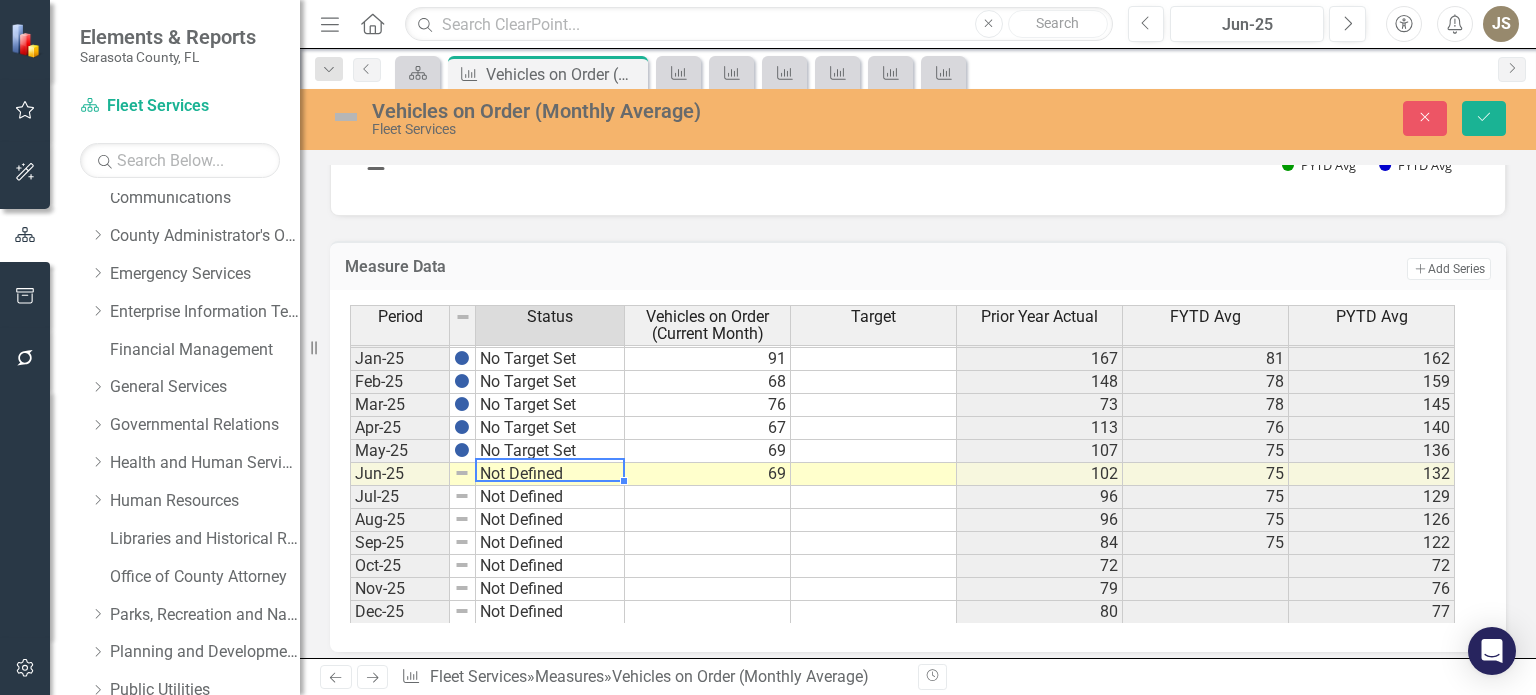 click on "Not Defined" at bounding box center (550, 474) 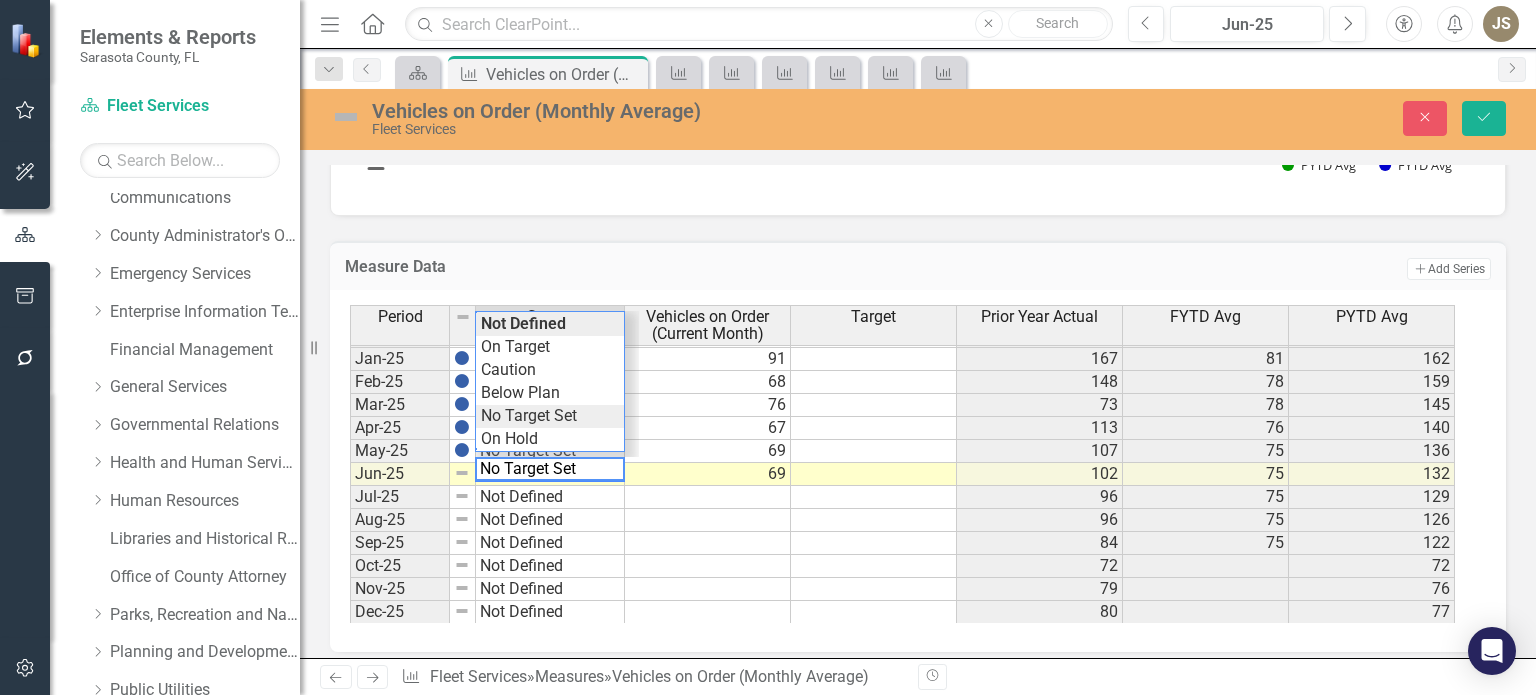 click on "Period Status Vehicles on Order (Current Month) Target Prior Year Actual FYTD Avg PYTD Avg [MONTH]-[YEAR] No Target Set 159 151 160 137 [MONTH]-[YEAR] No Target Set 167 130 162 135 [MONTH]-[YEAR] No Target Set 148 112 159 130 [MONTH]-[YEAR] No Target Set 73 119 145 129 [MONTH]-[YEAR] No Target Set 113 175 140 135 [MONTH]-[YEAR] No Target Set 107 154 136 138 [MONTH]-[YEAR] No Target Set 102 162 132 140 [MONTH]-[YEAR] No Target Set 96 169 129 143 [MONTH]-[YEAR] No Target Set 96 170 126 146 [MONTH]-[YEAR] No Target Set 84 160 122 147 [MONTH]-[YEAR] No Target Set 72 161 72 161 [MONTH]-[YEAR] No Target Set 79 161 76 161 [MONTH]-[YEAR] No Target Set 80 159 77 160 [MONTH]-[YEAR] No Target Set 91 167 81 162 [MONTH]-[YEAR] No Target Set 68 148 78 159 [MONTH]-[YEAR] No Target Set 76 73 78 145 [MONTH]-[YEAR] No Target Set 67 113 76 140 [MONTH]-[YEAR] No Target Set 69 107 75 136 [MONTH]-[YEAR] Not Defined 69 102 75 132 [MONTH]-[YEAR] Not Defined 96 75 129 [MONTH]-[YEAR] Not Defined 96 75 126 [MONTH]-[YEAR] Not Defined 84 75 122 [MONTH]-[YEAR] Not Defined 72 72 [MONTH]-[YEAR] Not Defined 79 76 [MONTH]-[YEAR] Not Defined 80 77 Period Status Vehicles on Order (Current Month) Target Prior Year Actual FYTD Avg PYTD Avg" at bounding box center [910, 464] 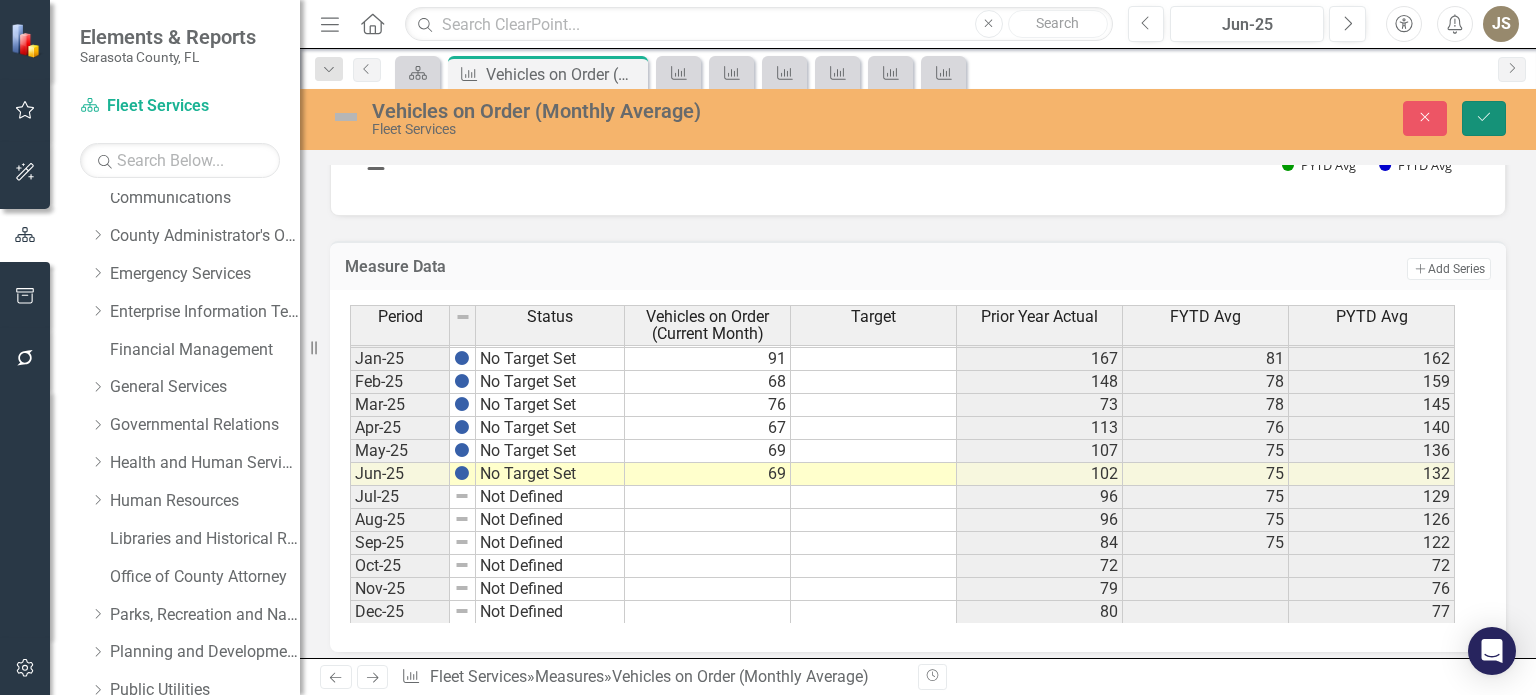 click at bounding box center [1484, 117] 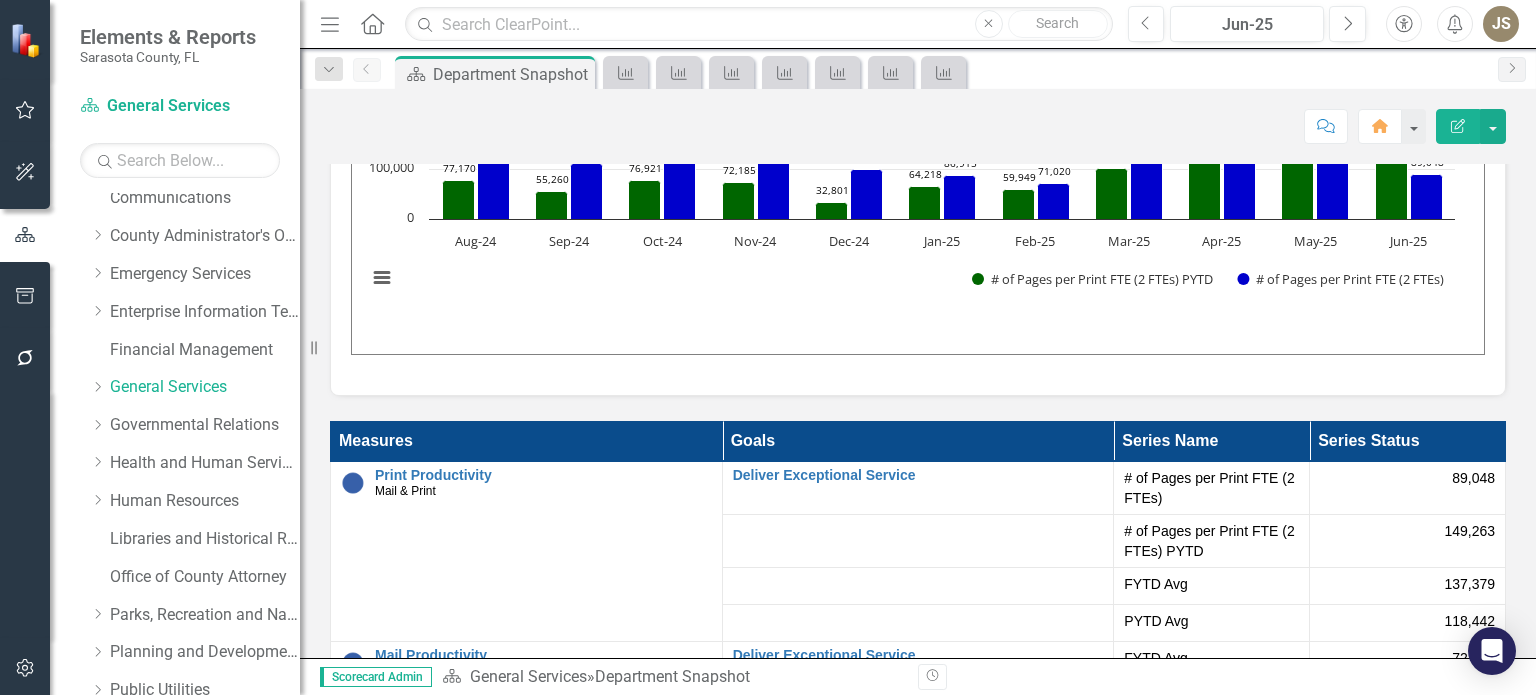 scroll, scrollTop: 4057, scrollLeft: 0, axis: vertical 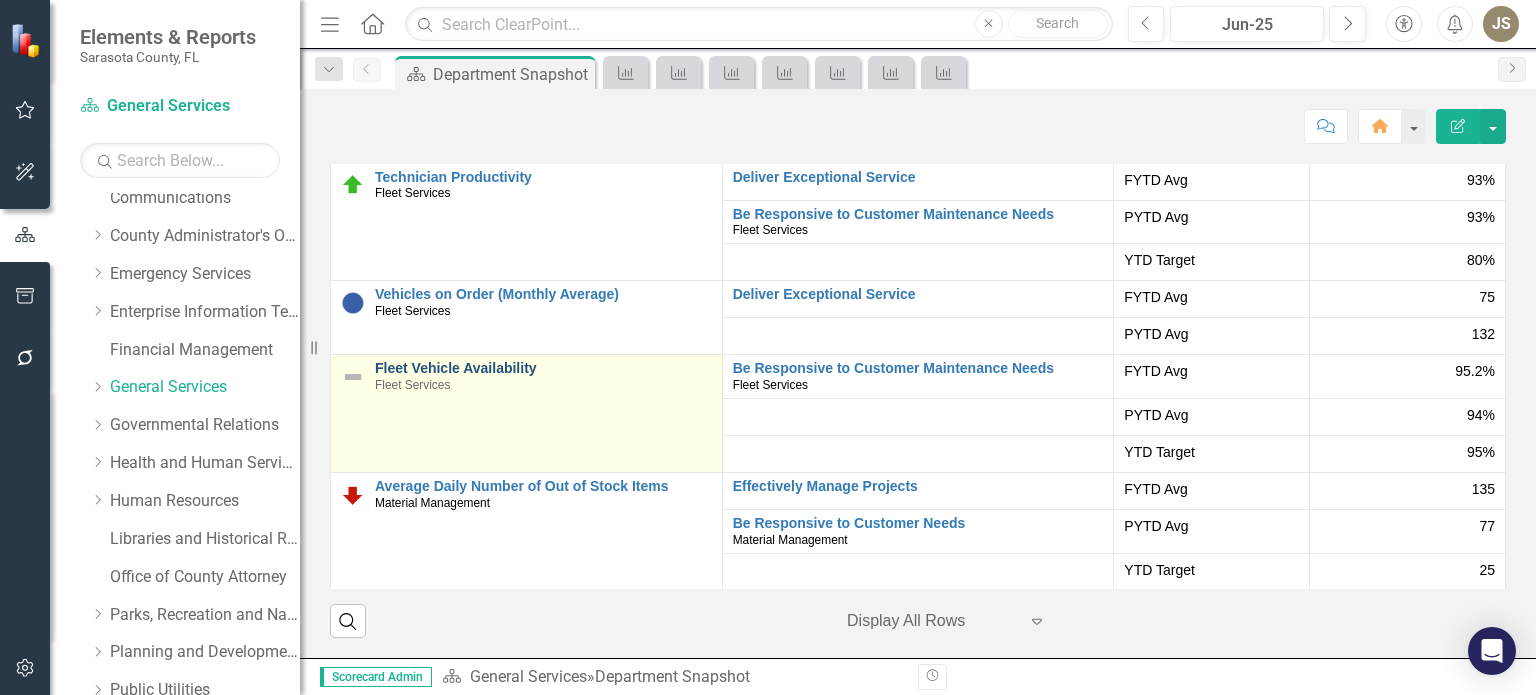 click on "Fleet Vehicle Availability" at bounding box center [543, 368] 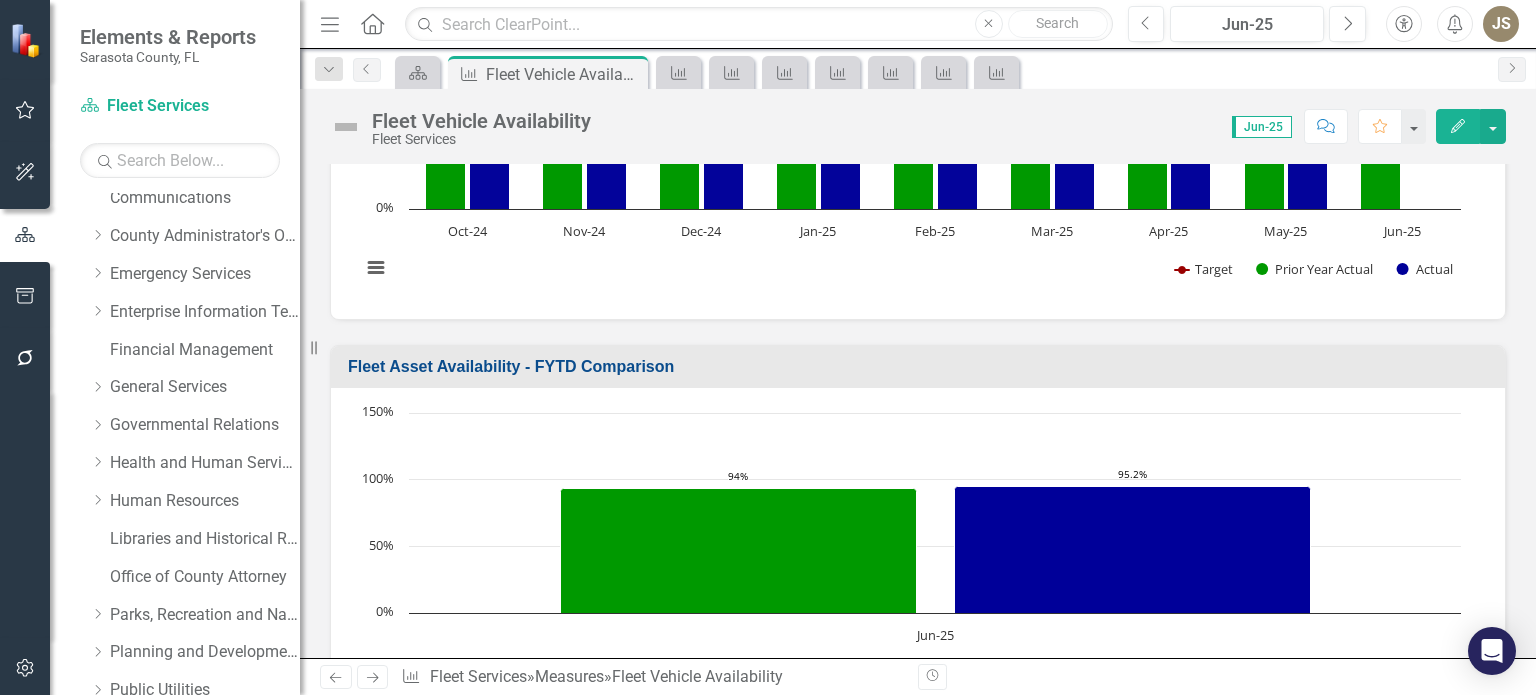 scroll, scrollTop: 1000, scrollLeft: 0, axis: vertical 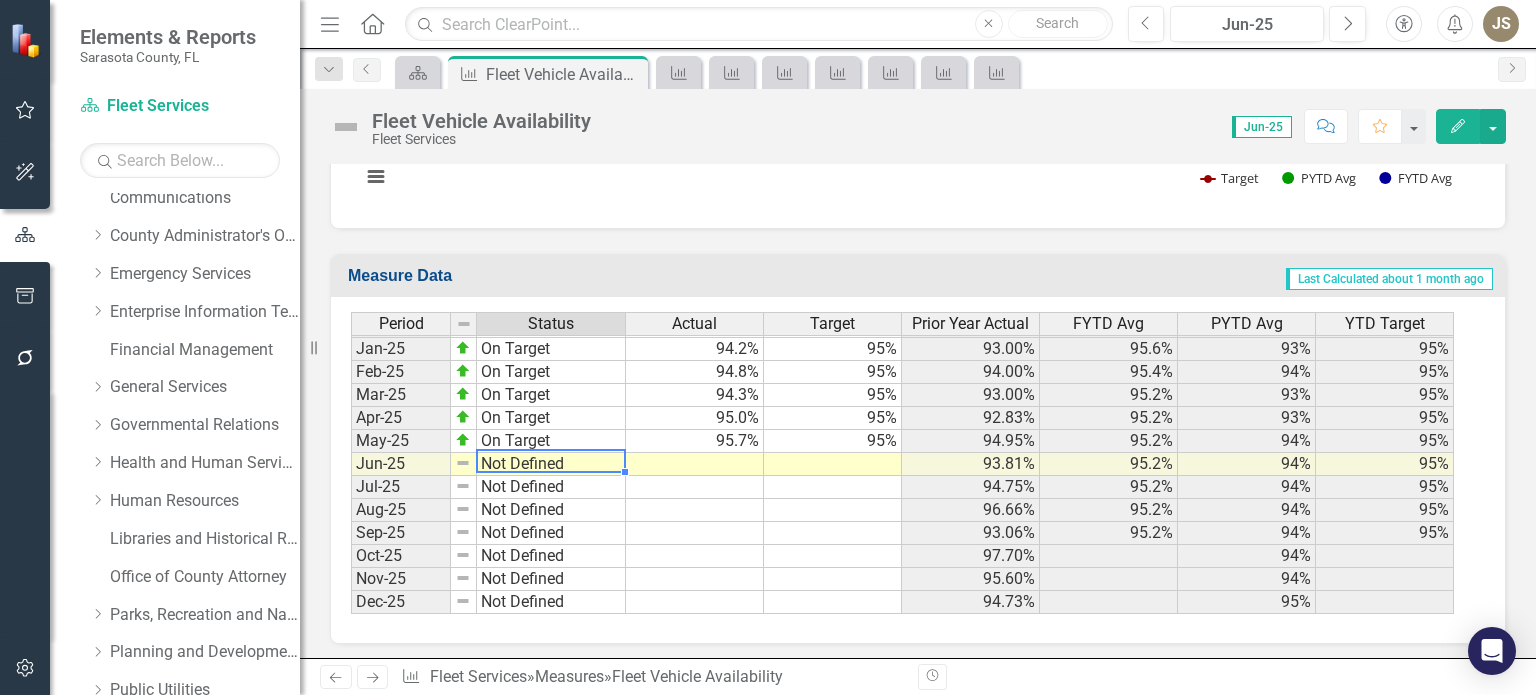 click on "[MONTH]-[YEAR] On Target [MONTH]-[YEAR] On Target [MONTH]-[YEAR] On Target [MONTH]-[YEAR] On Target [MONTH]-[YEAR] On Target [MONTH]-[YEAR] On Target [MONTH]-[YEAR] On Target [MONTH]-[YEAR] On Target [MONTH]-[YEAR] On Target [MONTH]-[YEAR] On Target [MONTH]-[YEAR] On Target [MONTH]-[YEAR] On Target [MONTH]-[YEAR] On Target [MONTH]-[YEAR] On Target [MONTH]-[YEAR] On Target [MONTH]-[YEAR] On Target [MONTH]-[YEAR] On Target [MONTH]-[YEAR] On Target [MONTH]-[YEAR] On Target [MONTH]-[YEAR] Not Defined [MONTH]-[YEAR] Not Defined [MONTH]-[YEAR] Not Defined [MONTH]-[YEAR] Not Defined [MONTH]-[YEAR] Not Defined [MONTH]-[YEAR] Not Defined [MONTH]-[YEAR] Not Defined" at bounding box center (488, 326) 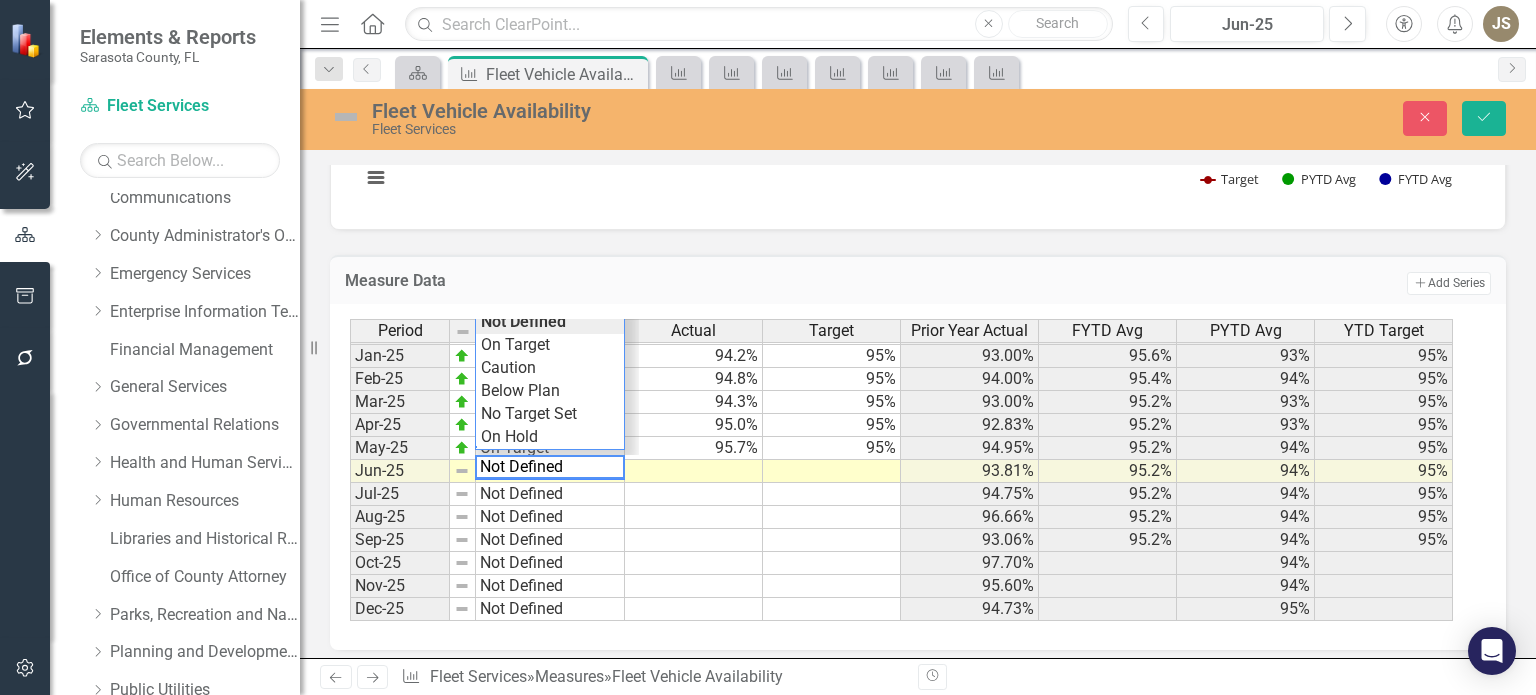 click at bounding box center [694, 471] 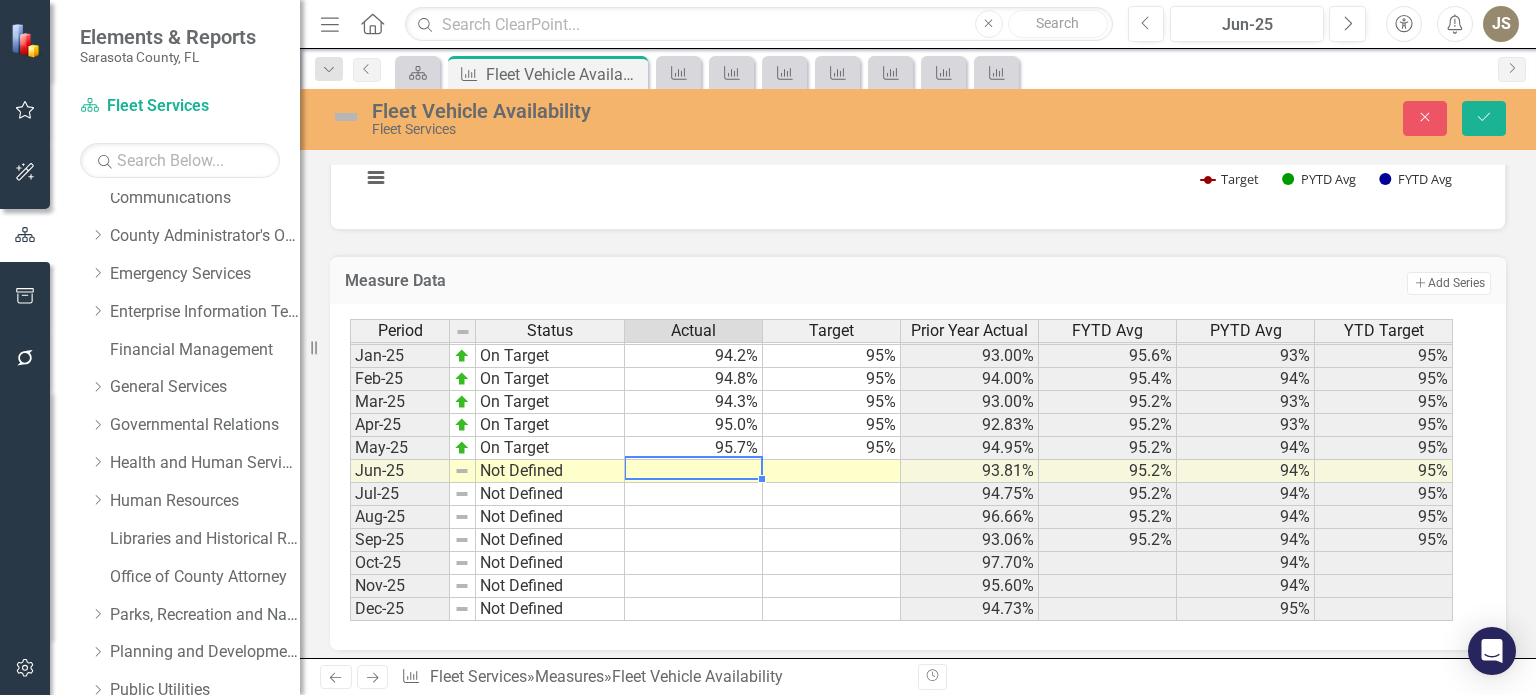 click at bounding box center (694, 471) 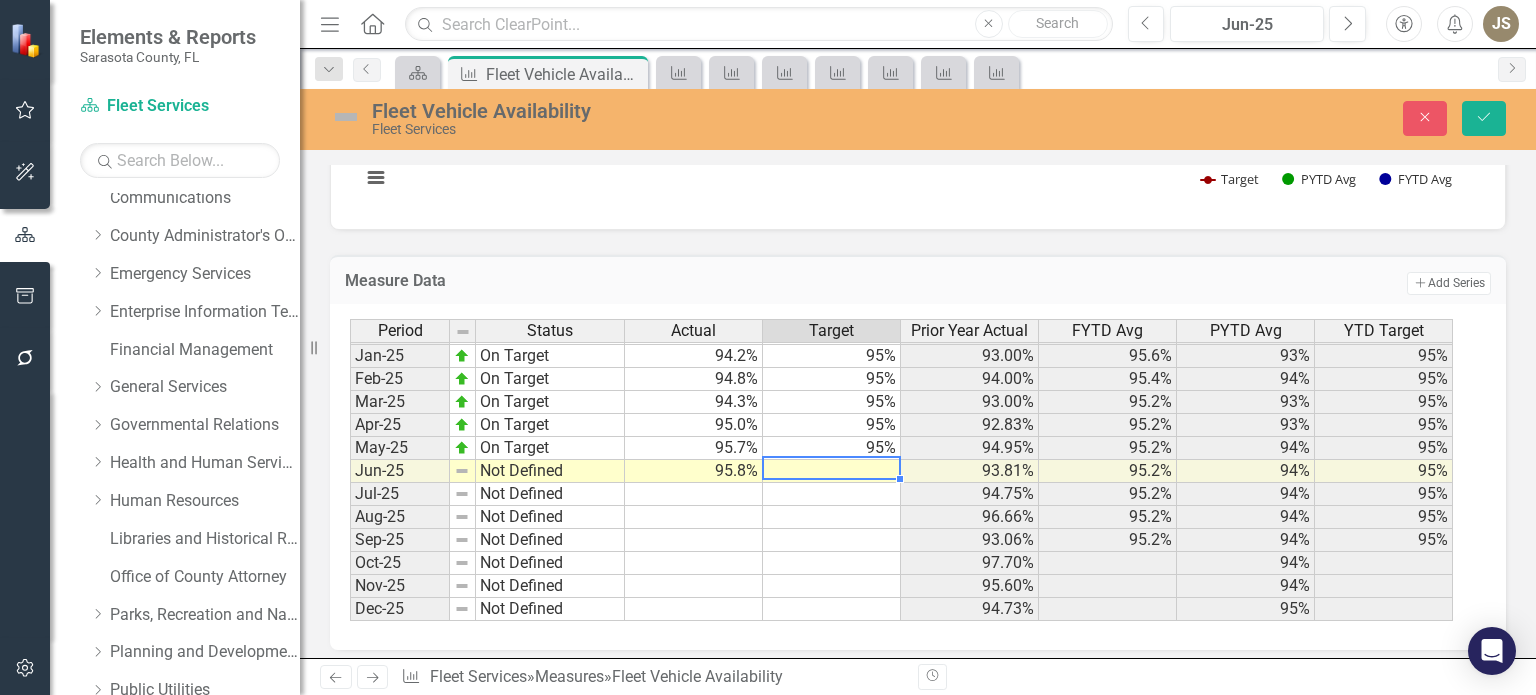 click at bounding box center (832, 471) 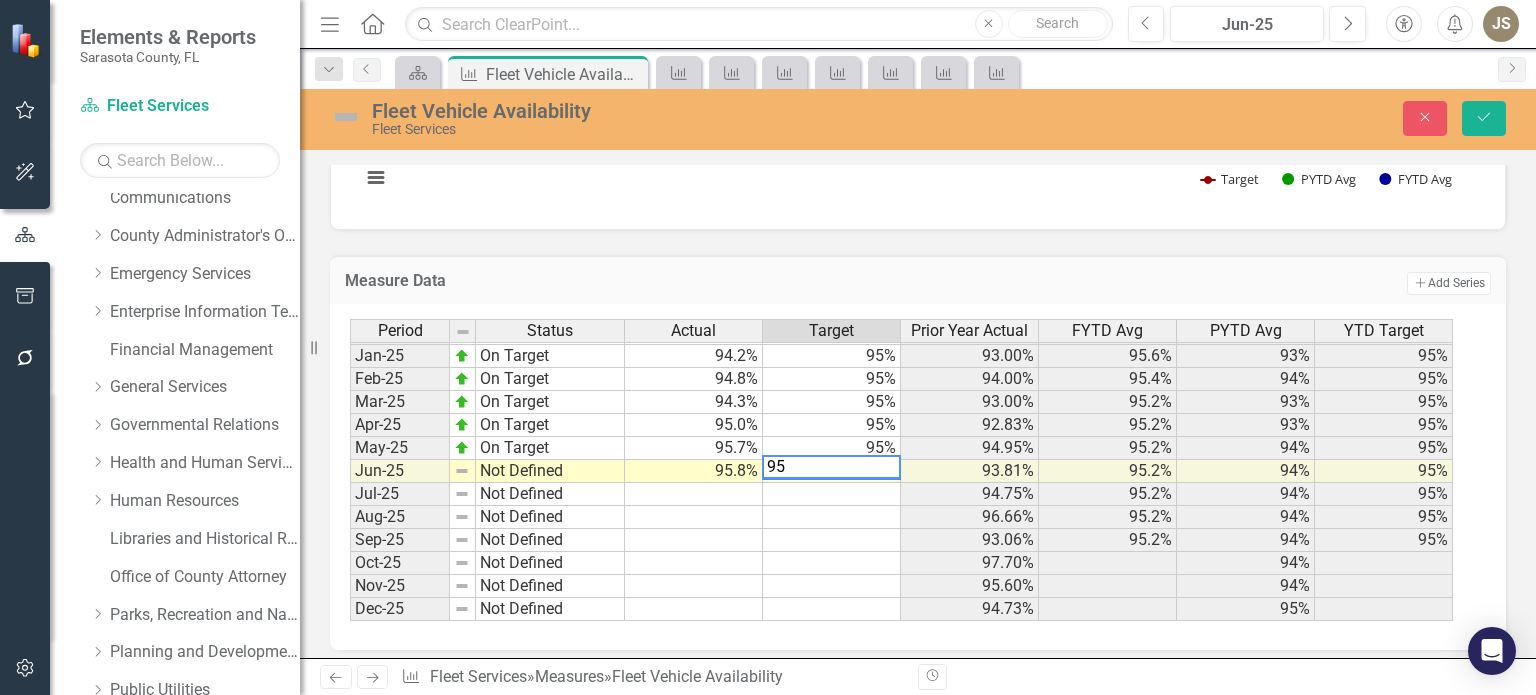 type on "95" 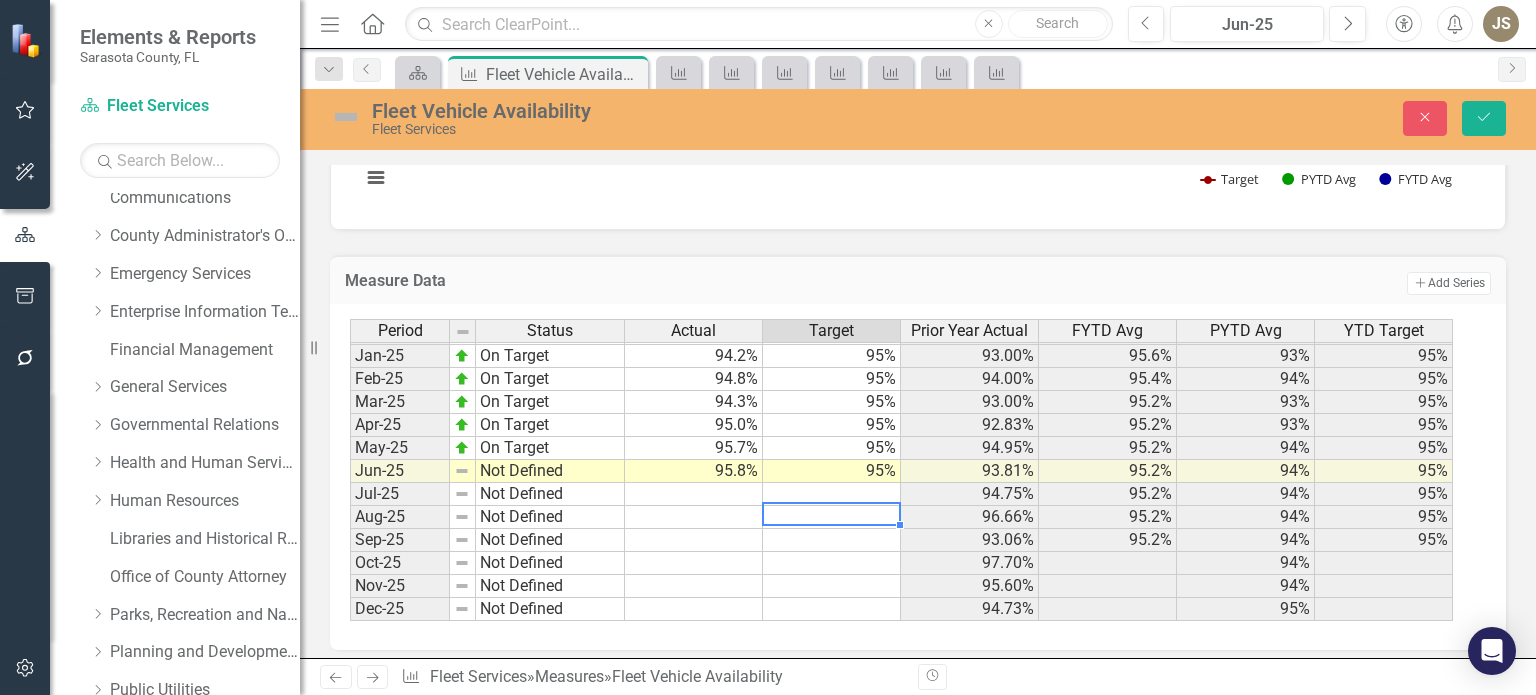 click at bounding box center (832, 517) 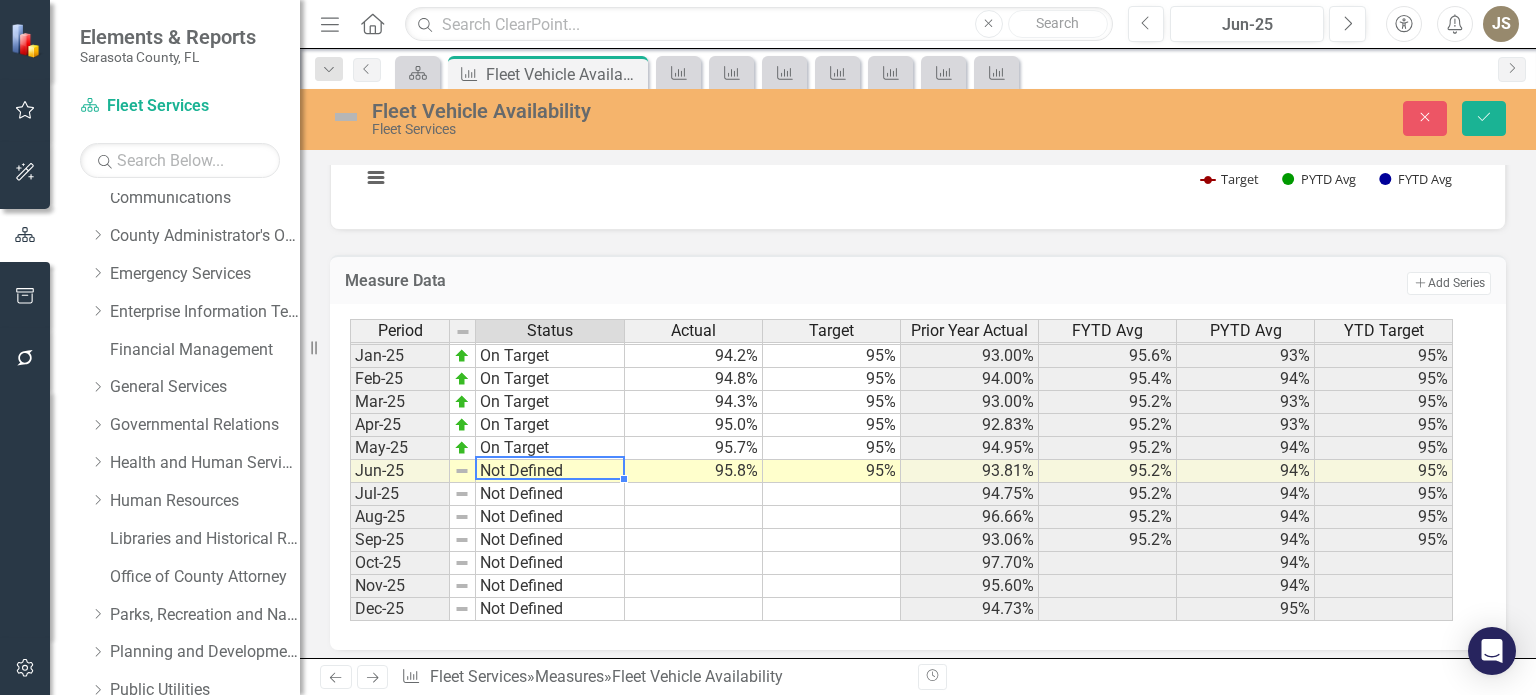 click on "Not Defined" at bounding box center [550, 471] 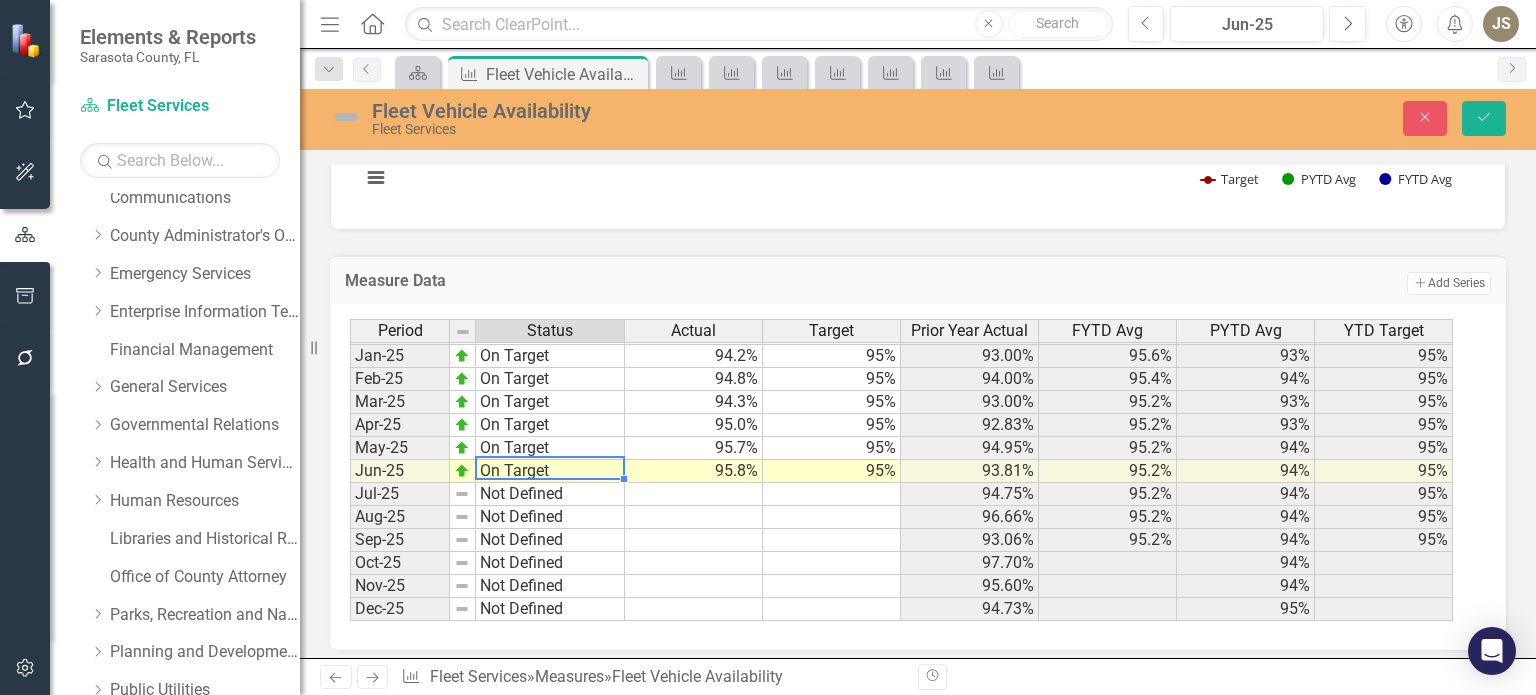 click on "Period Status Actual Target Prior Year Actual FYTD Avg PYTD Avg YTD Target [MONTH]-[YEAR] On Target 96.0% 95% 95.00% 96.7% 95% 95% [MONTH]-[YEAR] On Target 93.0% 95% 95.00% 95.8% 95% 95% [MONTH]-[YEAR] On Target 94.0% 95% 96.00% 95.4% 96% 95% [MONTH]-[YEAR] On Target 93.0% 95% 95.00% 95.0% 95% 95% [MONTH]-[YEAR] On Target 92.8% 95% 95.00% 94.7% 95% 95% [MONTH]-[YEAR] On Target 95.0% 95% 95.00% 94.7% 95% 95% [MONTH]-[YEAR] On Target 93.8% 95% 93.00% 94.6% 95% 95% [MONTH]-[YEAR] On Target 94.8% 95% 95.00% 94.6% 95% 95% [MONTH]-[YEAR] On Target 96.7% 95% 95.00% 94.8% 95% 95% [MONTH]-[YEAR] On Target 93.1% 95% 94.00% 94.7% 95% 95% [MONTH]-[YEAR] On Target 97.7% 95% 97.00% 97.7% 95% 95% [MONTH]-[YEAR] On Target 95.6% 95% 97.00% 96.7% 95% 95% [MONTH]-[YEAR] On Target 94.7% 95% 96.00% 96.0% 95% 95% [MONTH]-[YEAR] On Target 94.2% 95% 93.00% 95.6% 93% 95% [MONTH]-[YEAR] On Target 94.8% 95% 94.00% 95.4% 94% 95% [MONTH]-[YEAR] On Target 94.3% 95% 93.00% 95.2% 93% 95% [MONTH]-[YEAR] On Target 95.0% 95% 92.83% 95.2% 93% 95% [MONTH]-[YEAR] On Target 95.7% 95% 94.95% 95.2% 94% 95% [MONTH]-[YEAR] On Target 95.8% 95% 93.81% 95.2% 94% 95% [MONTH]-[YEAR] Not Defined 94.75% 95.2% 94%" at bounding box center [910, 470] 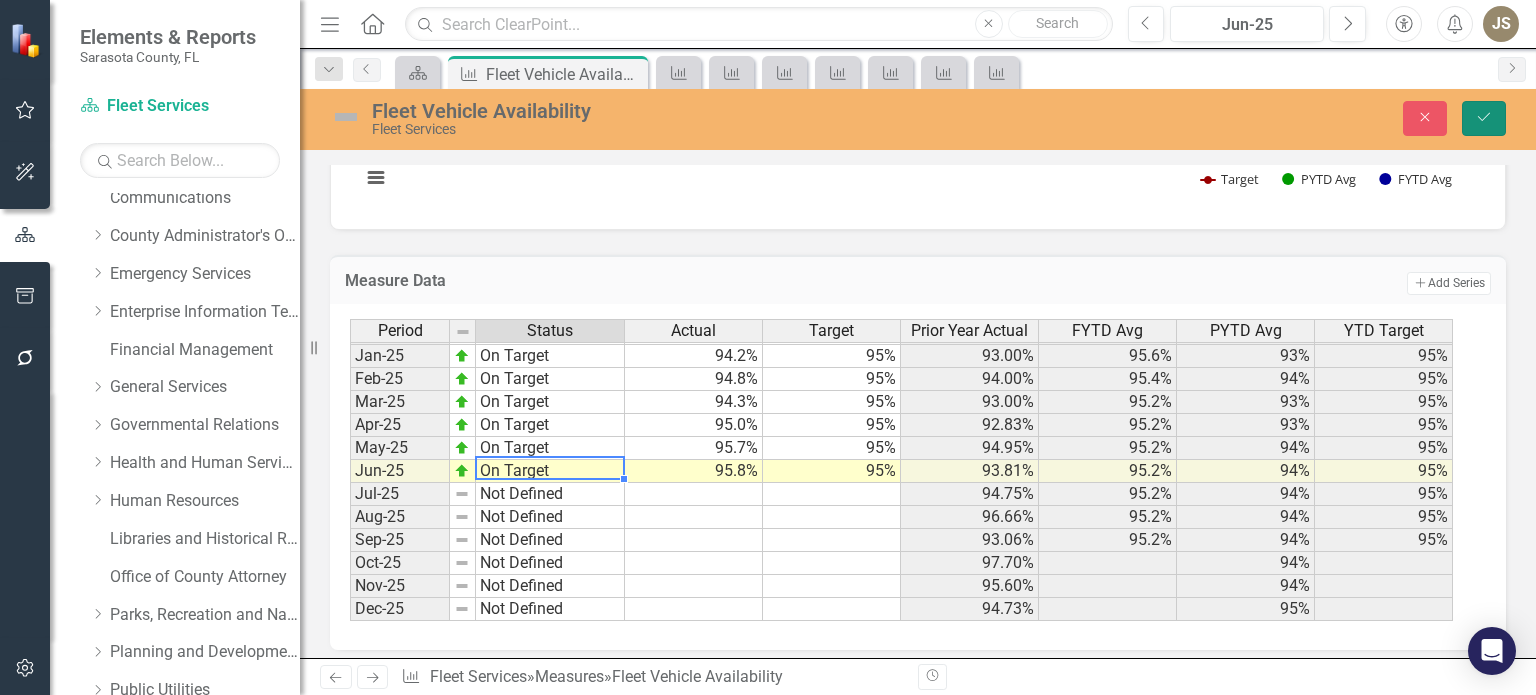 click at bounding box center (1484, 117) 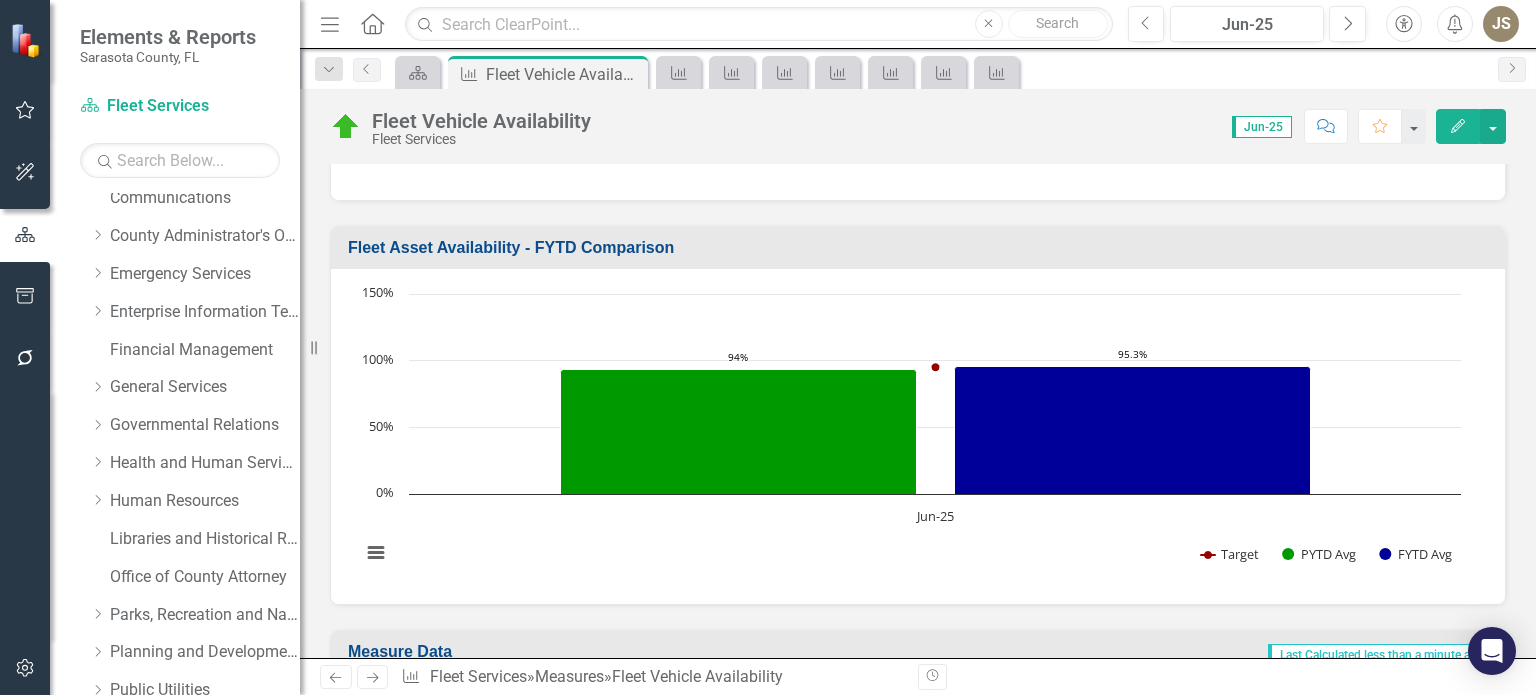 scroll, scrollTop: 800, scrollLeft: 0, axis: vertical 